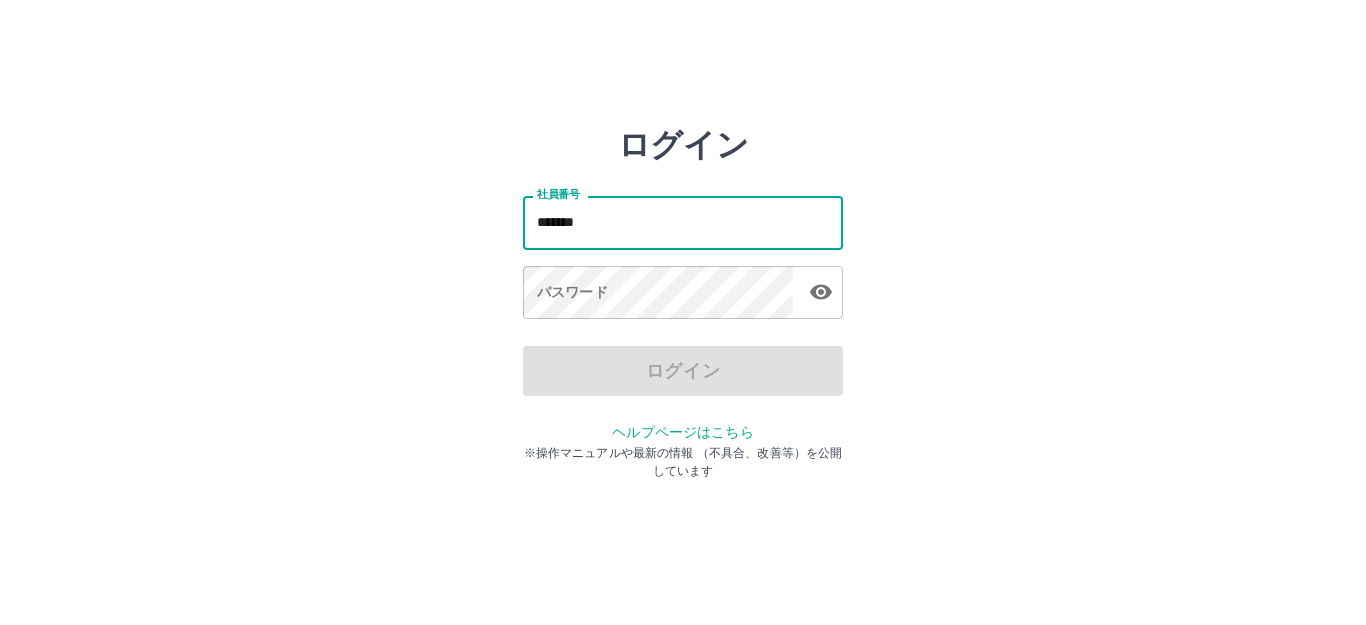 scroll, scrollTop: 0, scrollLeft: 0, axis: both 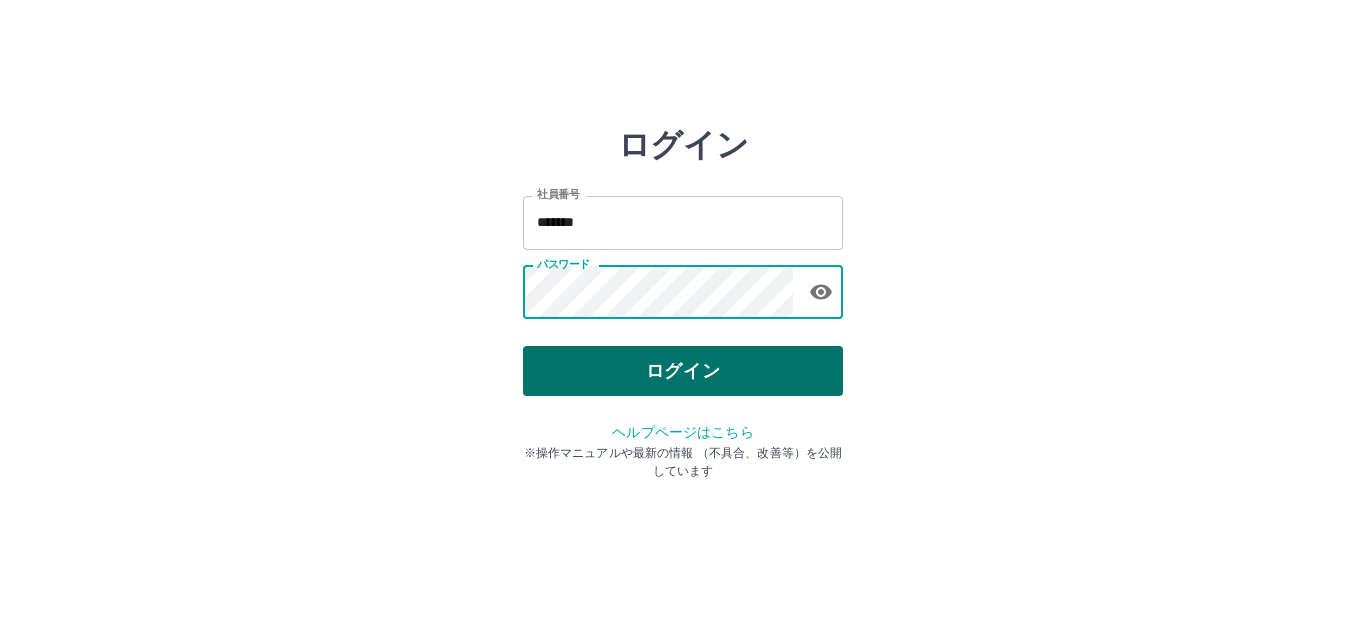 click on "ログイン" at bounding box center [683, 371] 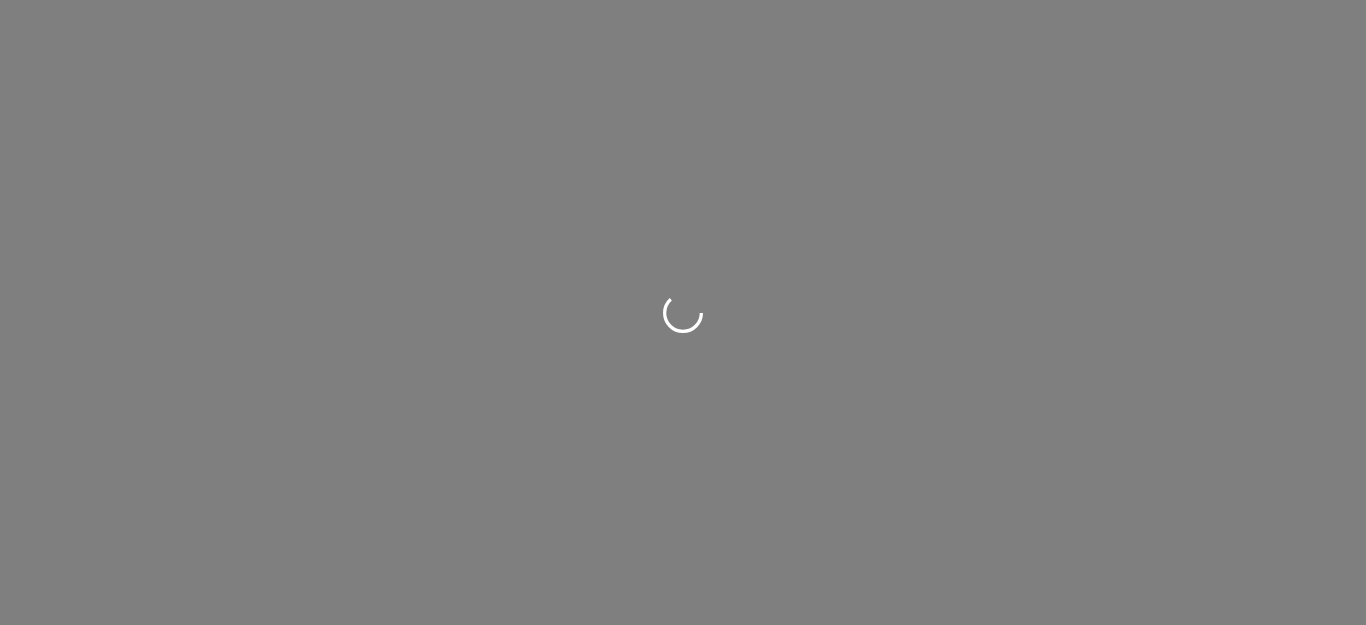 scroll, scrollTop: 0, scrollLeft: 0, axis: both 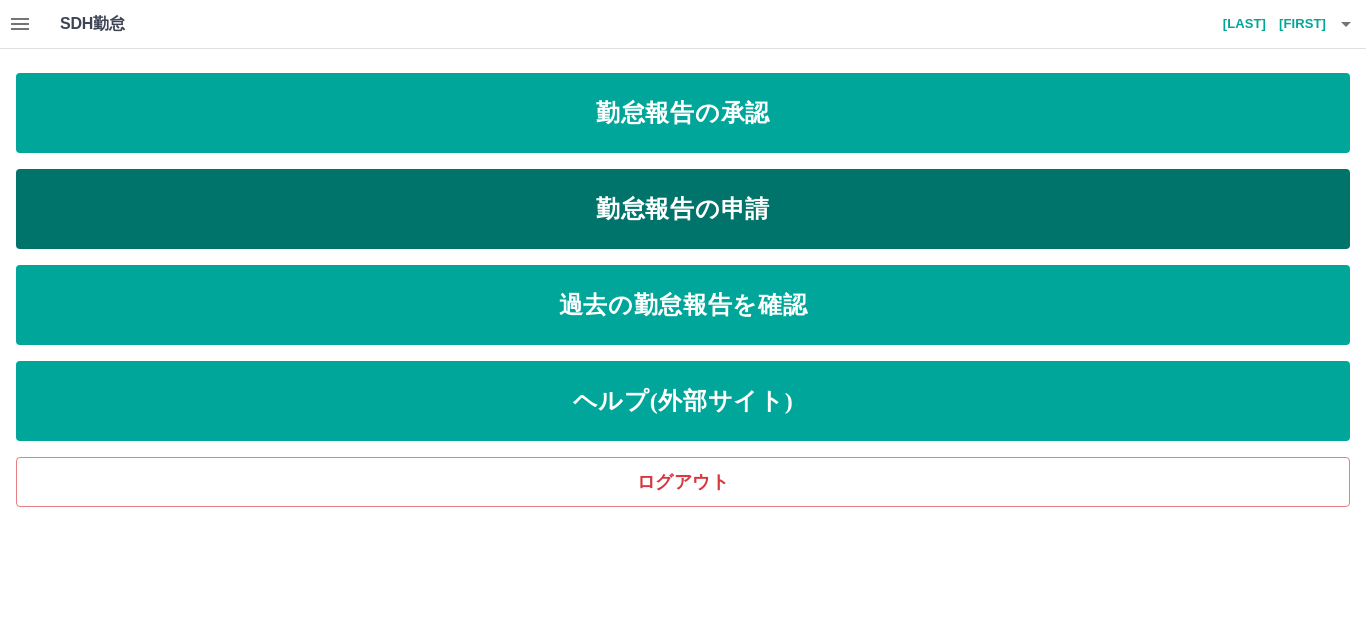 click on "勤怠報告の申請" at bounding box center (683, 209) 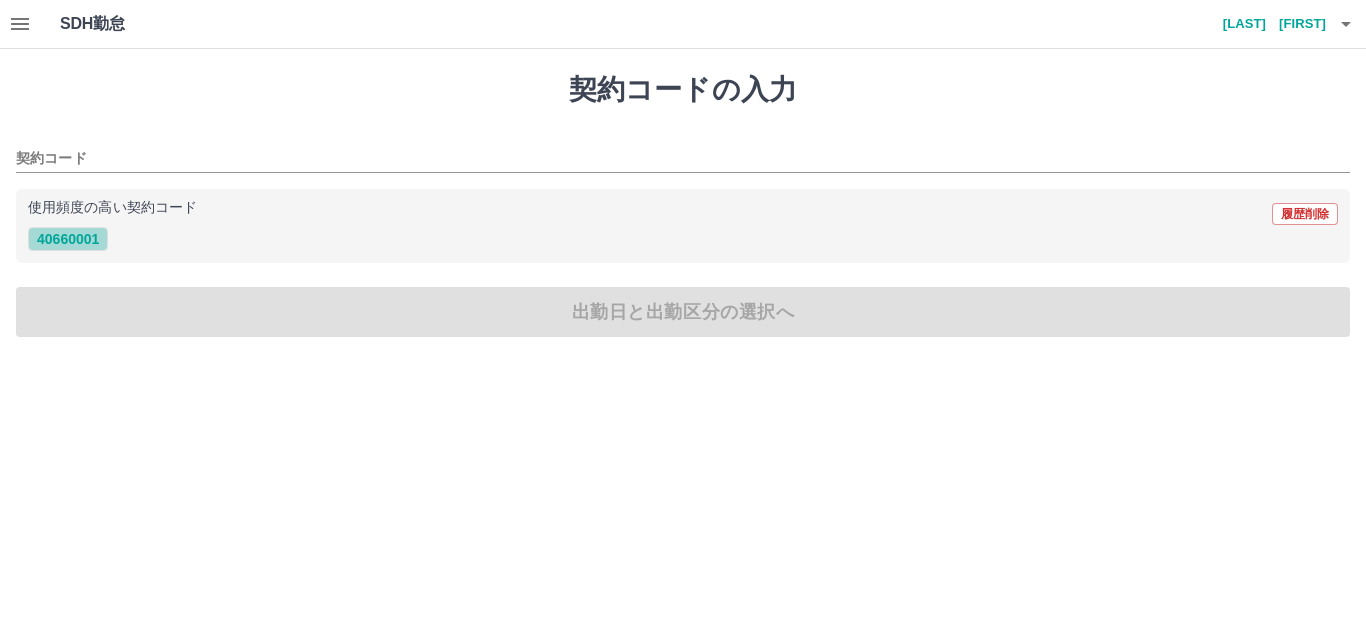 click on "40660001" at bounding box center (68, 239) 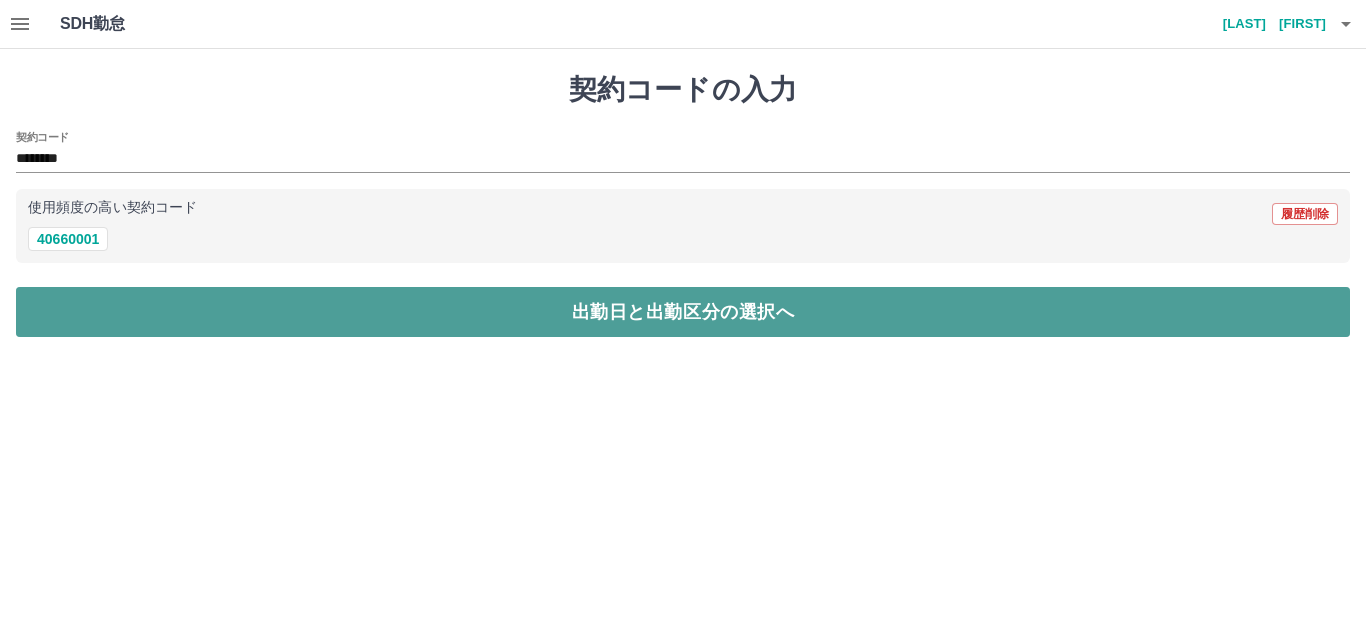 click on "出勤日と出勤区分の選択へ" at bounding box center (683, 312) 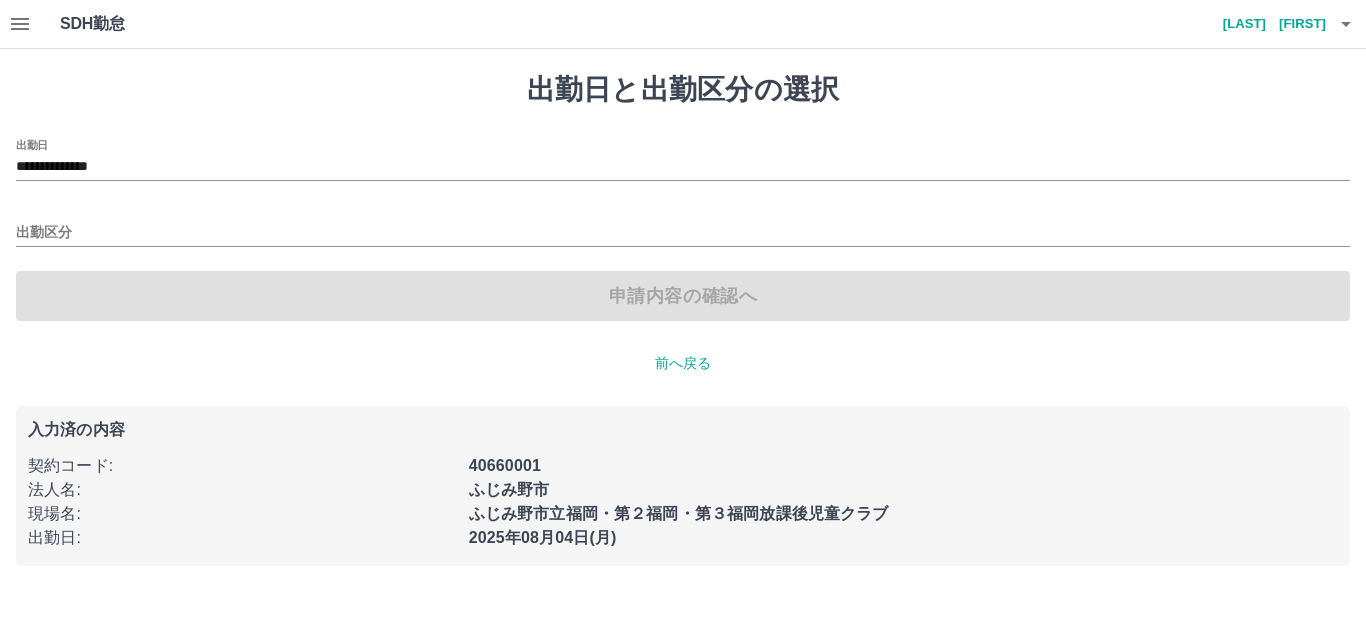 click on "**********" at bounding box center (683, 160) 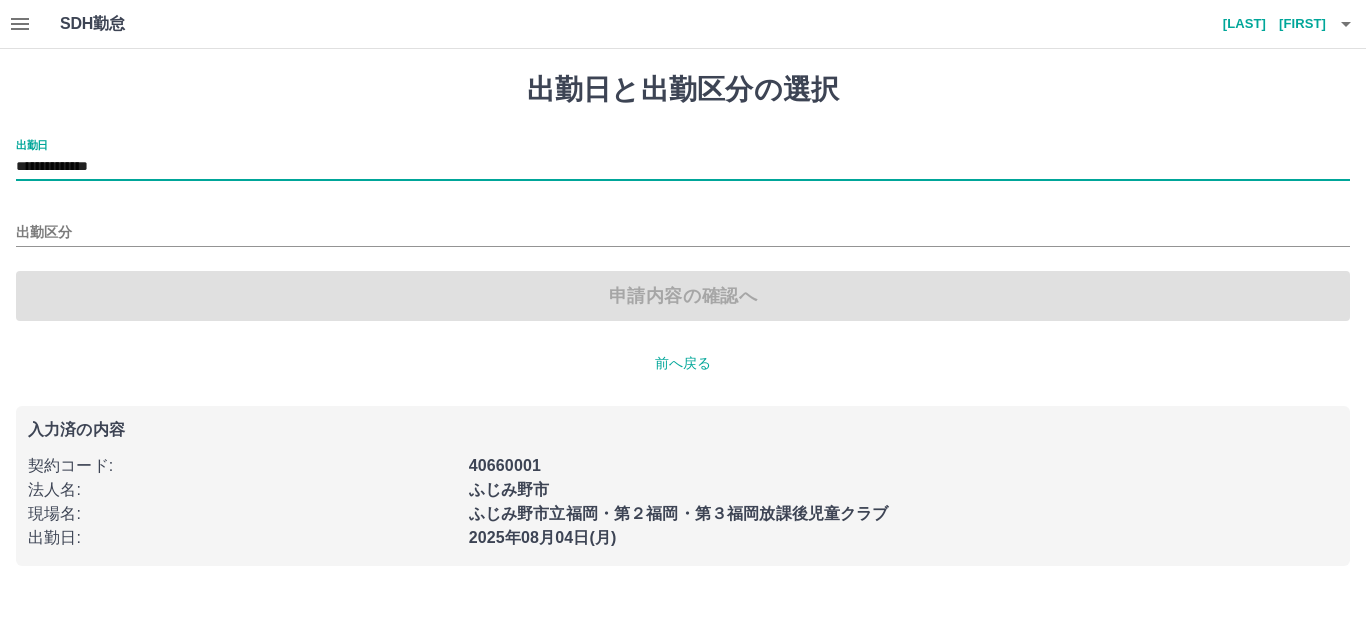 click on "**********" at bounding box center (683, 167) 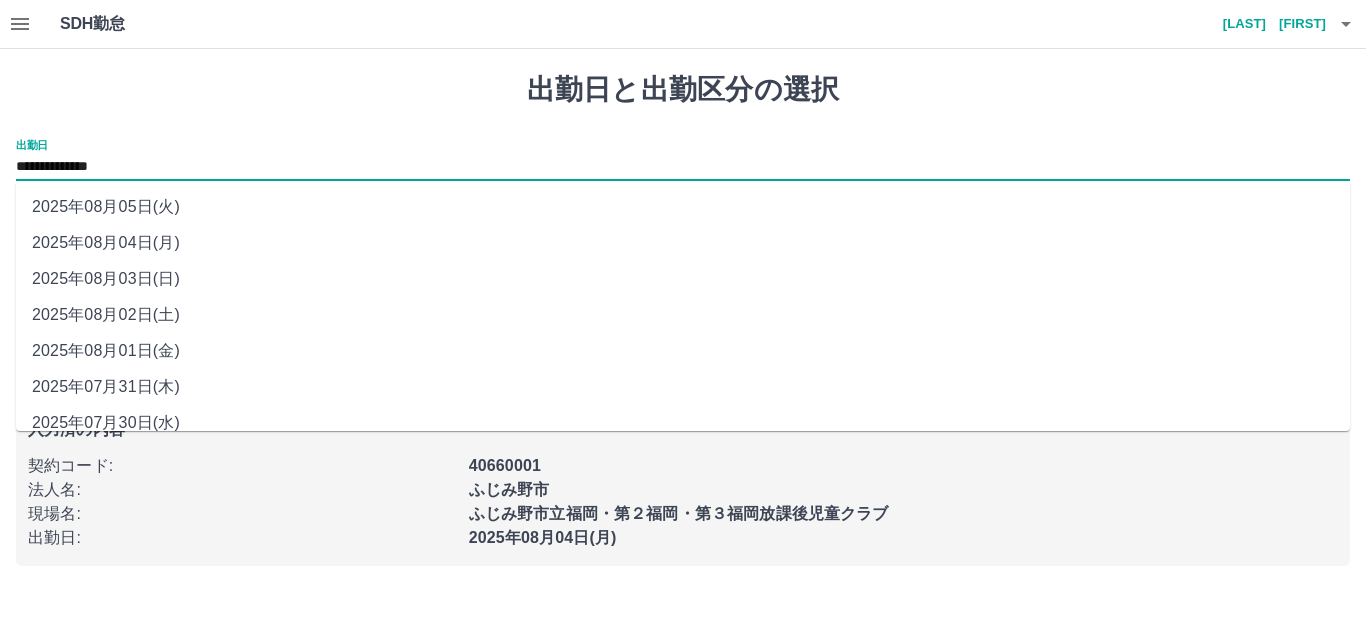 click on "2025年08月03日(日)" at bounding box center (683, 279) 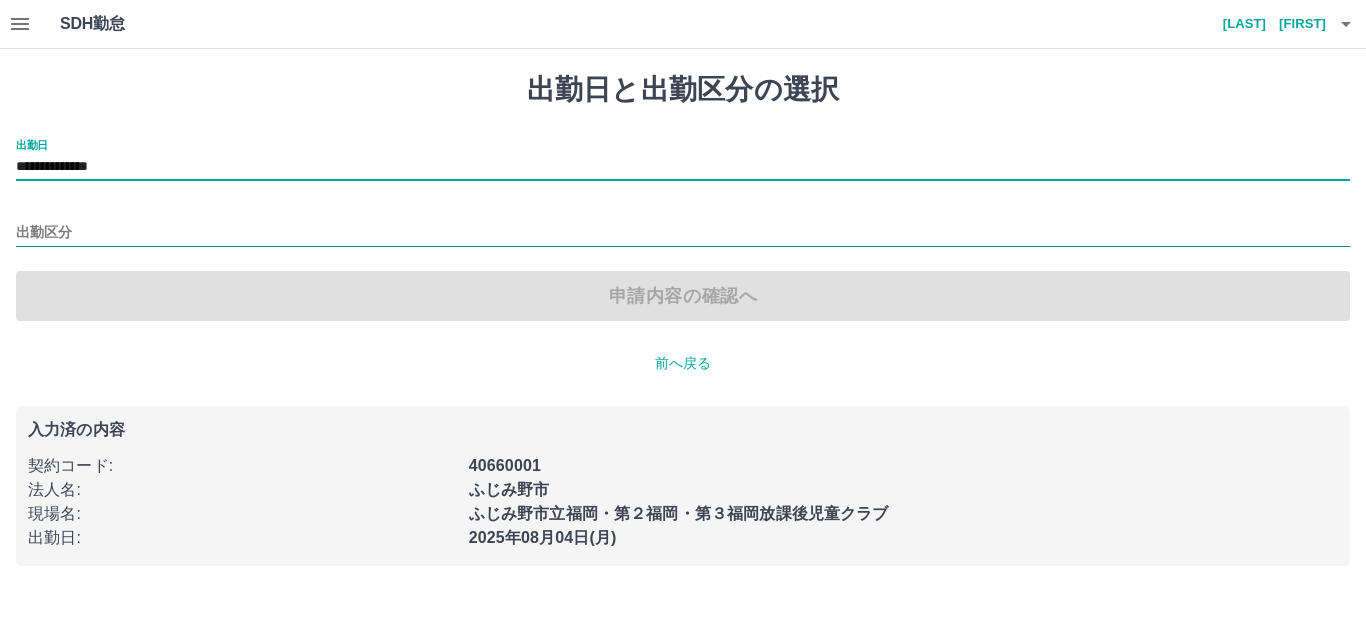 click on "出勤区分" at bounding box center (683, 233) 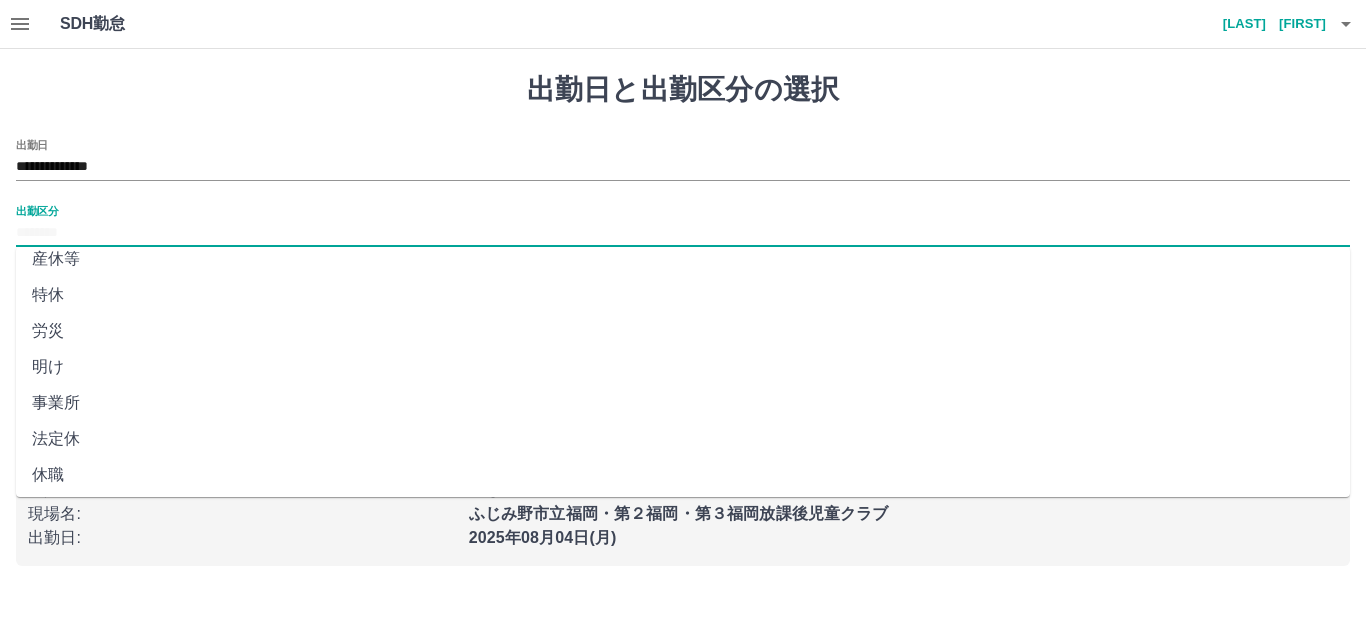 scroll, scrollTop: 414, scrollLeft: 0, axis: vertical 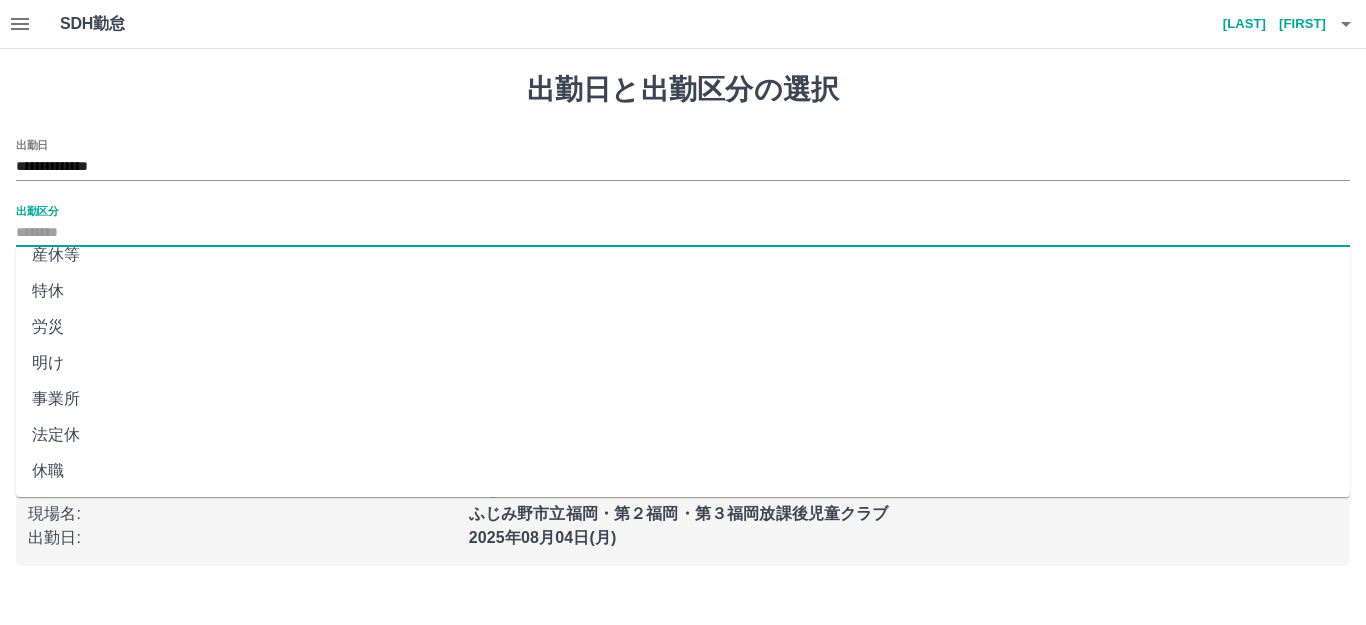 click on "法定休" at bounding box center [683, 435] 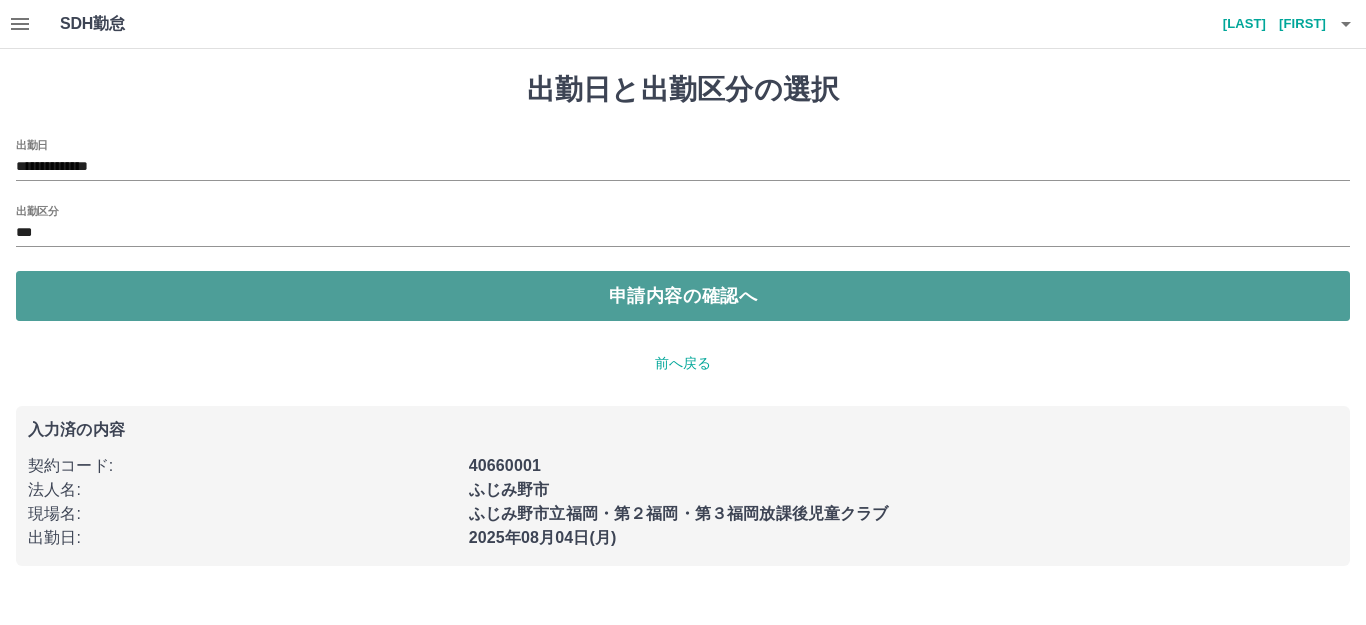 click on "申請内容の確認へ" at bounding box center [683, 296] 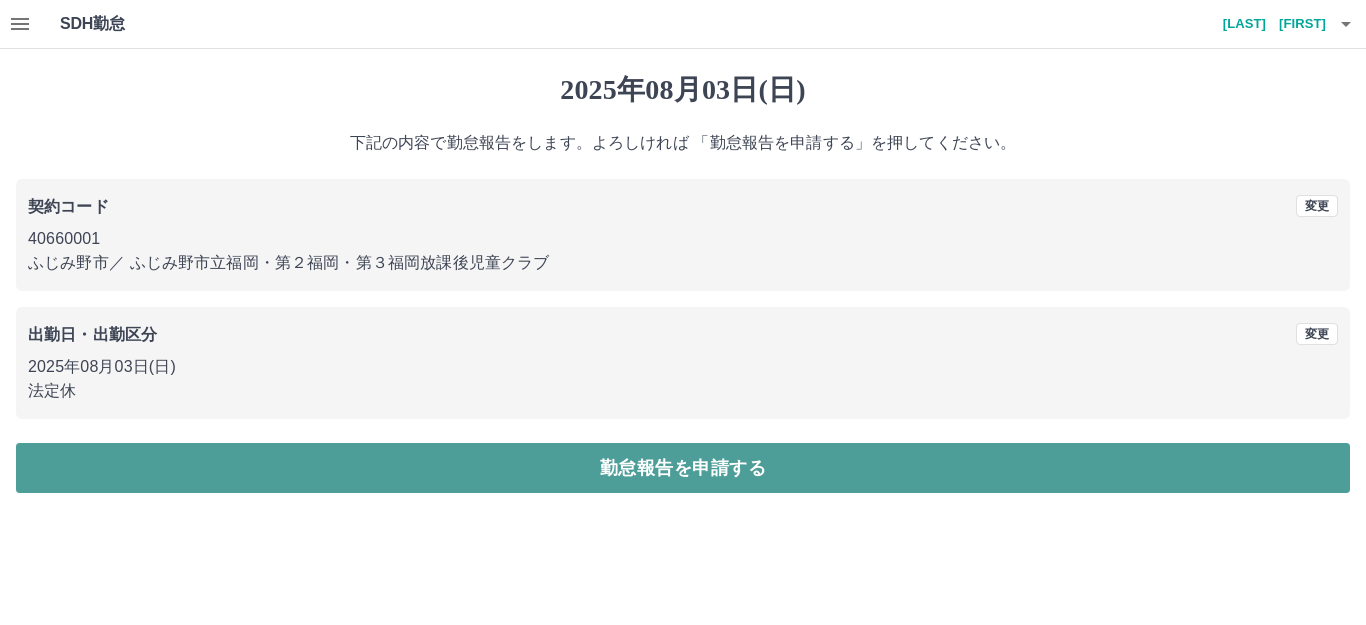 click on "勤怠報告を申請する" at bounding box center [683, 468] 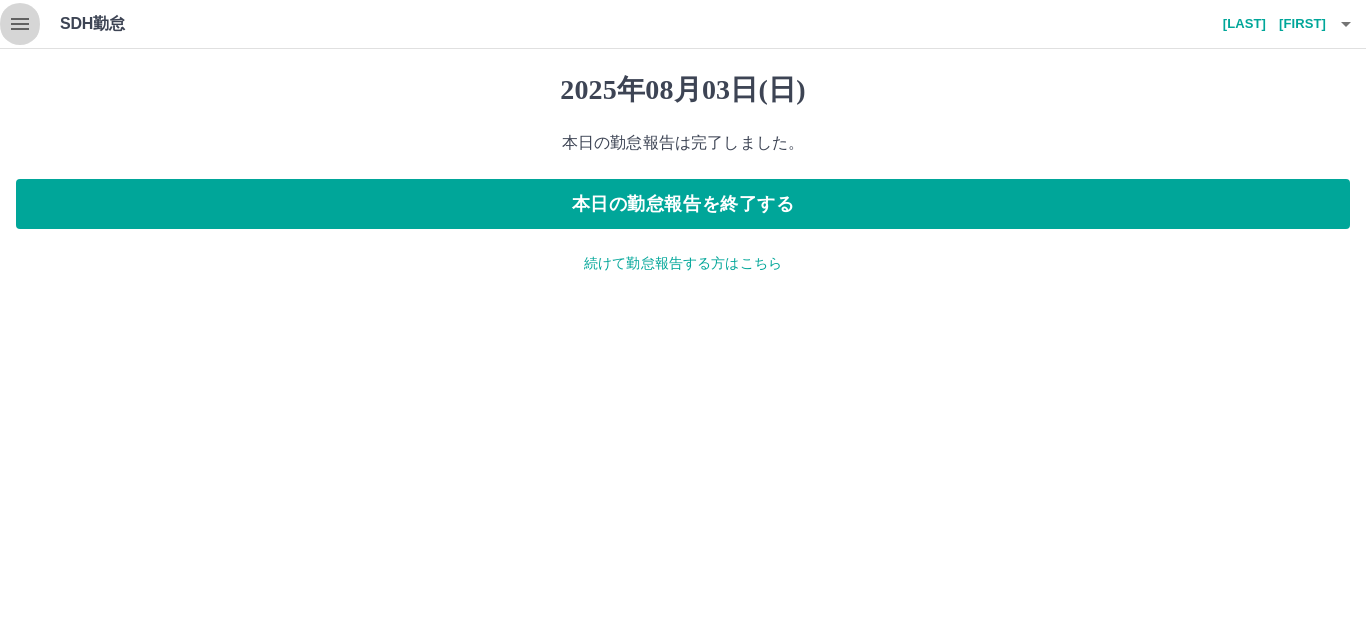 click at bounding box center [20, 24] 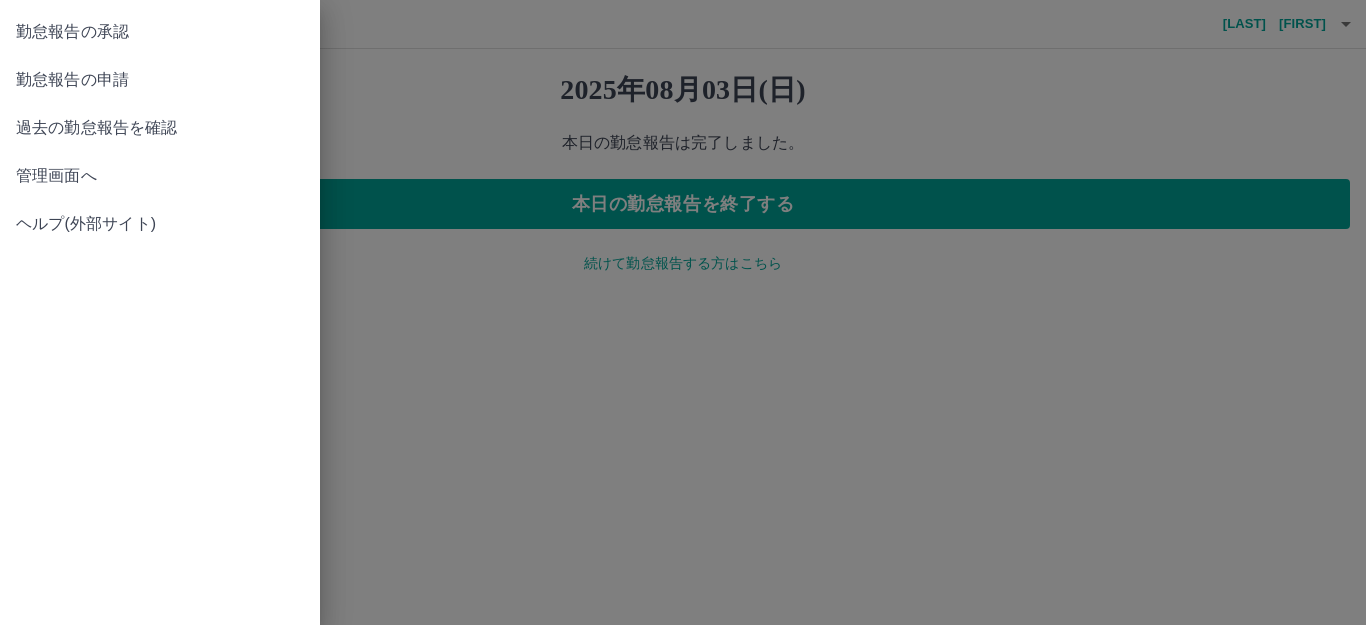 click on "管理画面へ" at bounding box center [160, 176] 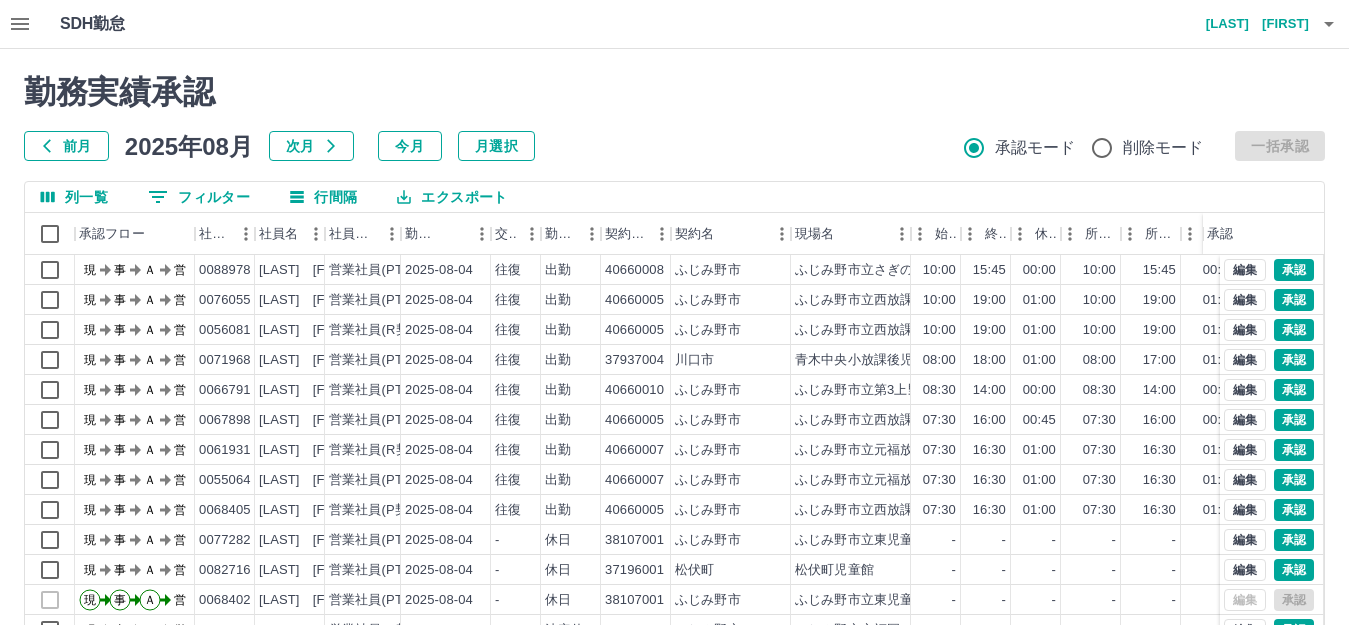 click 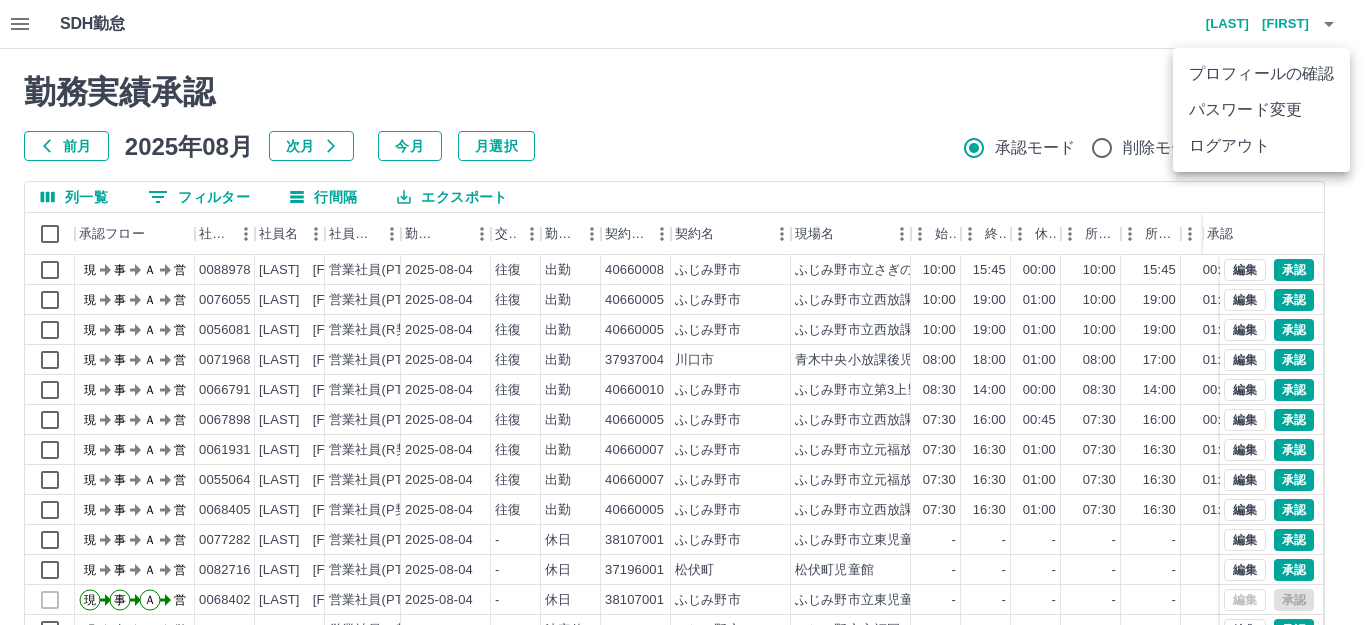 click on "ログアウト" at bounding box center [1261, 146] 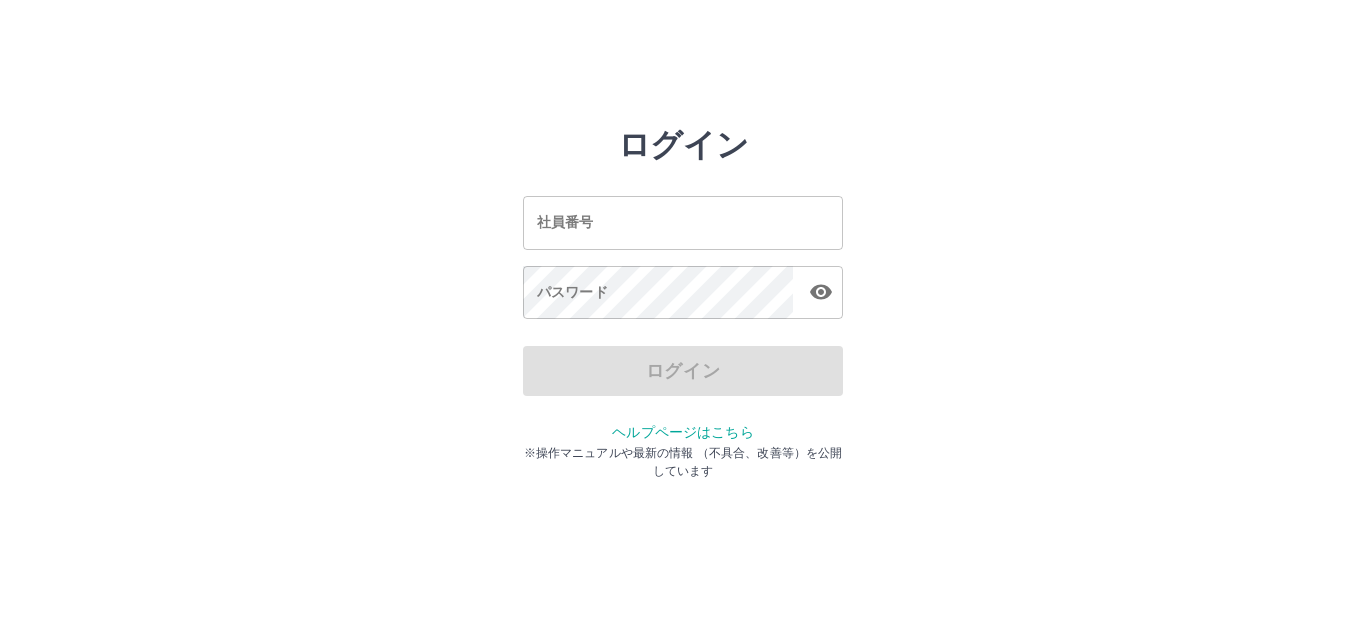 scroll, scrollTop: 0, scrollLeft: 0, axis: both 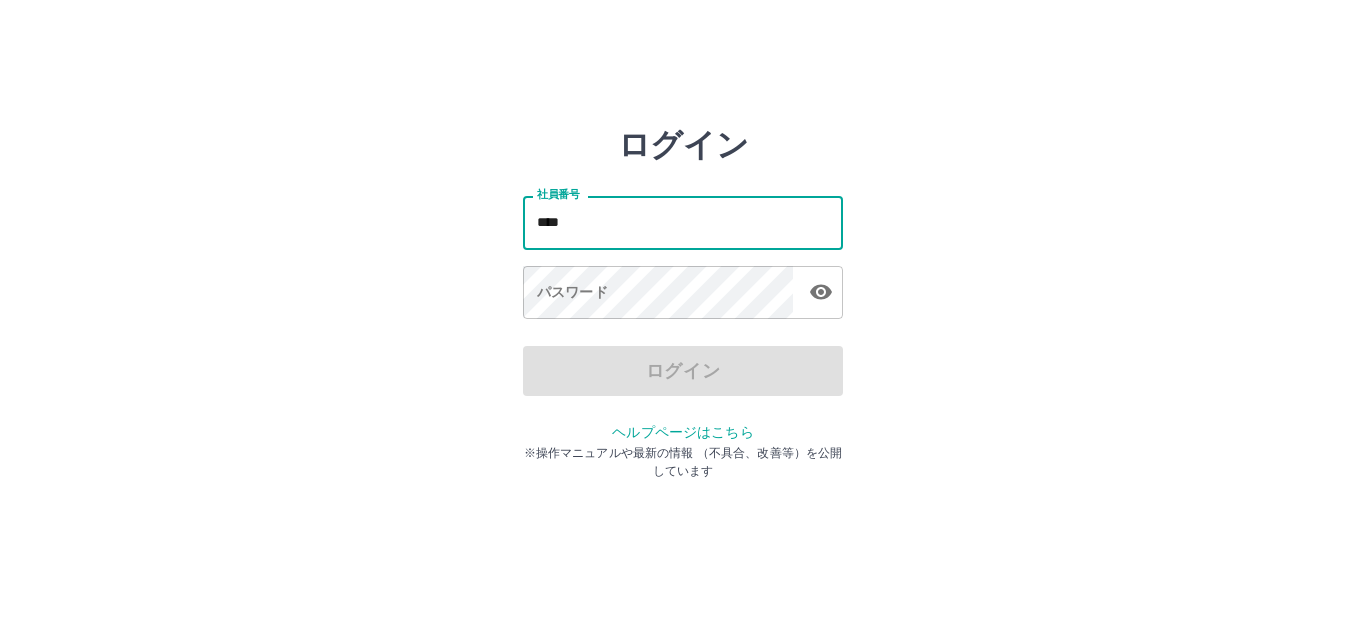 type on "*******" 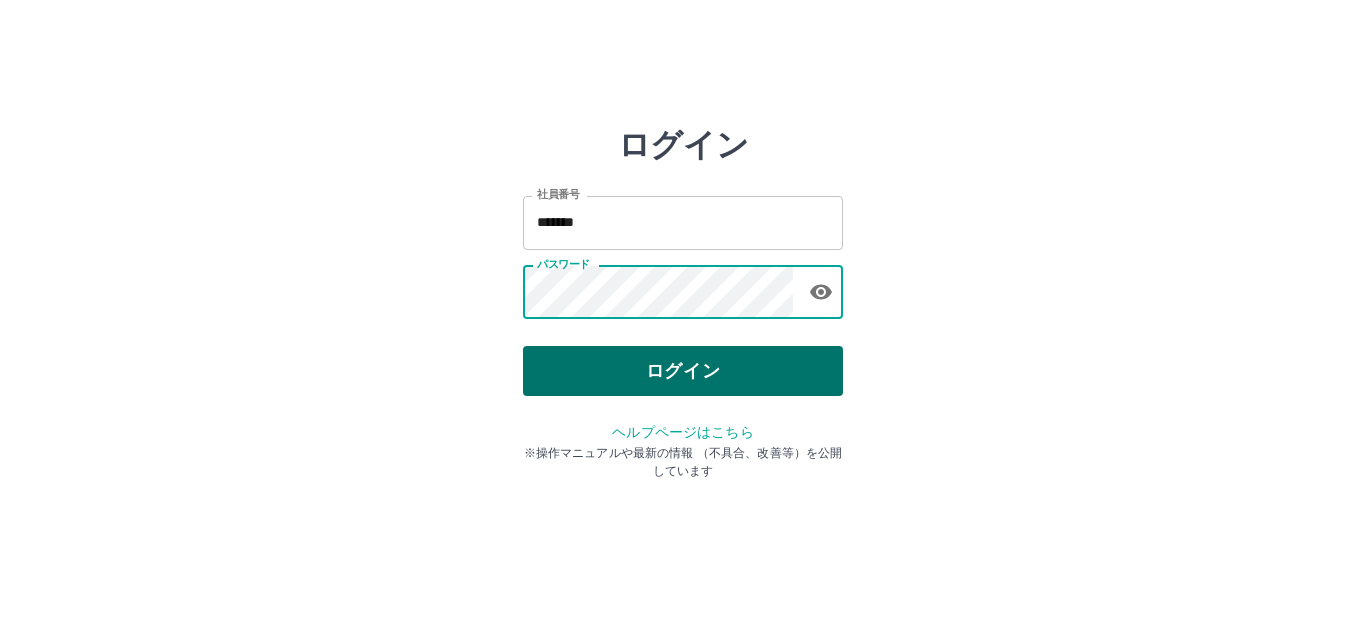 click on "ログイン" at bounding box center [683, 371] 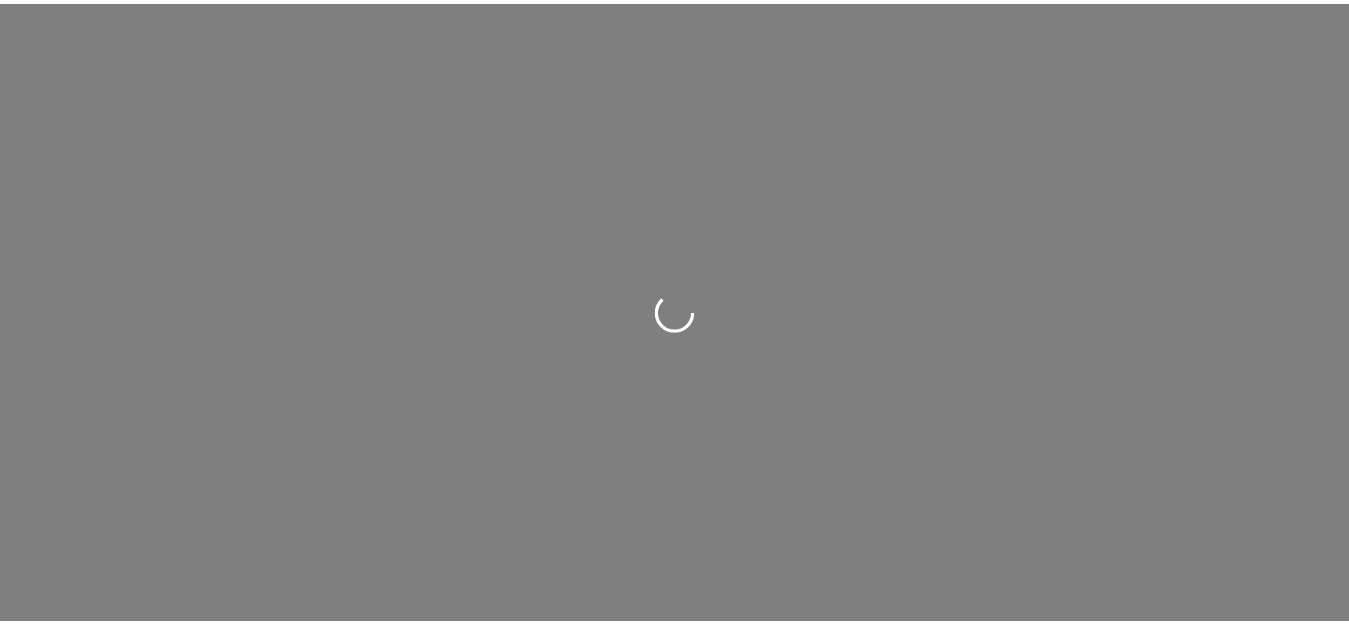 scroll, scrollTop: 0, scrollLeft: 0, axis: both 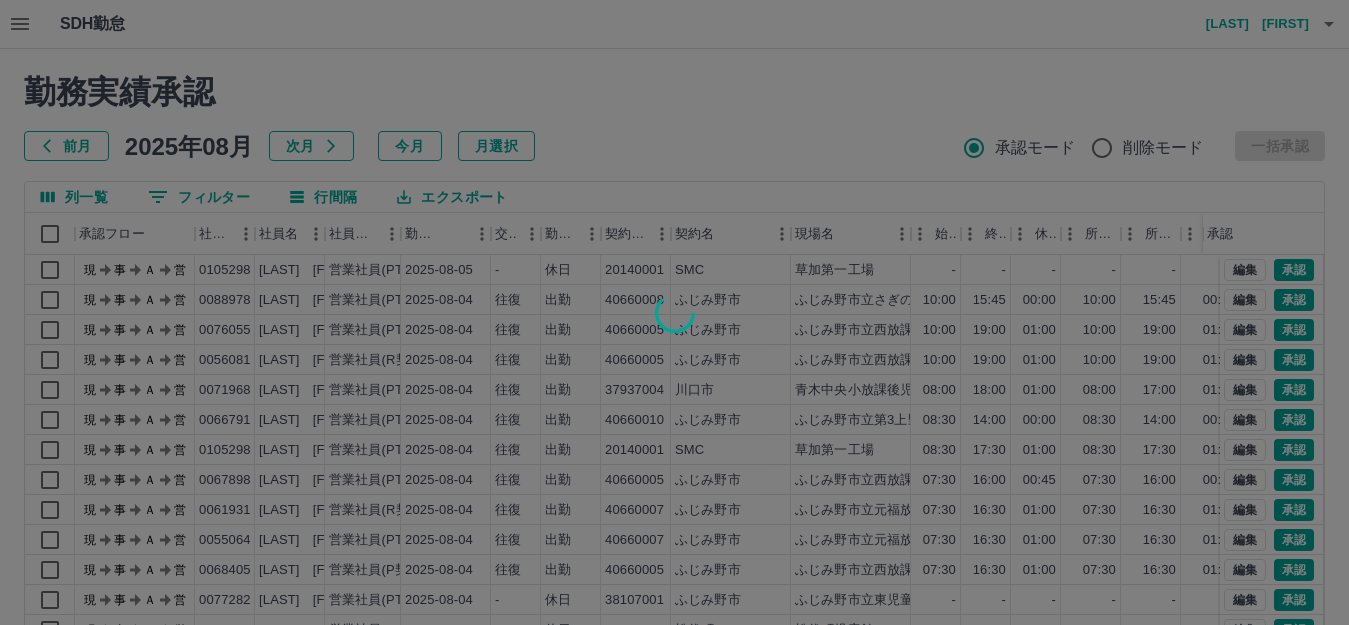 click at bounding box center (674, 312) 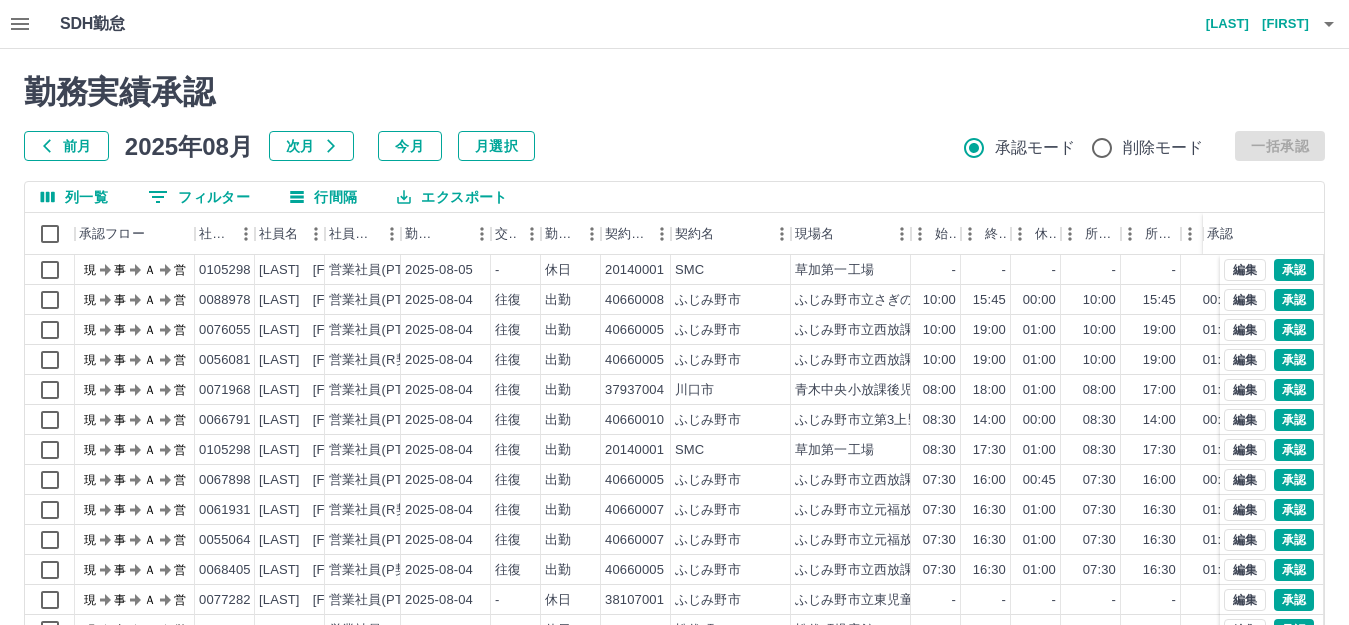 click on "前月" at bounding box center [66, 146] 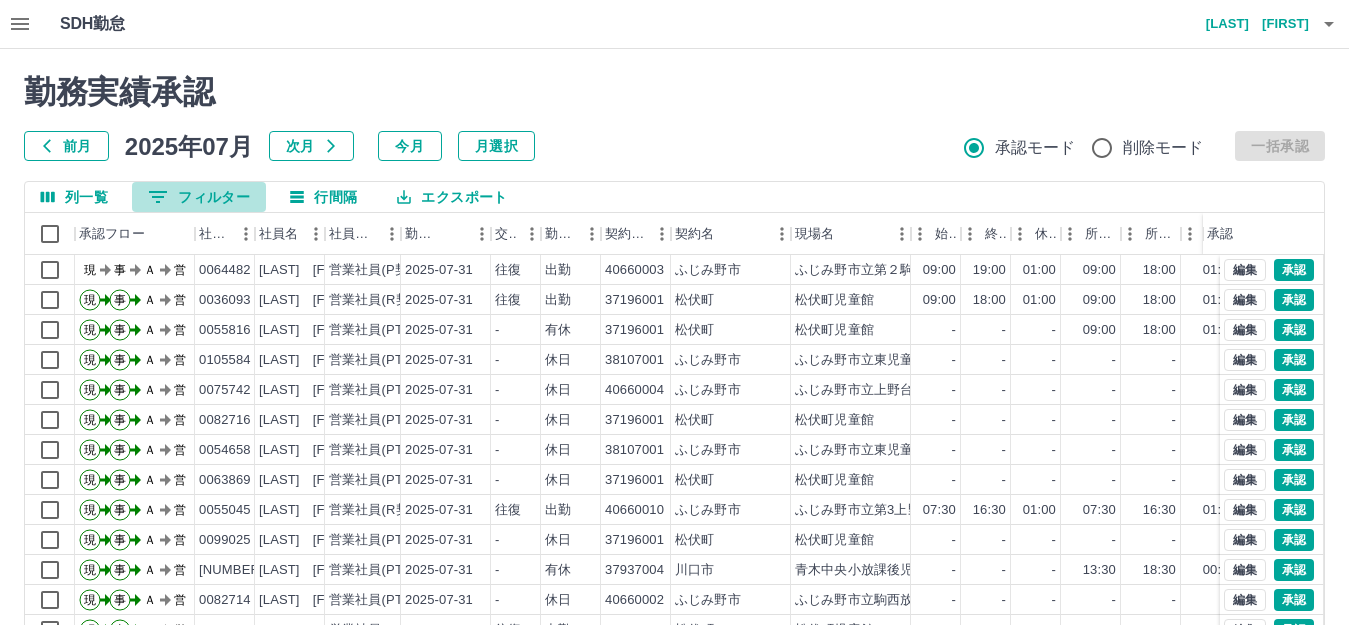 click on "0 フィルター" at bounding box center (199, 197) 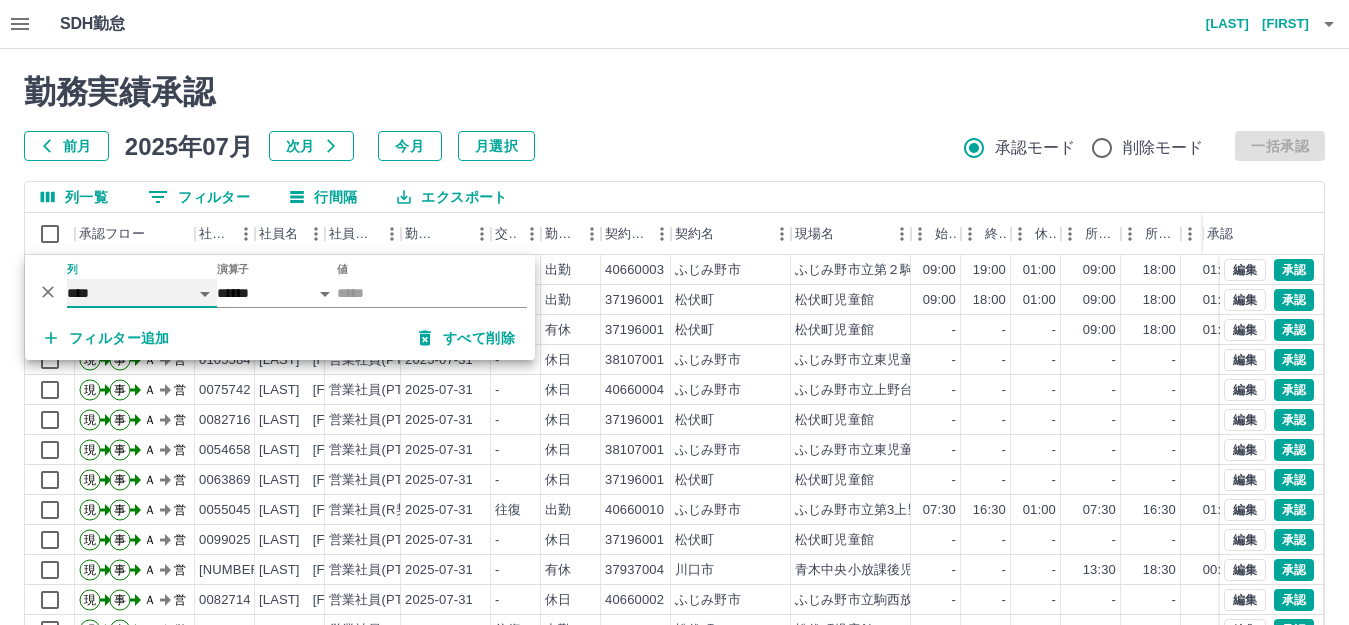 click on "**** *** **** *** *** **** ***** *** *** ** ** ** **** **** **** ** ** *** **** *****" at bounding box center (142, 293) 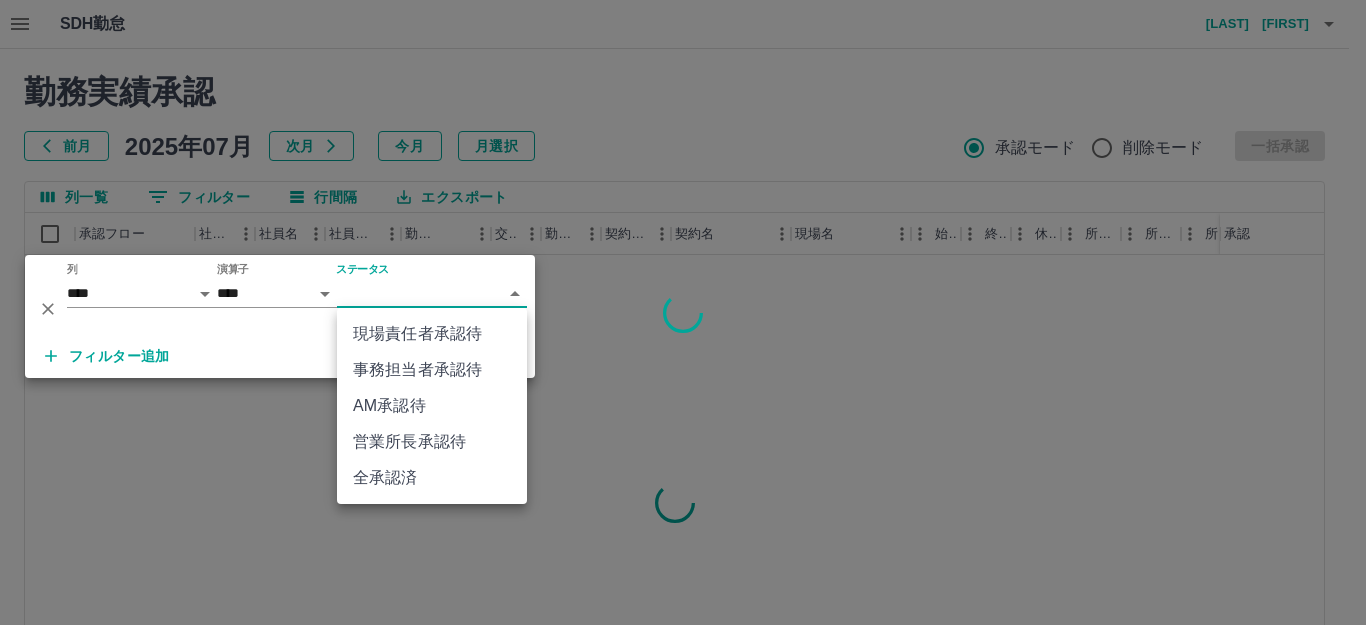 click on "[COMPANY]勤怠 [LAST]　[FIRST] 勤務実績承認 前月 [YEAR]年[MONTH]月 次月 今月 月選択 承認モード 削除モード 一括承認 列一覧 0 フィルター 行間隔 エクスポート 承認フロー 社員番号 社員名 社員区分 勤務日 交通費 勤務区分 契約コード 契約名 現場名 始業 終業 休憩 所定開始 所定終業 所定休憩 拘束 勤務 遅刻等 コメント ステータス 承認 ページあたりの行数: 20 ** 1～20 / 5488 [COMPANY]勤怠 *** ** 列 **** *** **** *** *** **** ***** *** *** ** ** ** **** **** **** ** ** *** **** ***** 演算子 **** ****** ステータス ​ ********* フィルター追加 すべて削除 現場責任者承認待 事務担当者承認待 AM承認待 営業所長承認待 全承認済" at bounding box center (683, 422) 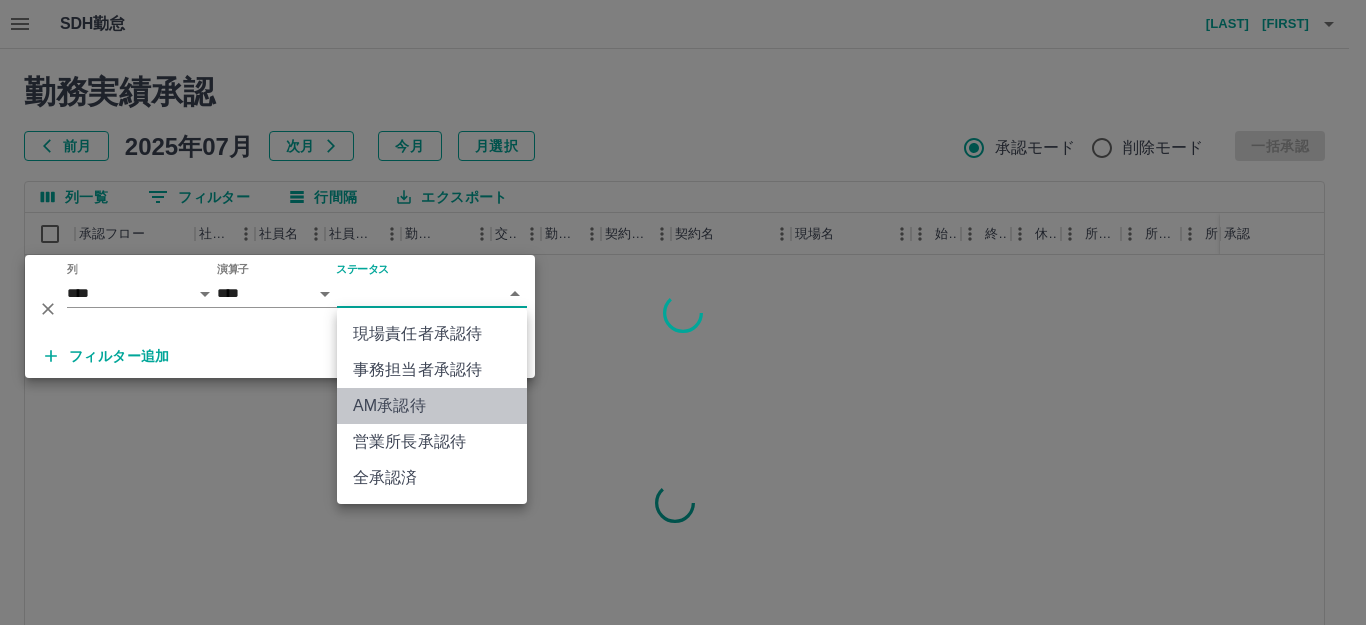 click on "AM承認待" at bounding box center (432, 406) 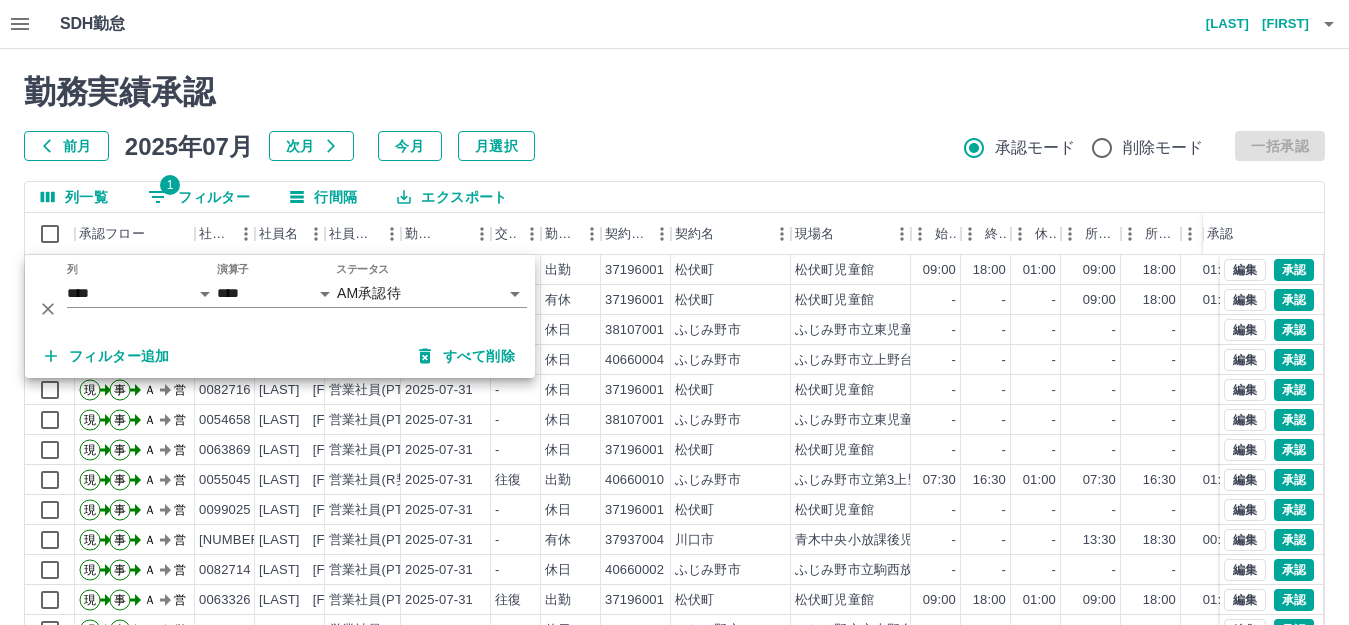 click on "前月 2025年07月 次月 今月 月選択 承認モード 削除モード 一括承認" at bounding box center (674, 146) 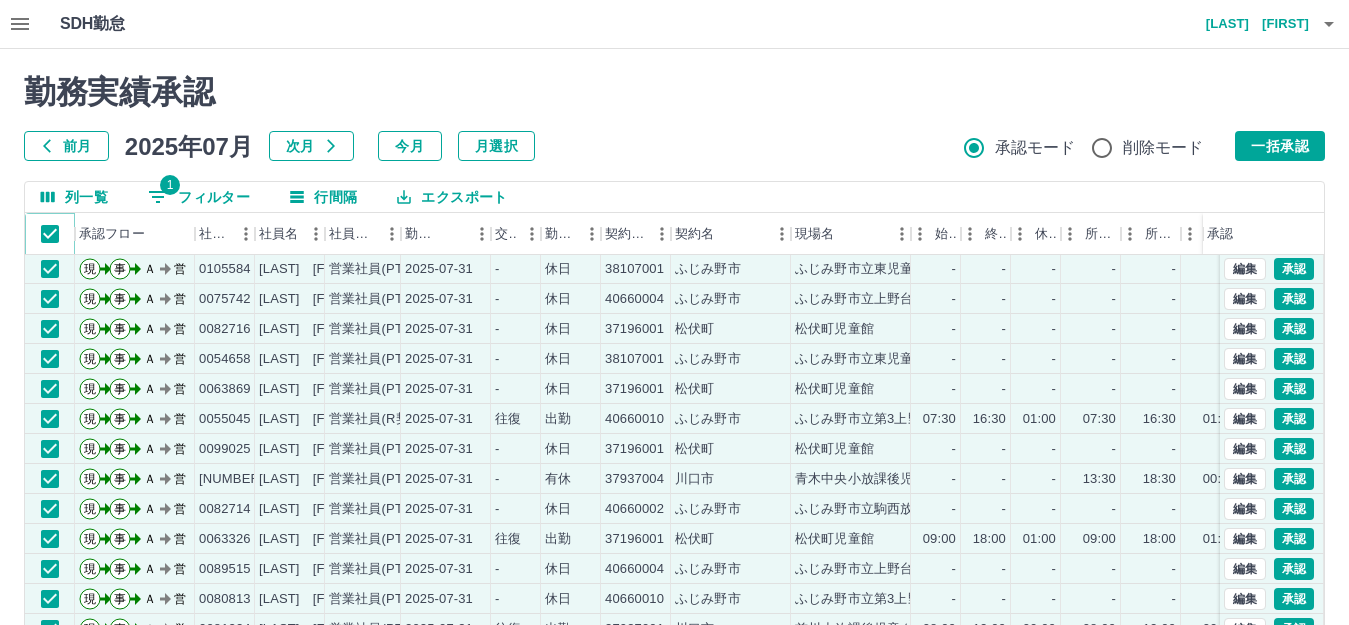 scroll, scrollTop: 104, scrollLeft: 0, axis: vertical 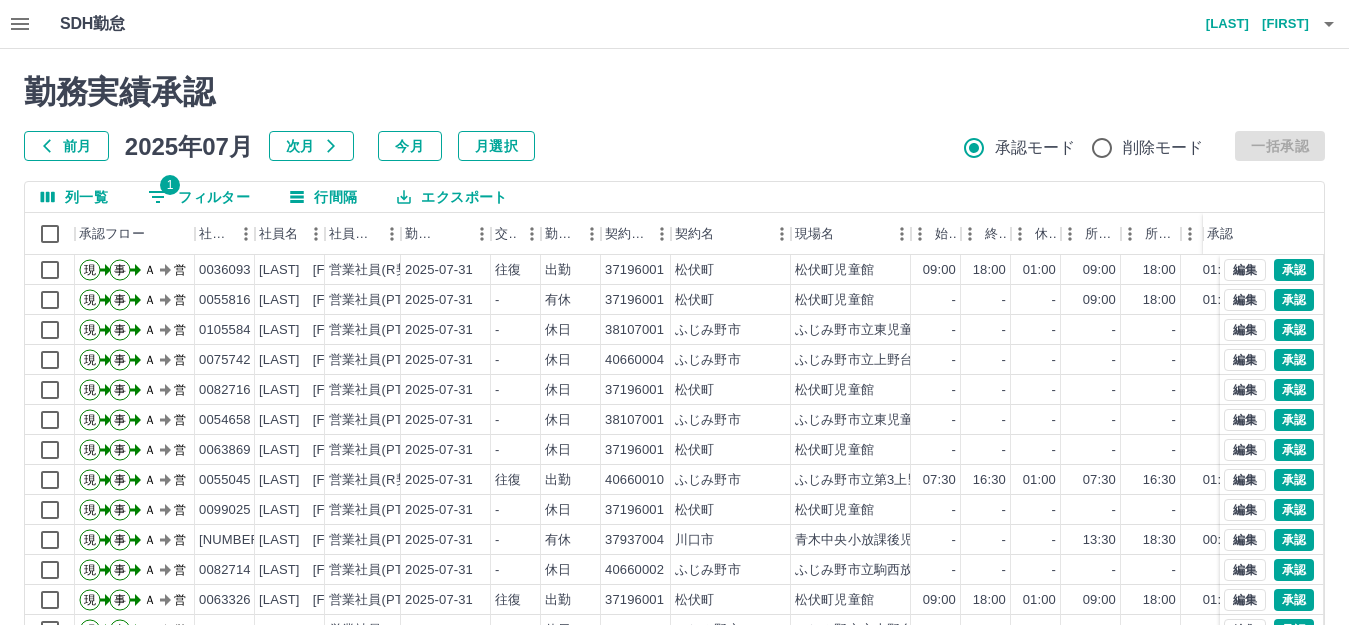 click on "1 フィルター" at bounding box center [199, 197] 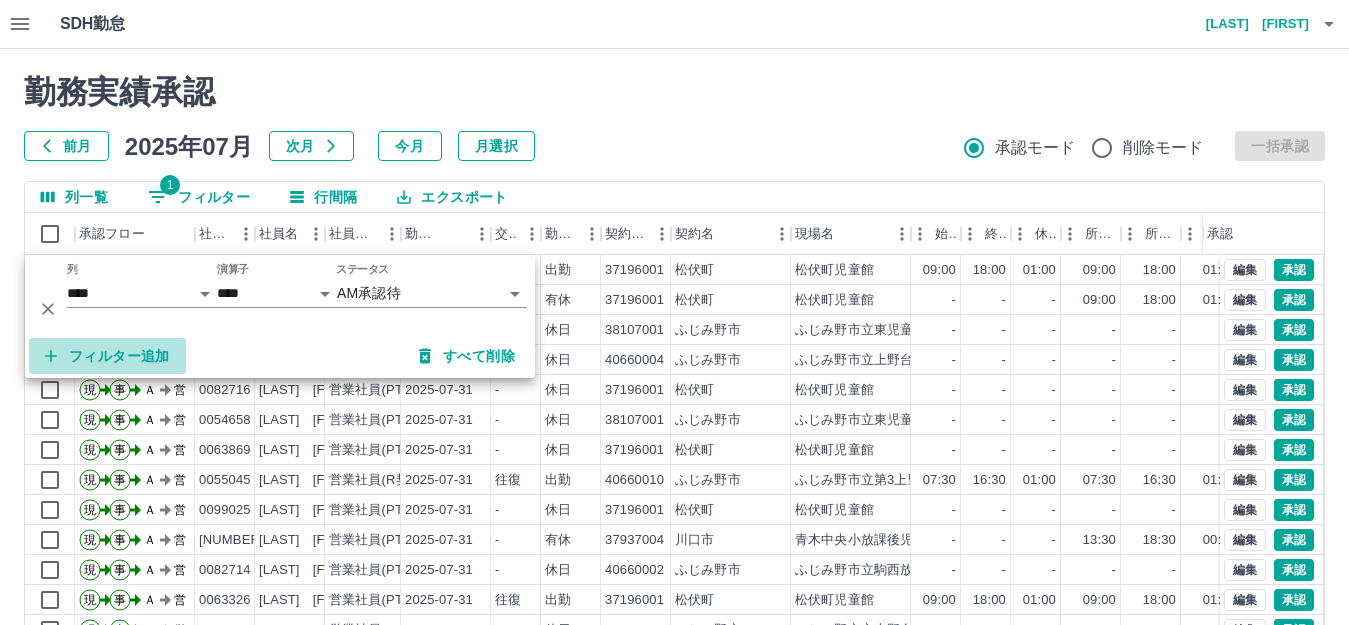 drag, startPoint x: 146, startPoint y: 352, endPoint x: 215, endPoint y: 305, distance: 83.48653 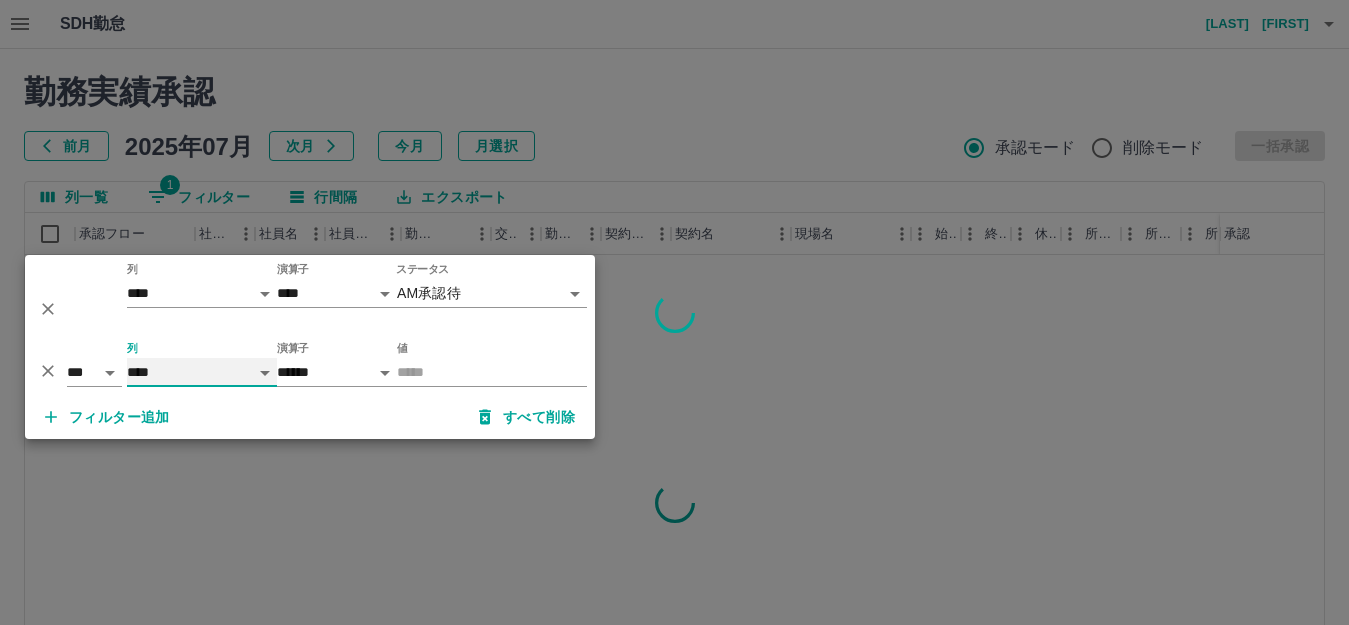 click on "**** *** **** *** *** **** ***** *** *** ** ** ** **** **** **** ** ** *** **** *****" at bounding box center (202, 372) 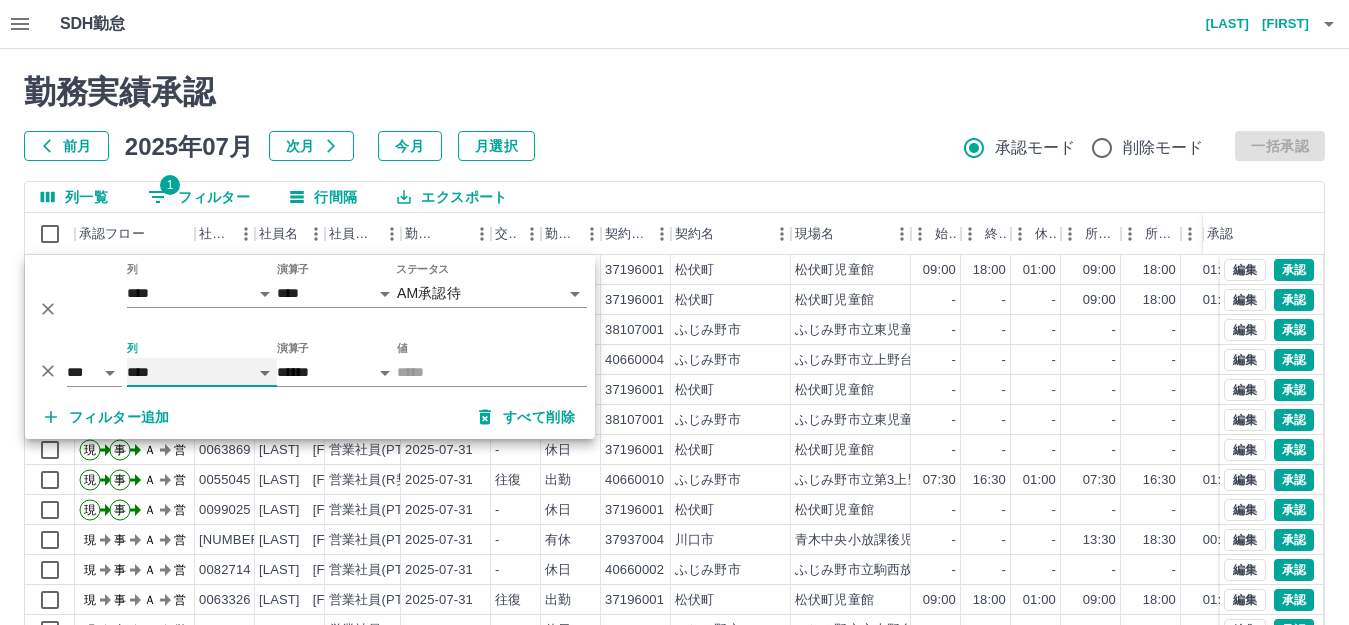 click on "**** *** **** *** *** **** ***** *** *** ** ** ** **** **** **** ** ** *** **** *****" at bounding box center [202, 372] 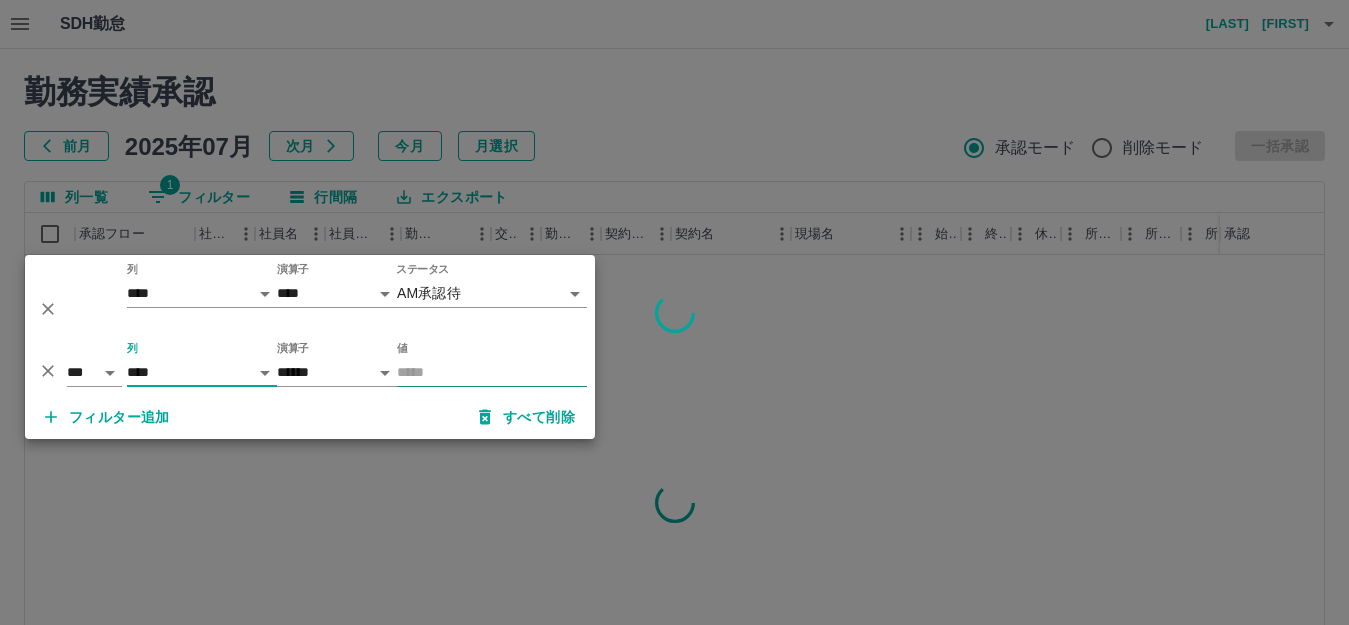click on "値" at bounding box center (492, 372) 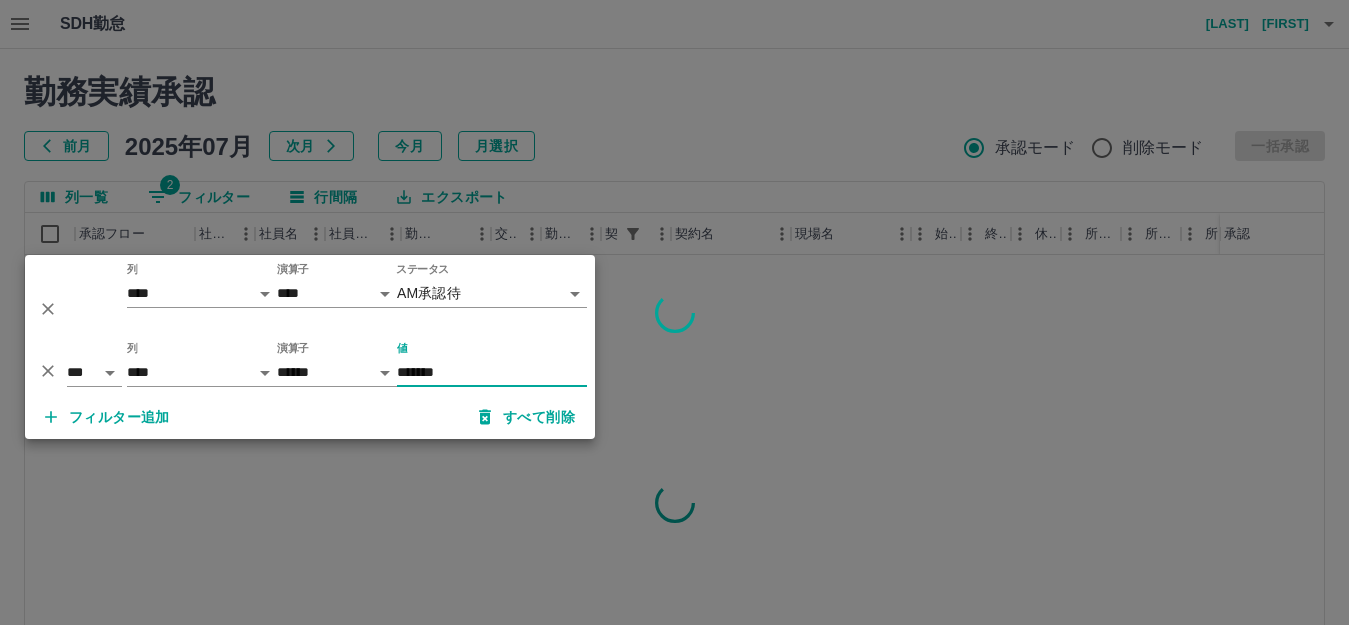 type on "******" 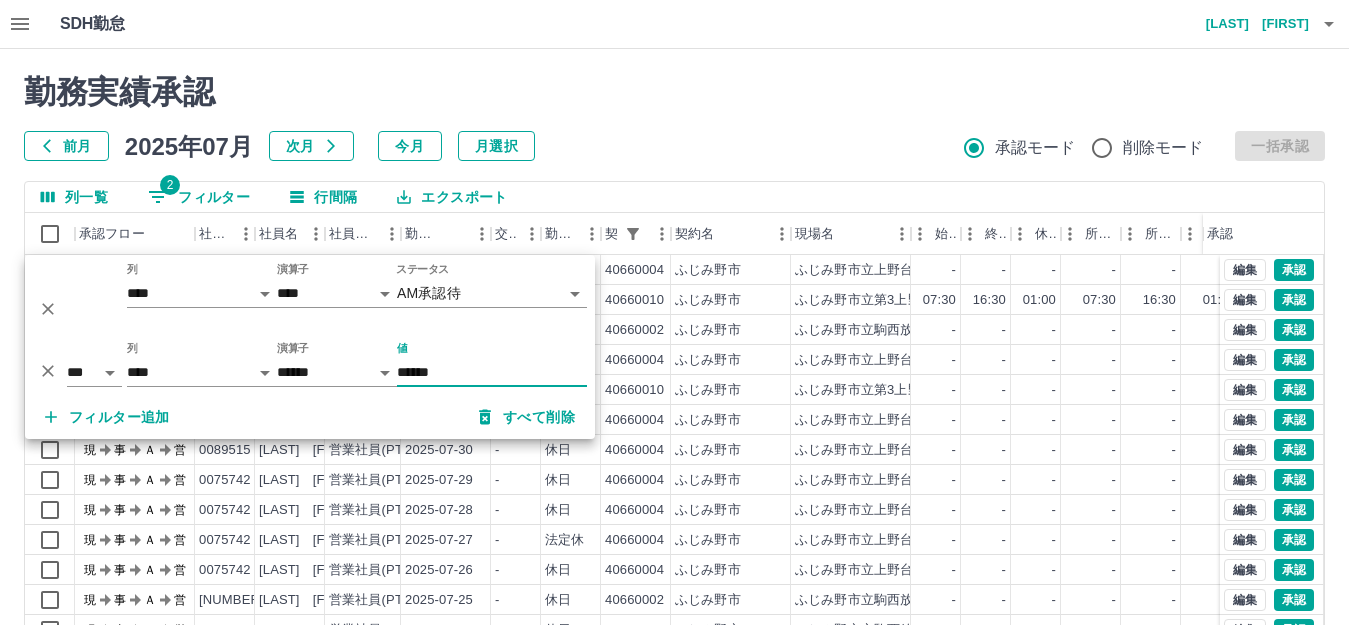 click at bounding box center (674, 312) 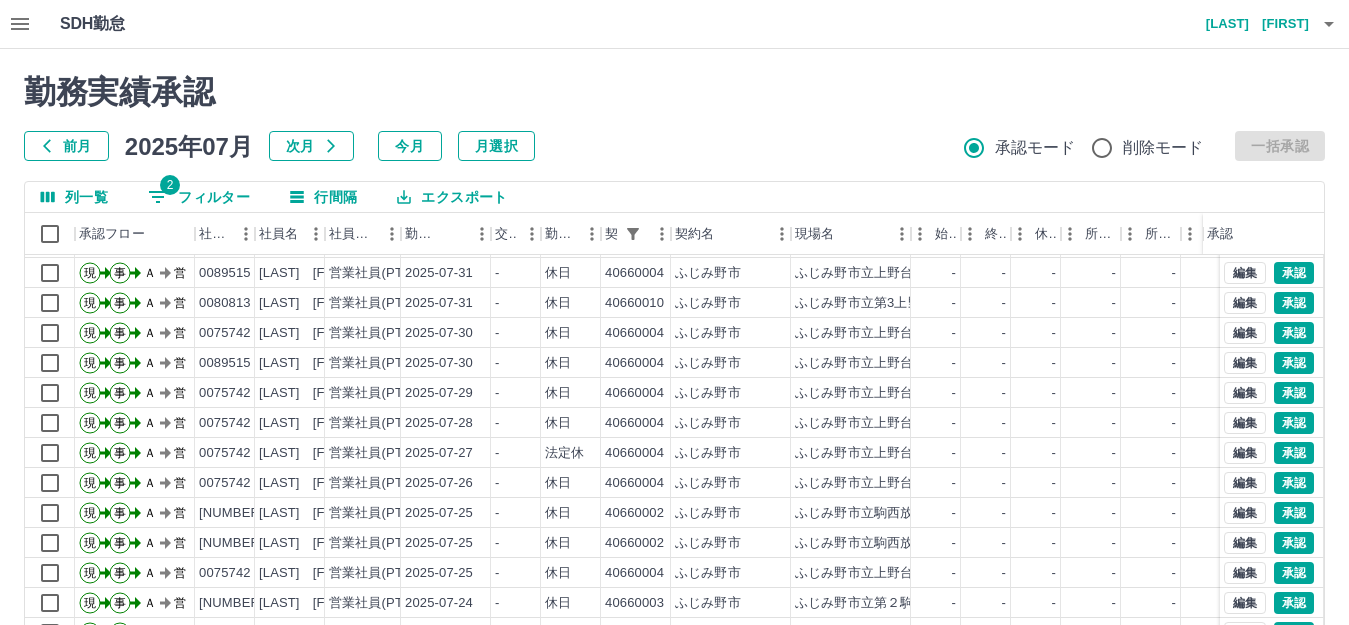 scroll, scrollTop: 104, scrollLeft: 0, axis: vertical 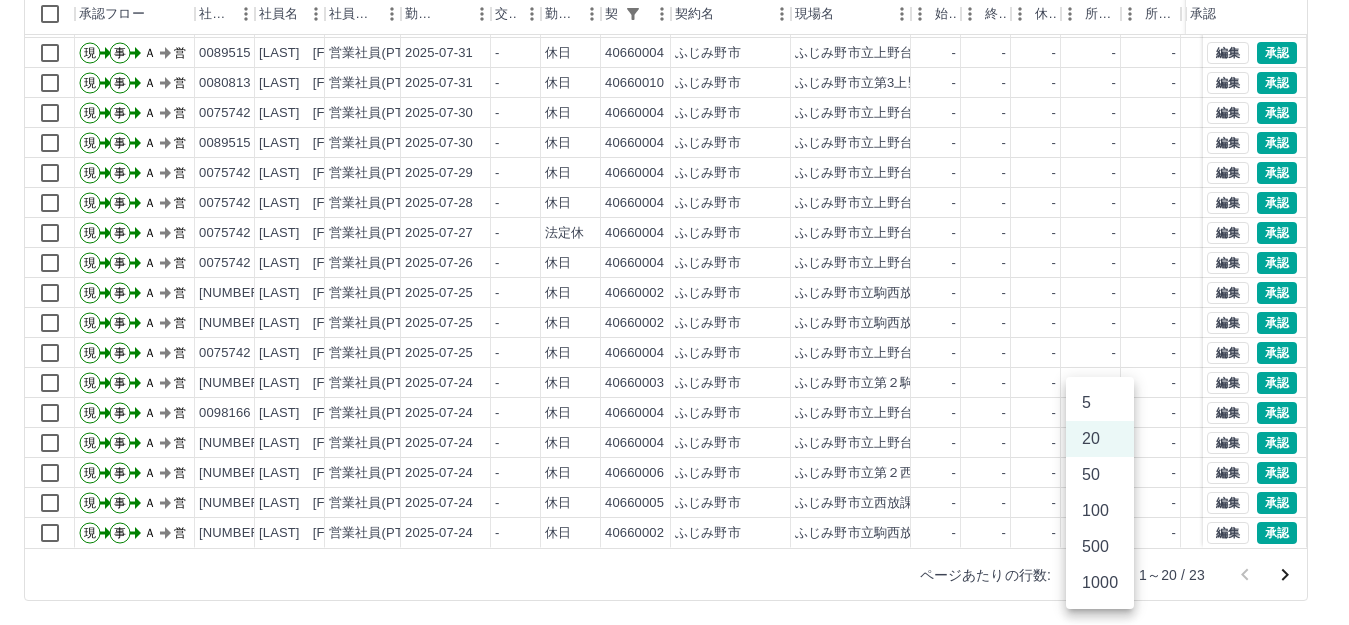 click on "SDH勤怠 [LAST]　[FIRST] 勤務実績承認 前月 [YEAR]年[MONTH]月 次月 今月 月選択 承認モード 削除モード 一括承認 列一覧 2 フィルター 行間隔 エクスポート 承認フロー 社員番号 社員名 社員区分 勤務日 交通費 勤務区分 契約コード 契約名 現場名 始業 終業 休憩 所定開始 所定終業 所定休憩 拘束 勤務 遅刻等 コメント ステータス 承認 現 事 Ａ 営 [NUMBER] [LAST]　[FIRST] 営業社員(R契約) [DATE] 往復 出勤 [NUMBER] [CITY] [CITY]放課後児童クラブ [TIME] [TIME] [TIME] [TIME] [TIME] [TIME] [TIME] [TIME] [TIME] AM承認待 現 事 Ａ 営 [NUMBER] [LAST]　[FIRST] 営業社員(PT契約) [DATE]  -  休日 [NUMBER] [CITY] [CITY]放課後児童クラブ - - - - - - [TIME] [TIME] [TIME] AM承認待 現 事 Ａ 営 [NUMBER] [LAST]　[FIRST] 営業社員(PT契約) [DATE]  -  休日 [NUMBER] [CITY] - - - - - - [TIME] [TIME] [TIME] 現" at bounding box center [674, 202] 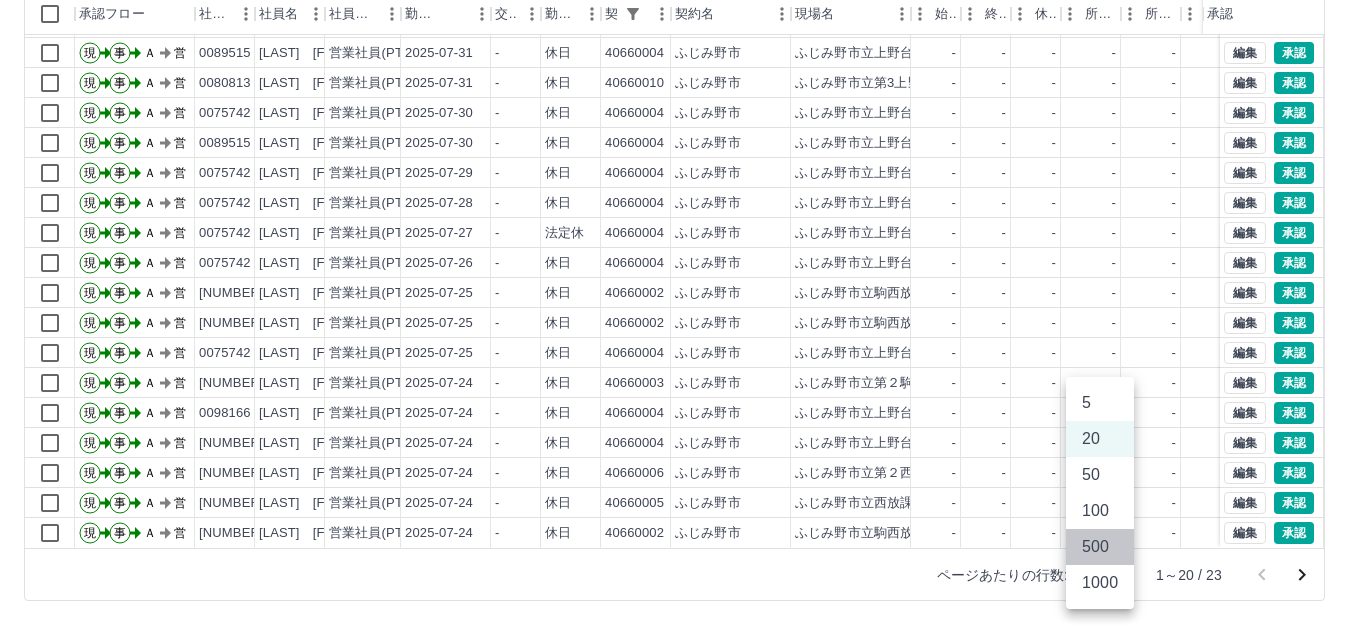 click on "500" at bounding box center (1100, 547) 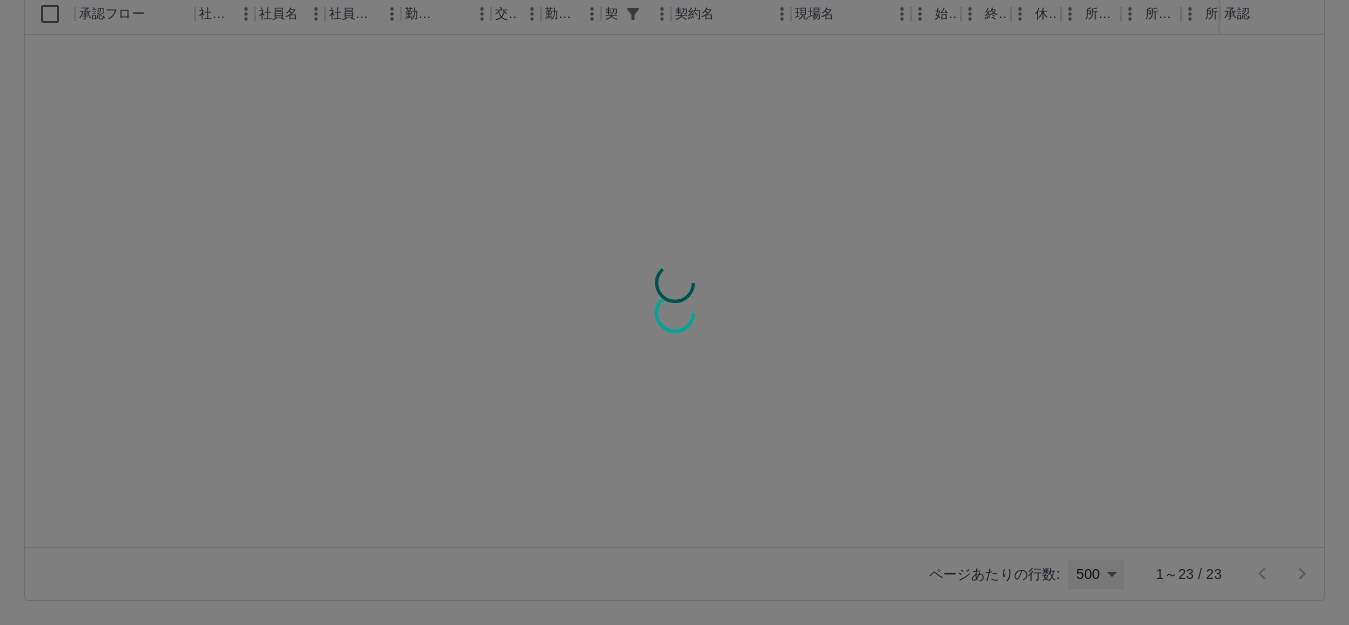 scroll, scrollTop: 0, scrollLeft: 0, axis: both 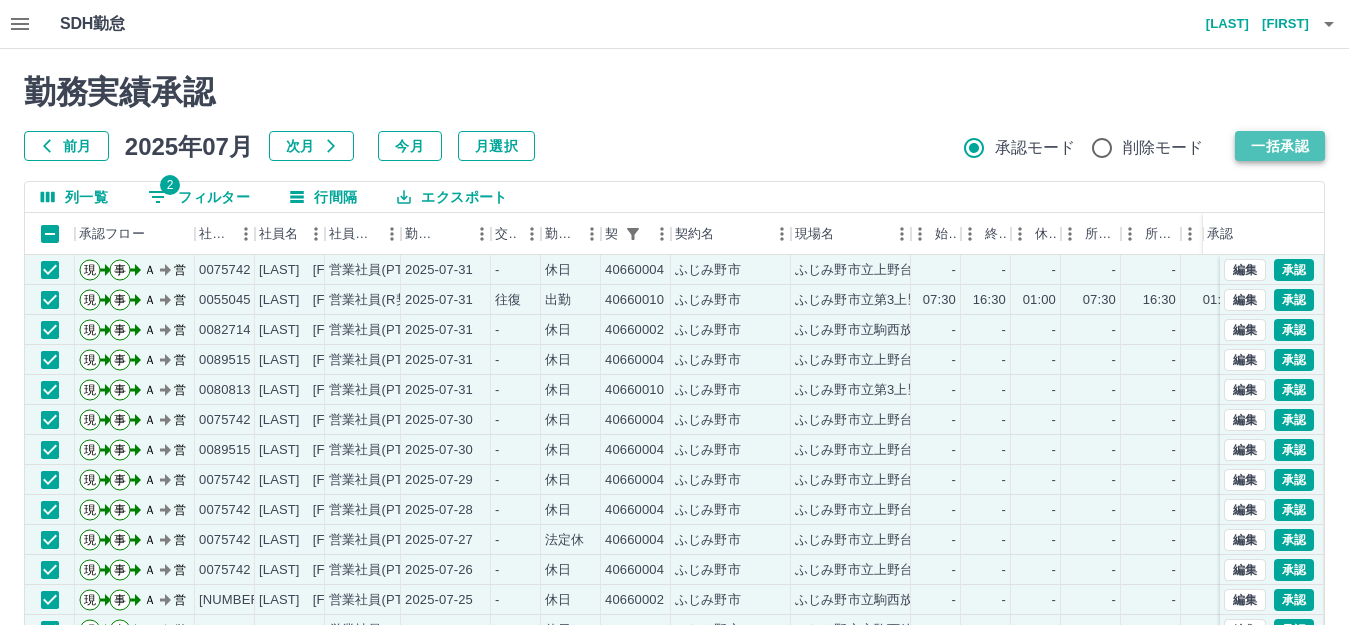 click on "一括承認" at bounding box center (1280, 146) 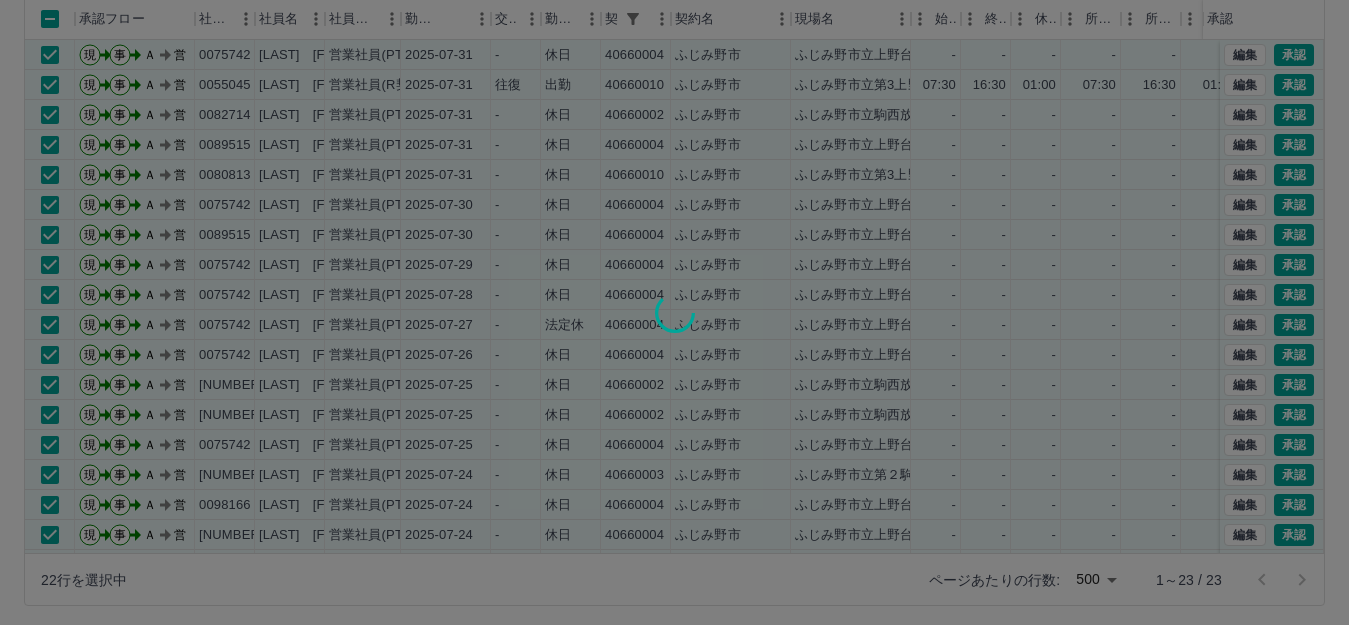 scroll, scrollTop: 220, scrollLeft: 0, axis: vertical 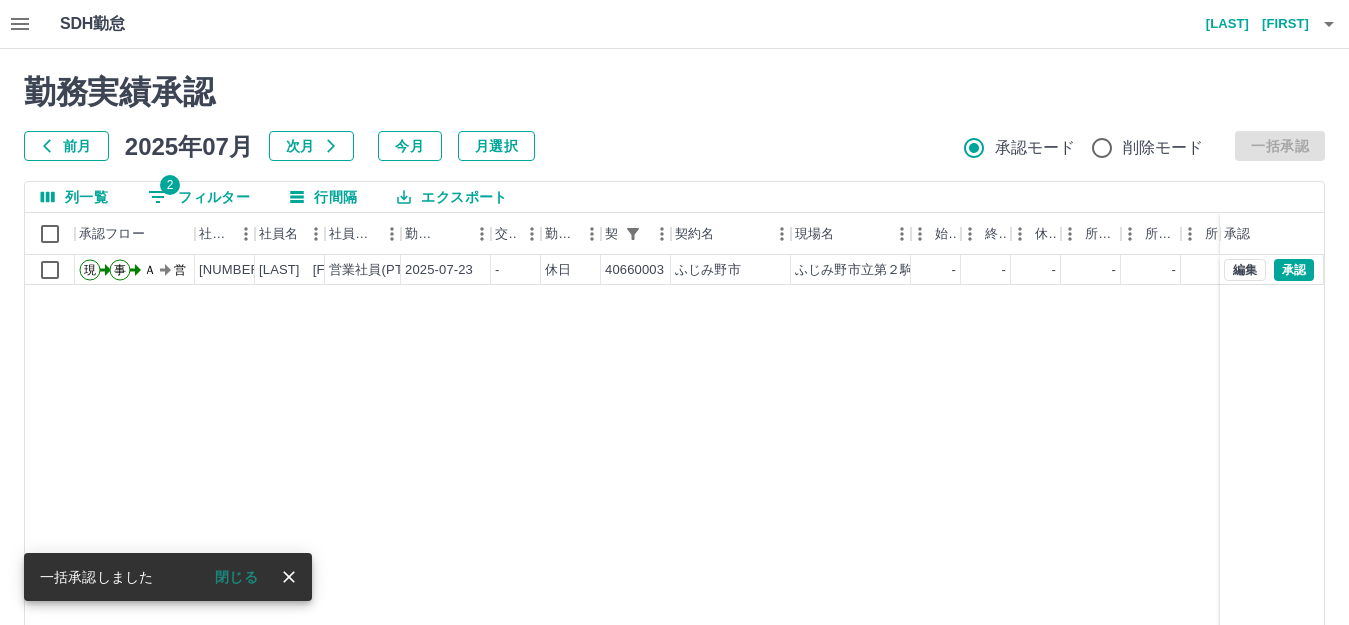 click on "2 フィルター" at bounding box center (199, 197) 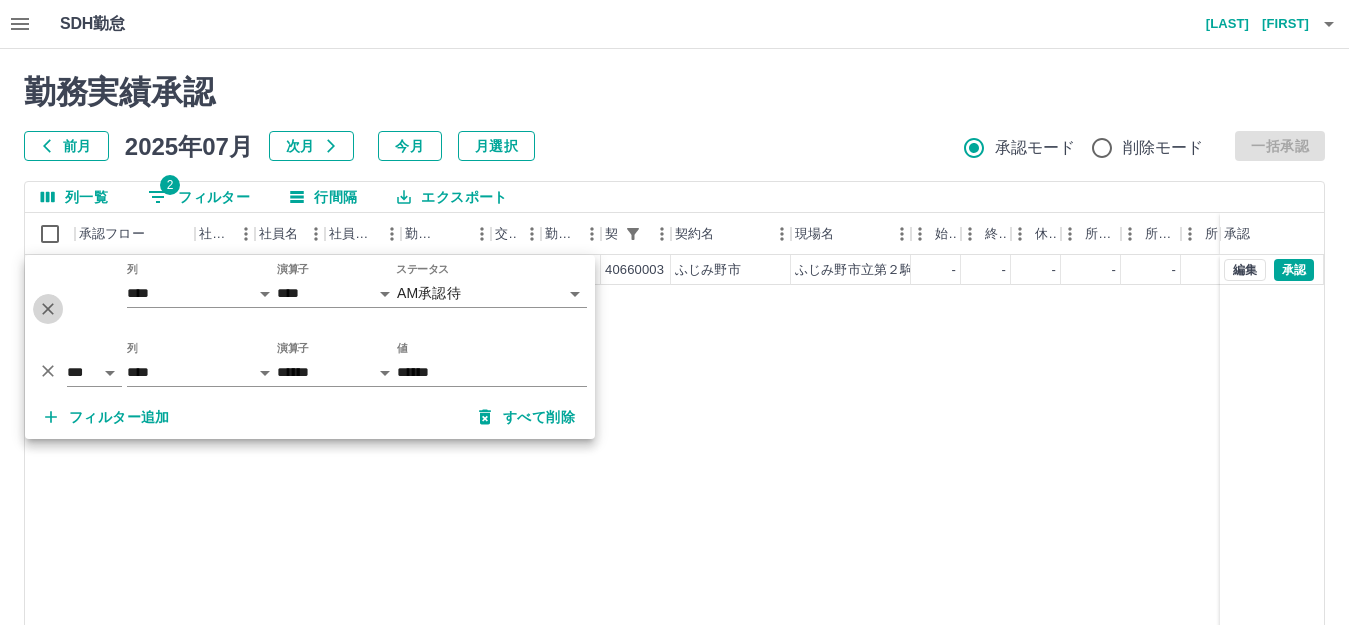 click 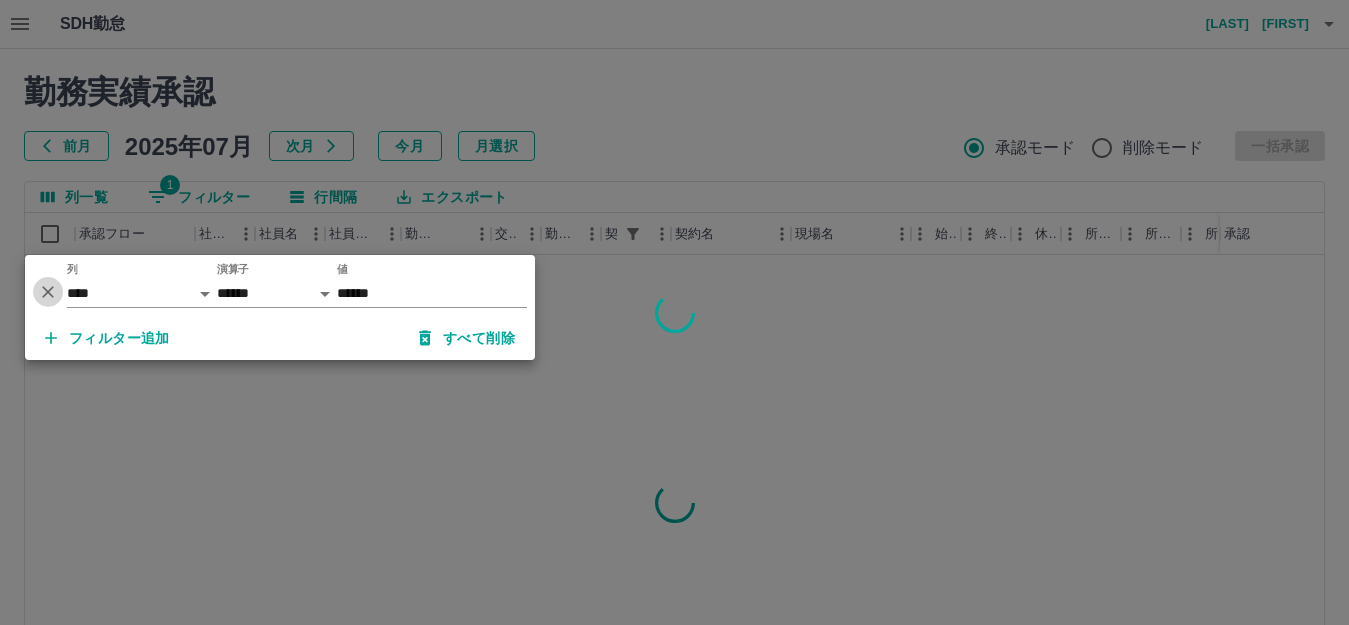 click 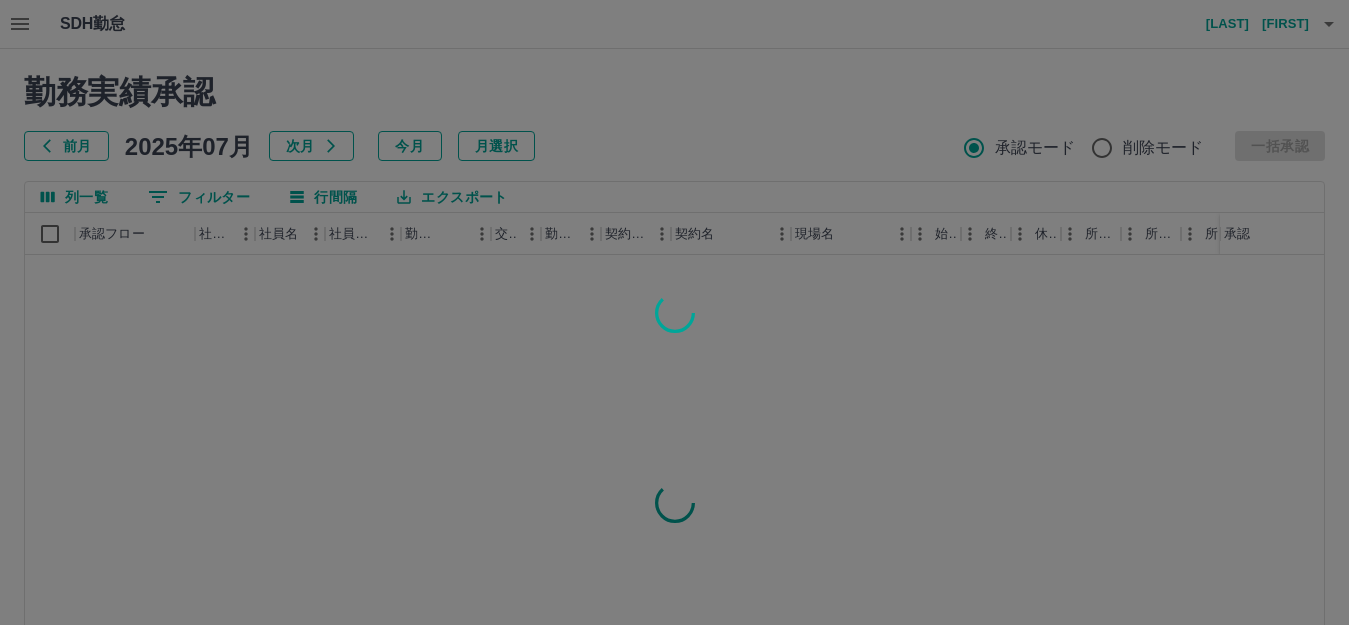 click at bounding box center [674, 312] 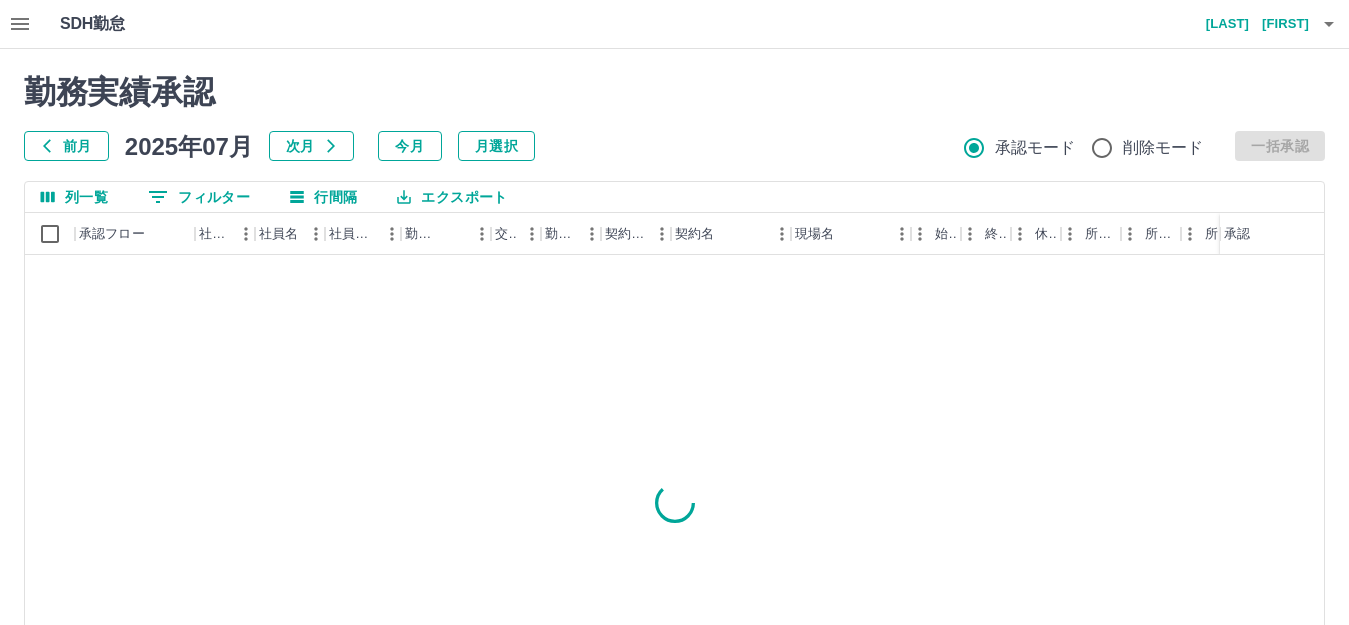 click on "0 フィルター" at bounding box center (199, 197) 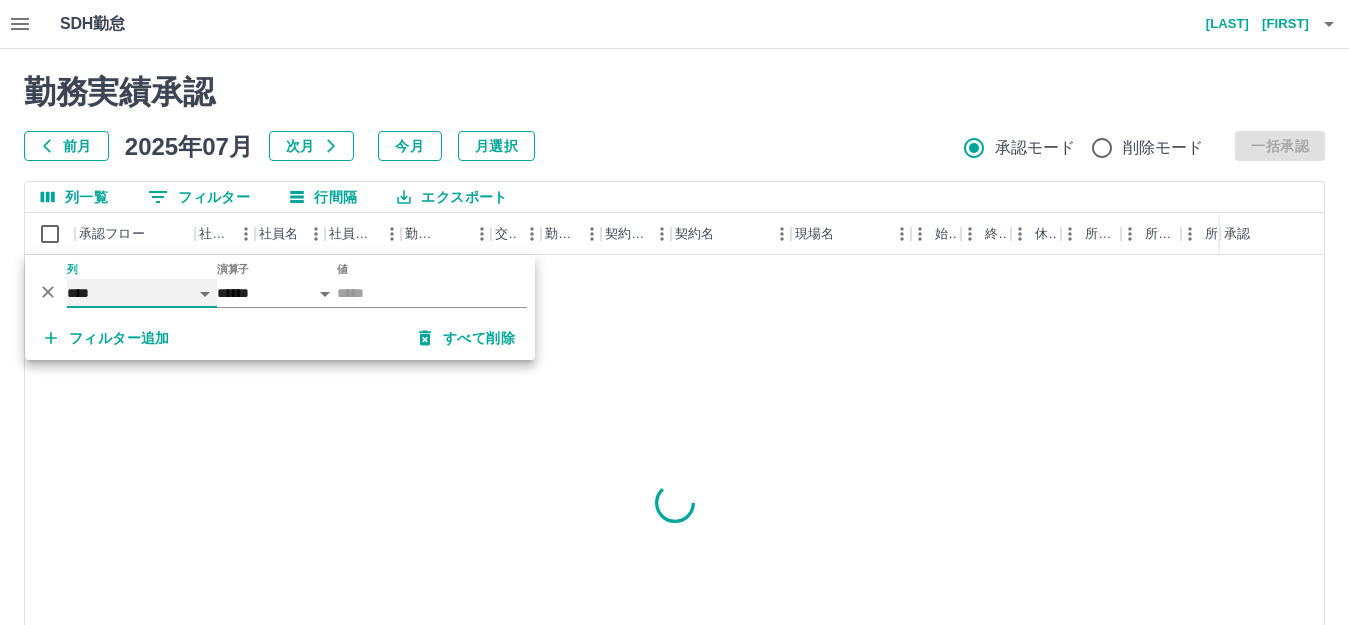 click on "**** *** **** *** *** **** ***** *** *** ** ** ** **** **** **** ** ** *** **** *****" at bounding box center (142, 293) 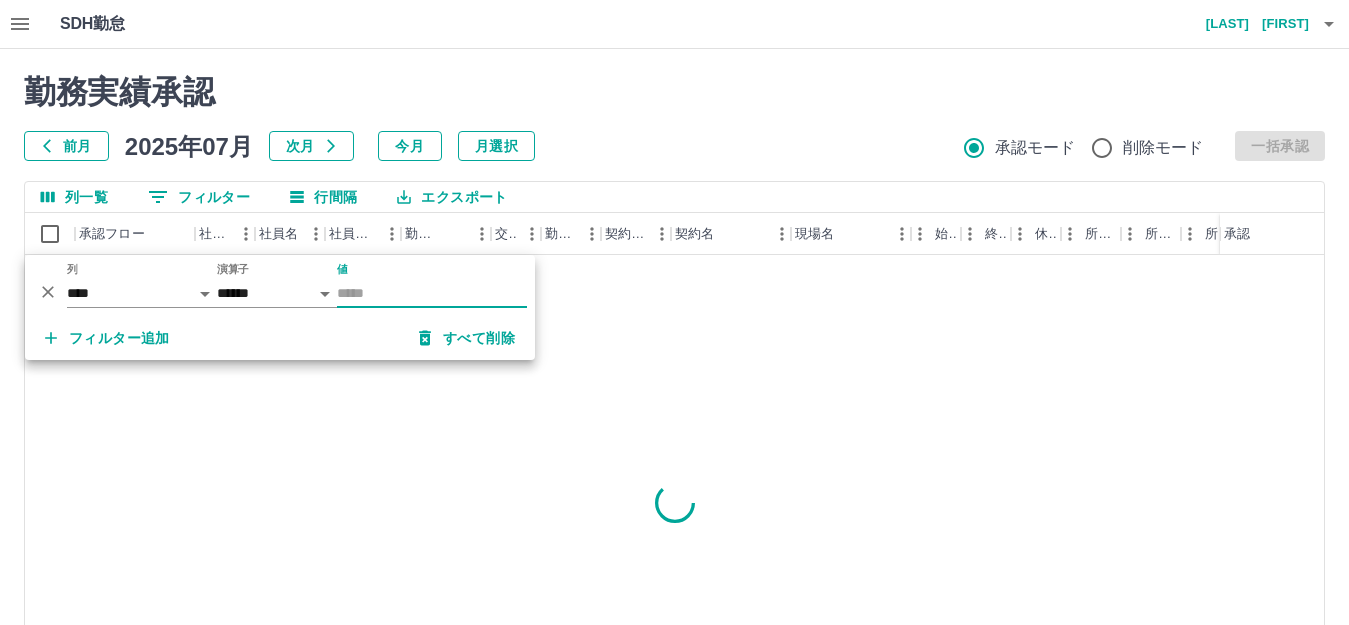 drag, startPoint x: 421, startPoint y: 298, endPoint x: 443, endPoint y: 282, distance: 27.202942 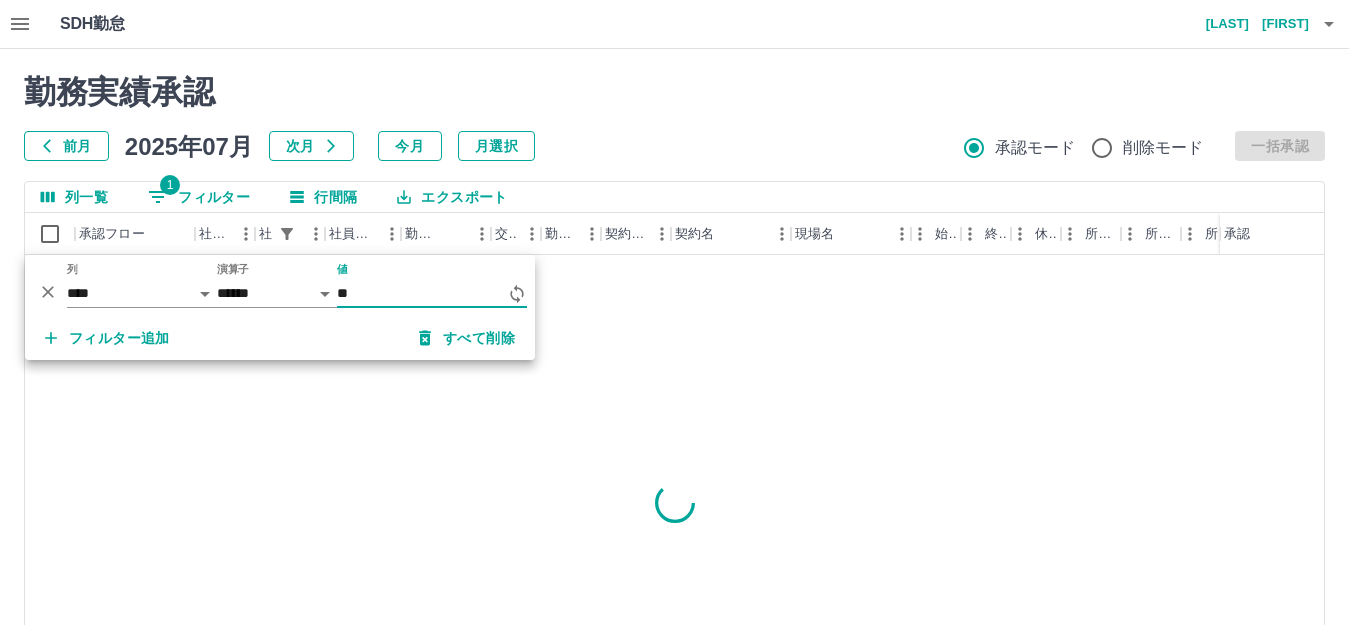 type on "*" 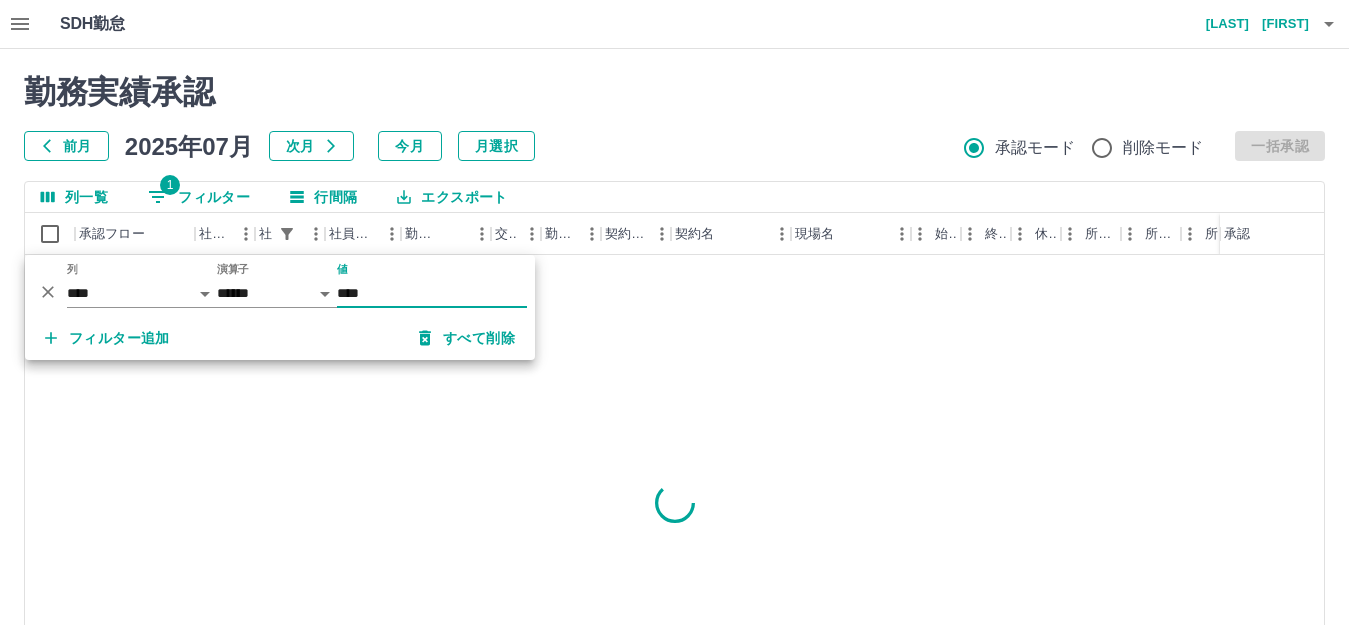 type on "****" 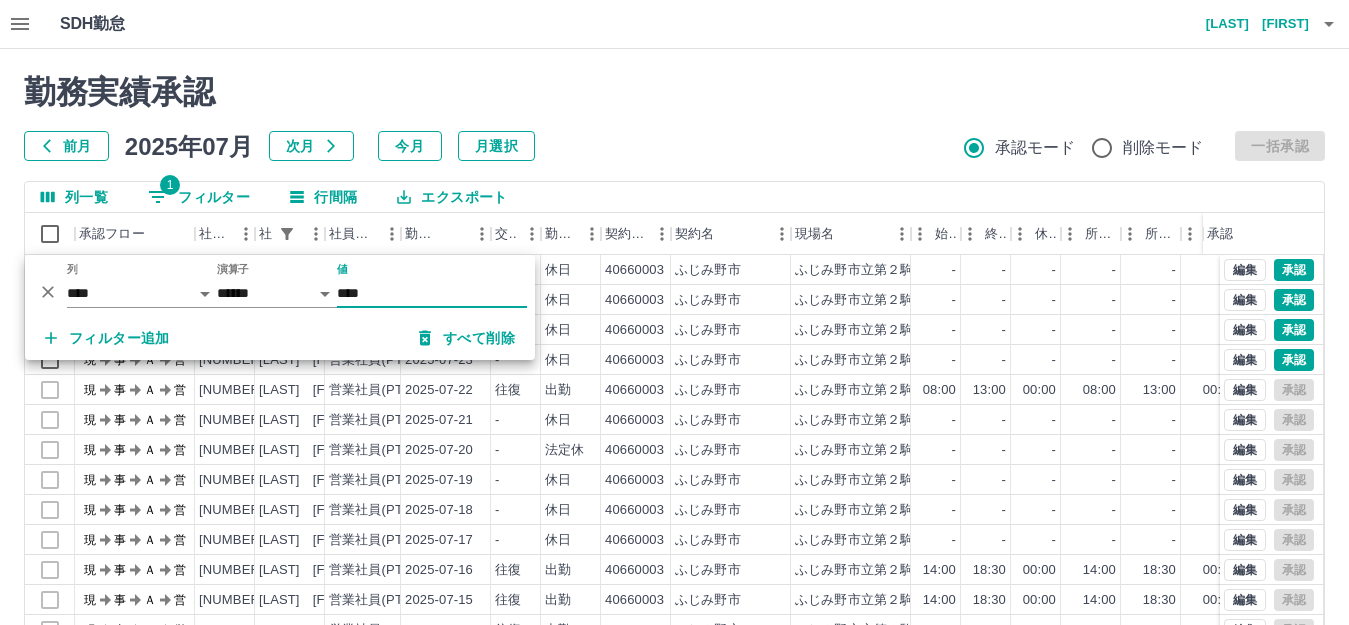 click on "前月 2025年07月 次月 今月 月選択 承認モード 削除モード 一括承認" at bounding box center (674, 146) 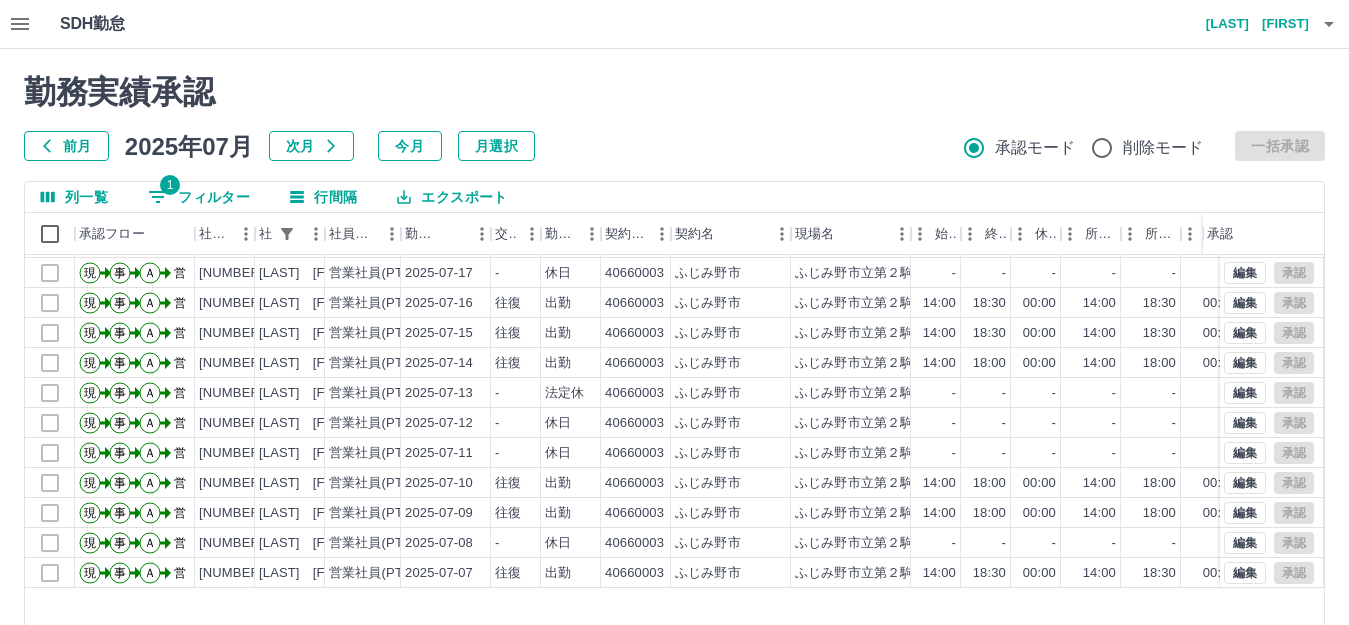 scroll, scrollTop: 0, scrollLeft: 0, axis: both 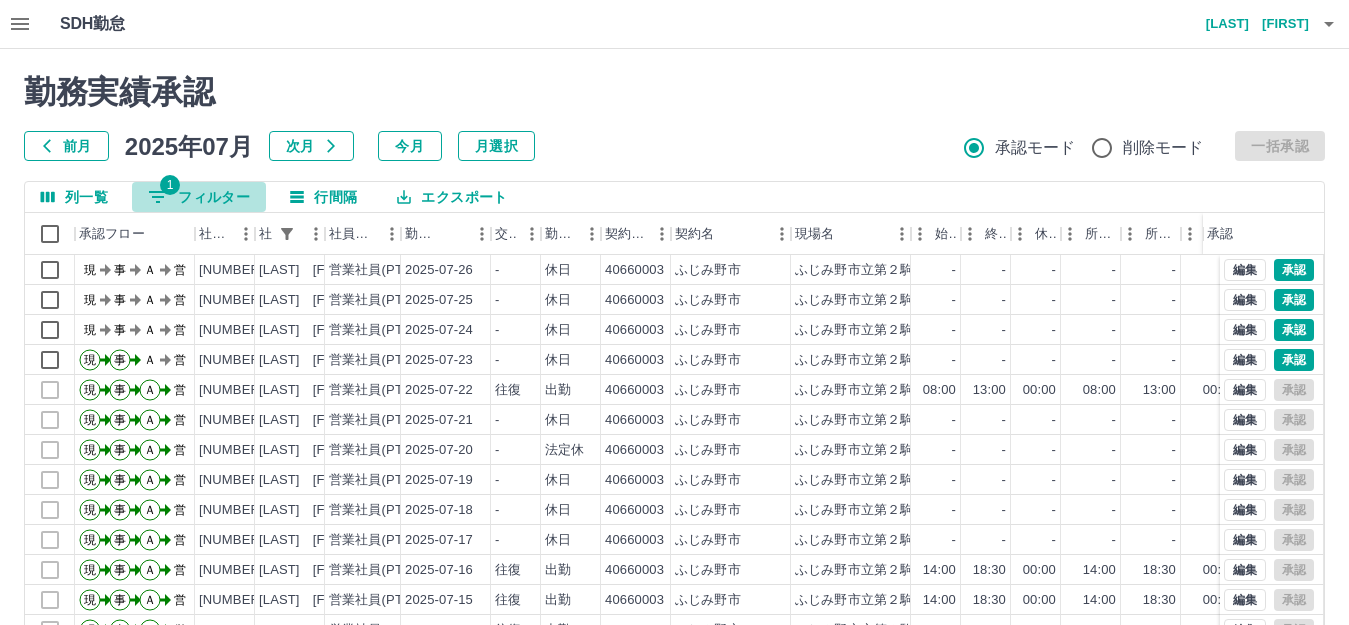 click on "1 フィルター" at bounding box center [199, 197] 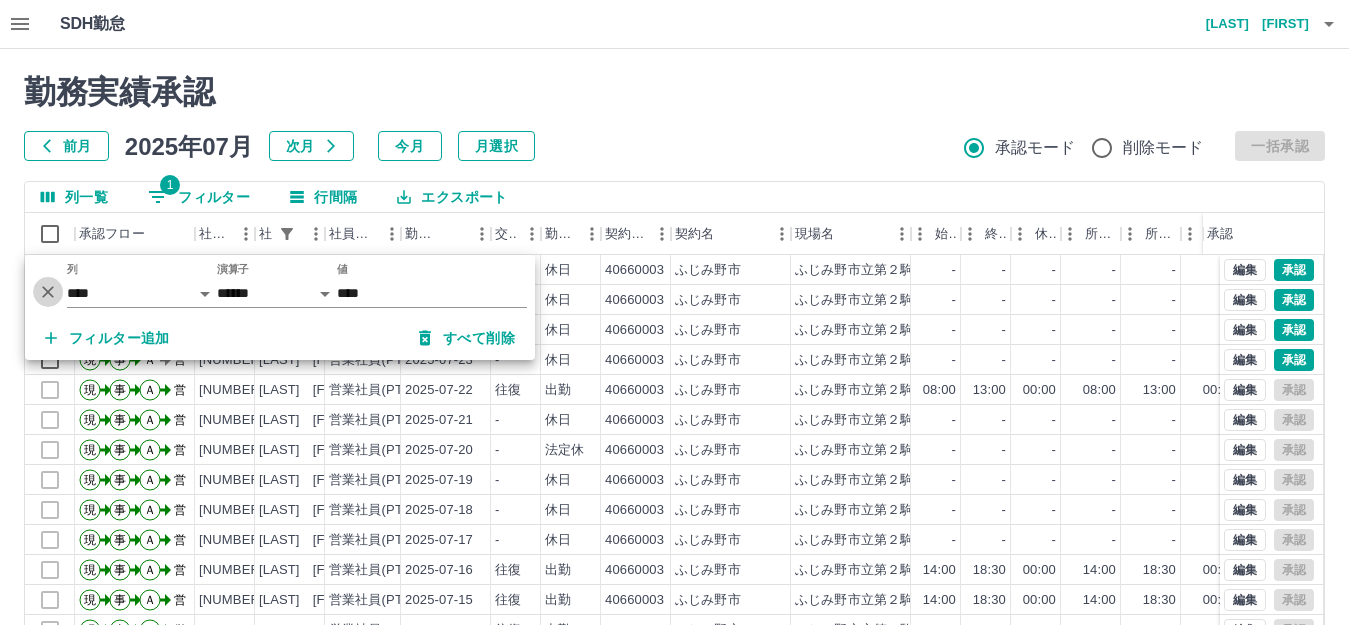 click 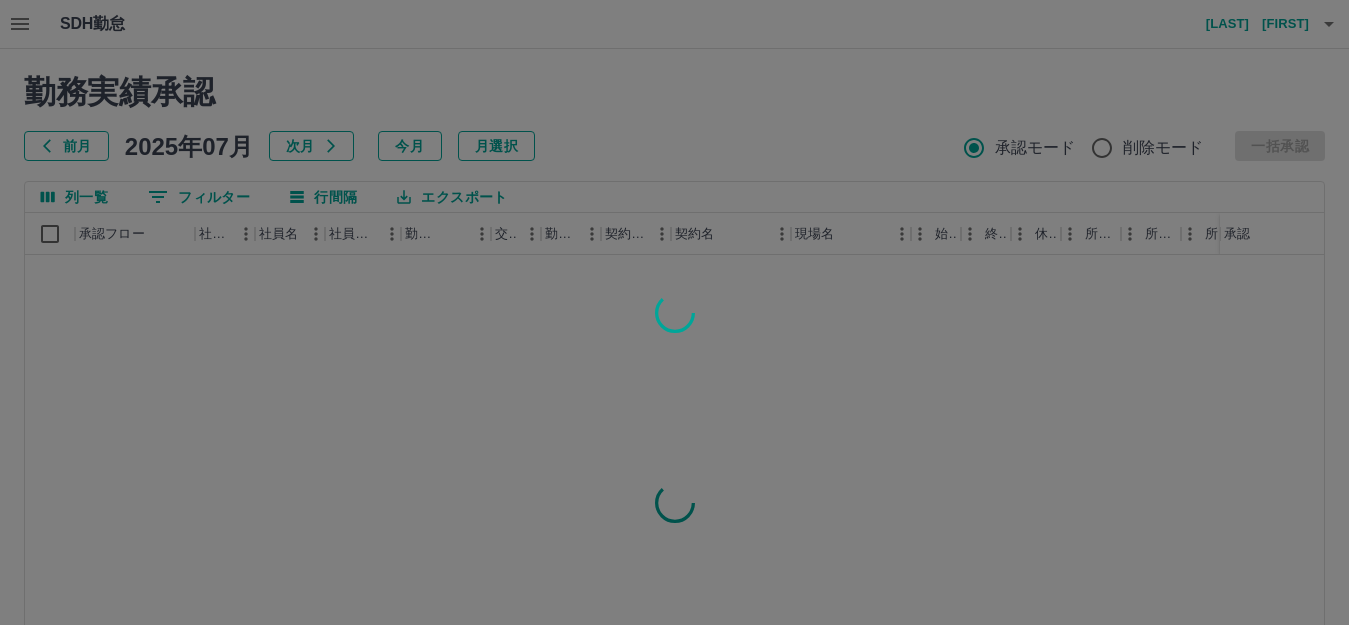 click at bounding box center (674, 312) 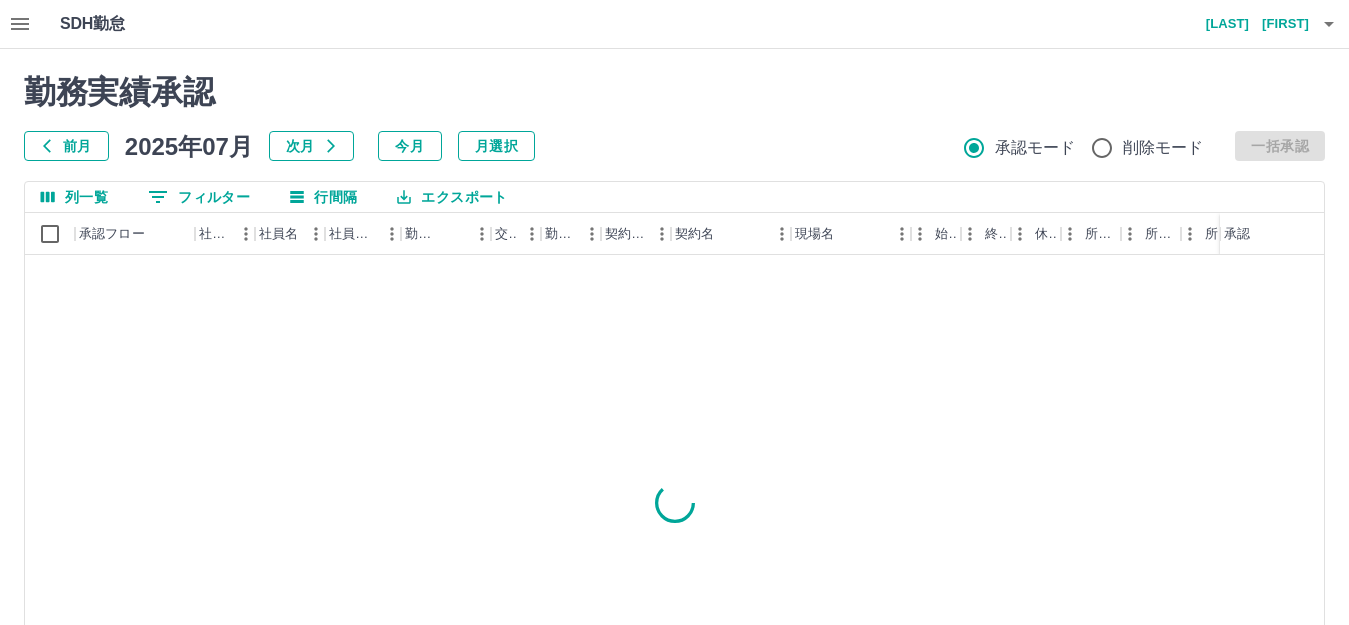click on "0 フィルター" at bounding box center [199, 197] 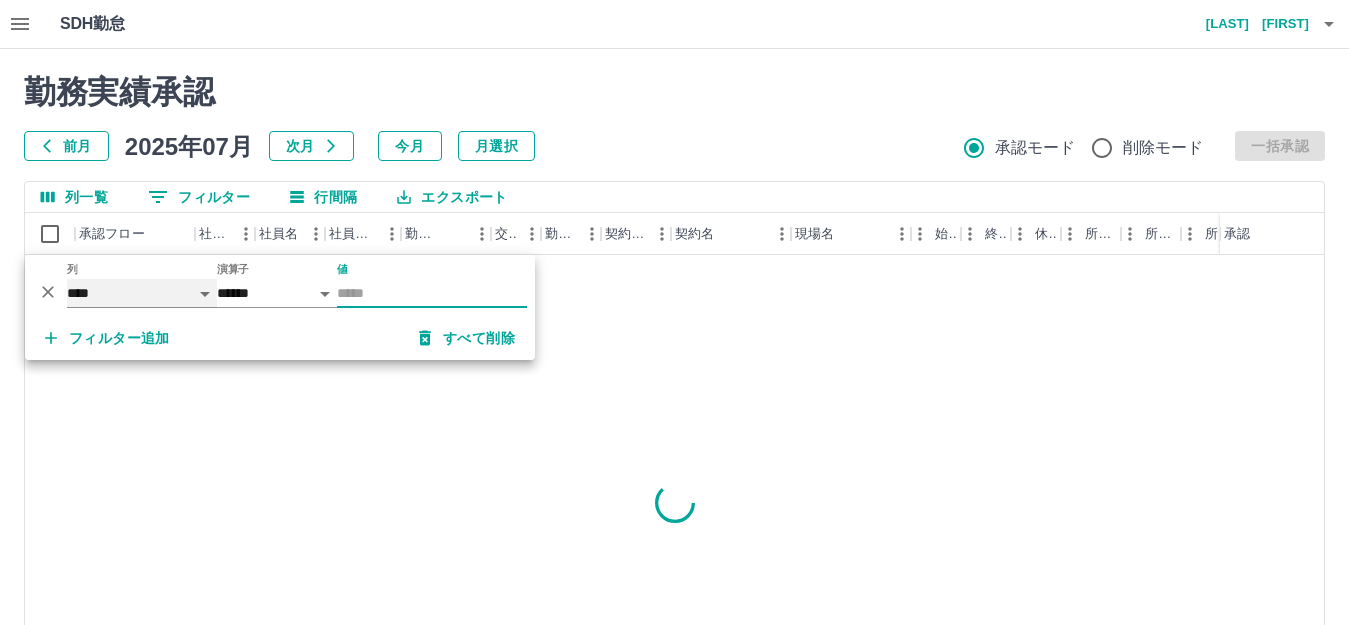 click on "**** *** **** *** *** **** ***** *** *** ** ** ** **** **** **** ** ** *** **** *****" at bounding box center (142, 293) 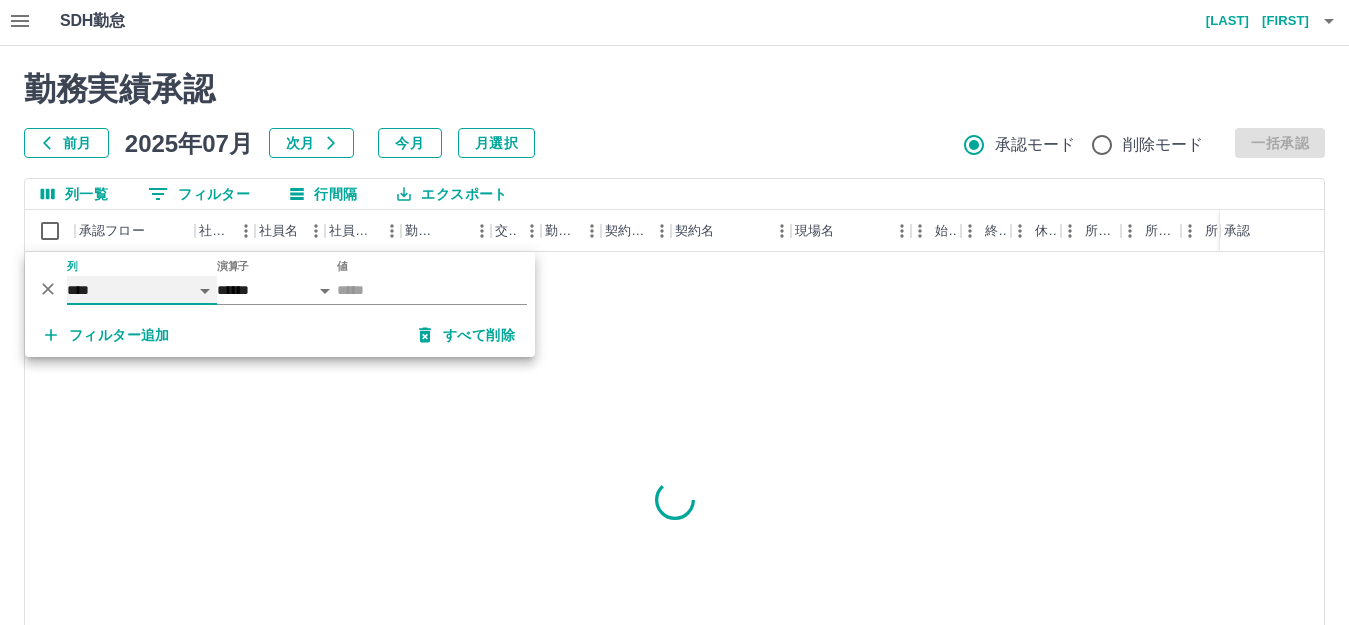 scroll, scrollTop: 0, scrollLeft: 0, axis: both 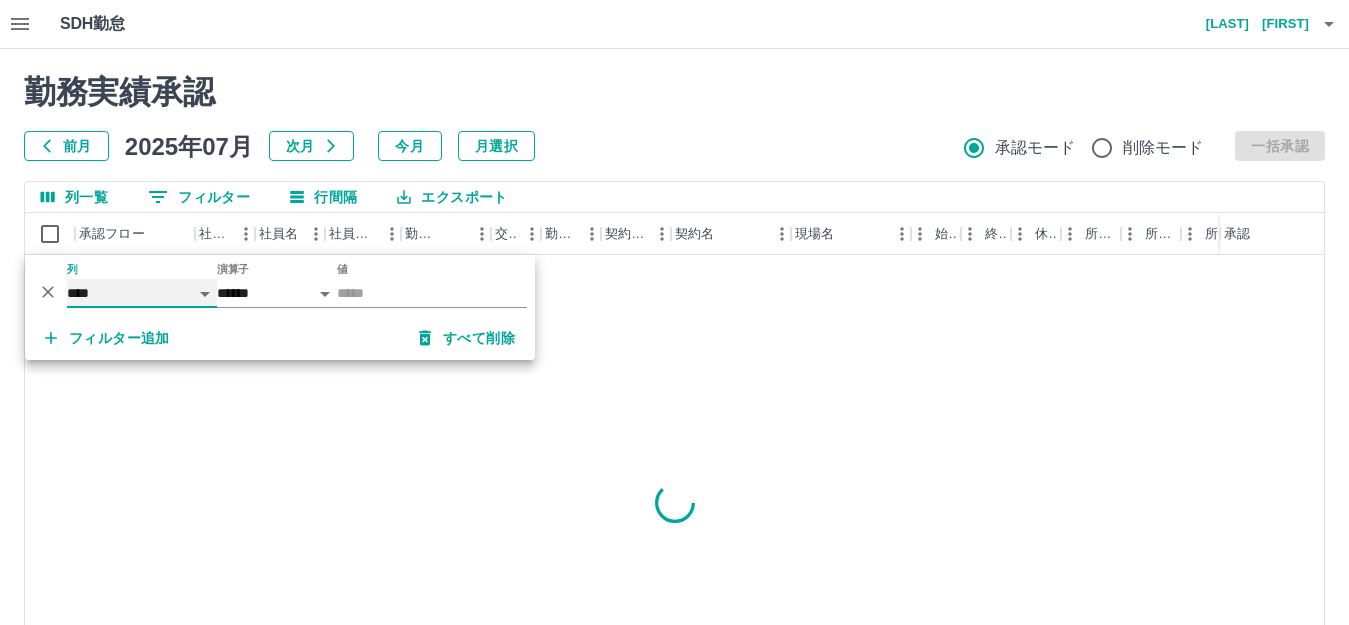 click on "**** *** **** *** *** **** ***** *** *** ** ** ** **** **** **** ** ** *** **** *****" at bounding box center [142, 293] 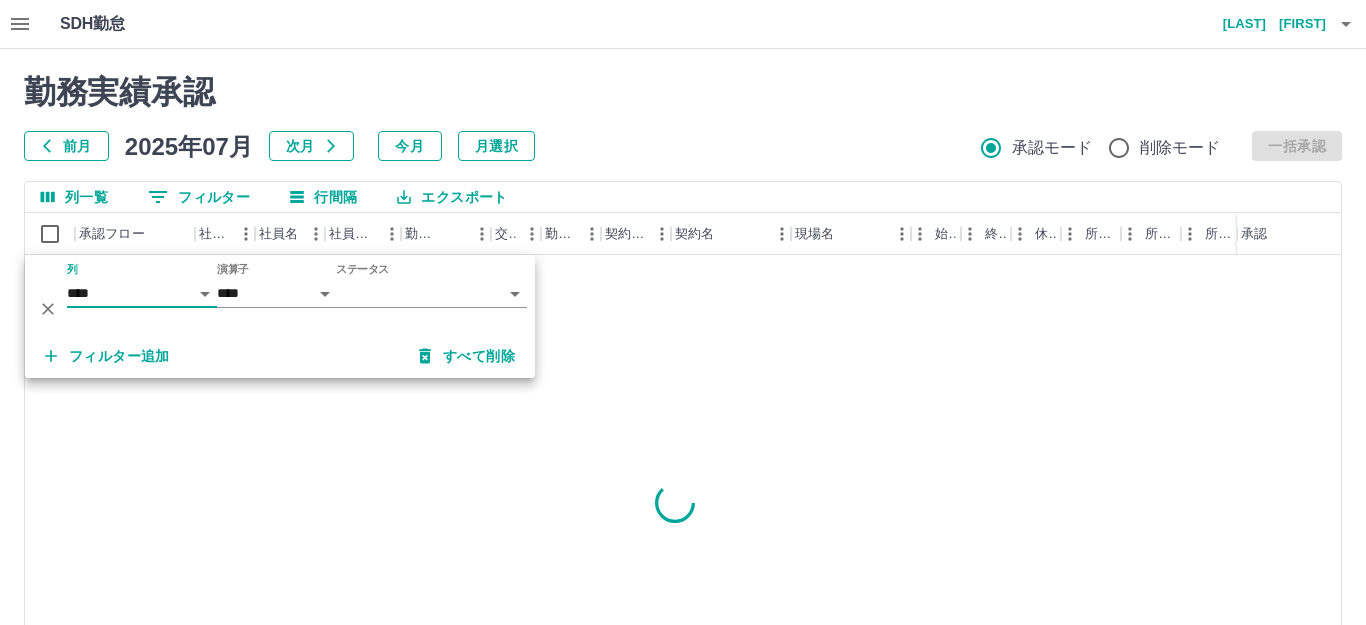 click on "SDH勤怠 [LAST]　[FIRST] 勤務実績承認 前月 [YEAR]年[MONTH]月 次月 今月 月選択 承認モード 削除モード 一括承認 列一覧 0 フィルター 行間隔 エクスポート 承認フロー 社員番号 社員名 社員区分 勤務日 交通費 勤務区分 契約コード 契約名 現場名 始業 終業 休憩 所定開始 所定終業 所定休憩 拘束 勤務 遅刻等 コメント ステータス 承認 ページあたりの行数: [NUMBER] *** 1～[NUMBER] / [NUMBER] SDH勤怠 *** ** 列 **** *** **** *** *** **** ***** *** *** ** ** ** **** **** **** ** ** *** **** ***** 演算子 **** ****** ステータス ​ ********* フィルター追加 すべて削除" at bounding box center [683, 422] 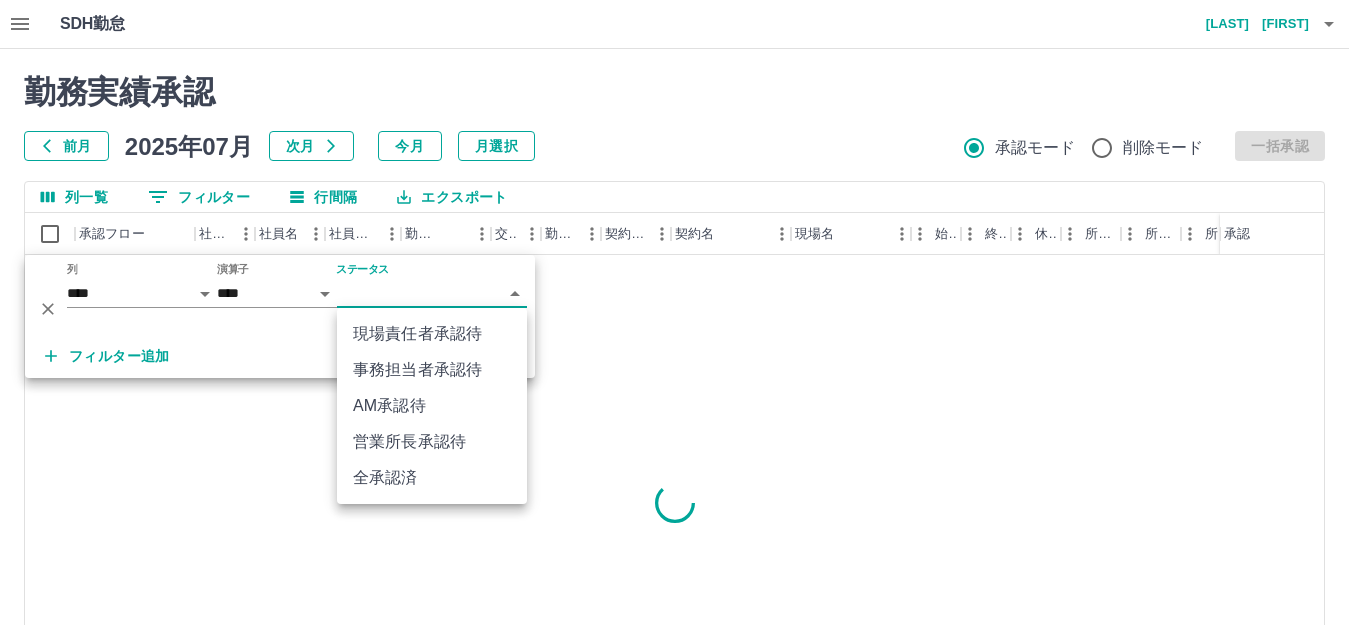 drag, startPoint x: 411, startPoint y: 399, endPoint x: 362, endPoint y: 385, distance: 50.96077 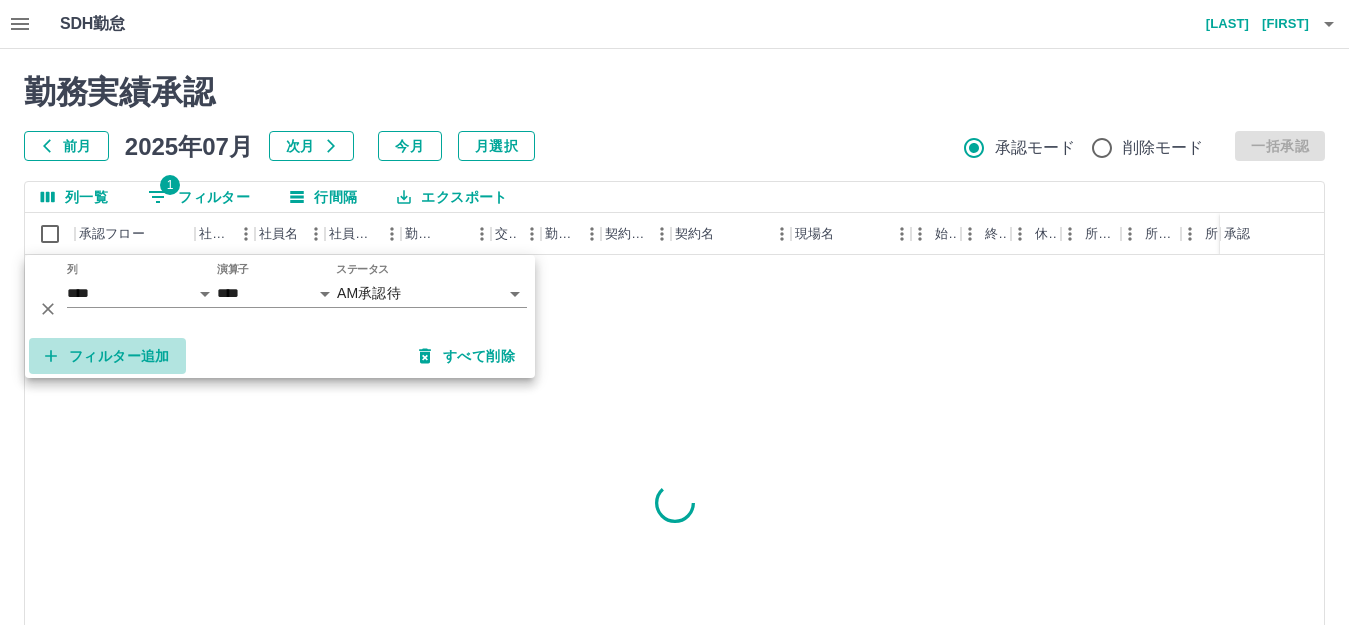 click on "フィルター追加" at bounding box center [107, 356] 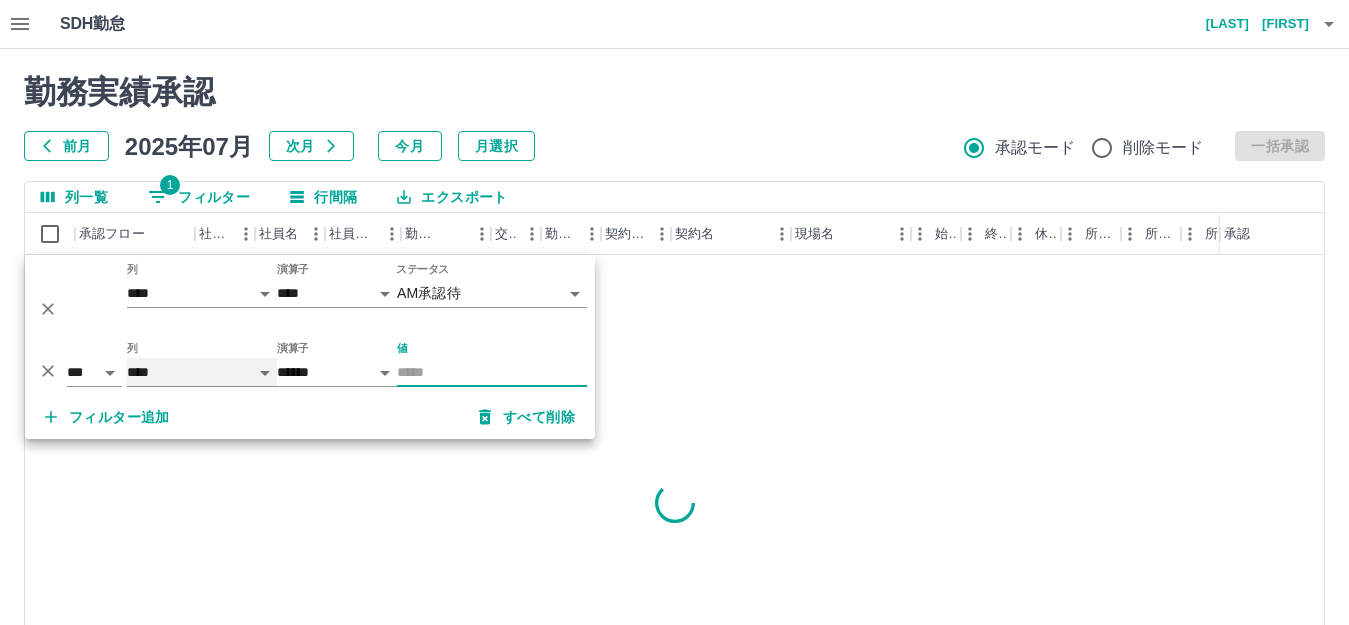 click on "**** *** **** *** *** **** ***** *** *** ** ** ** **** **** **** ** ** *** **** *****" at bounding box center [202, 372] 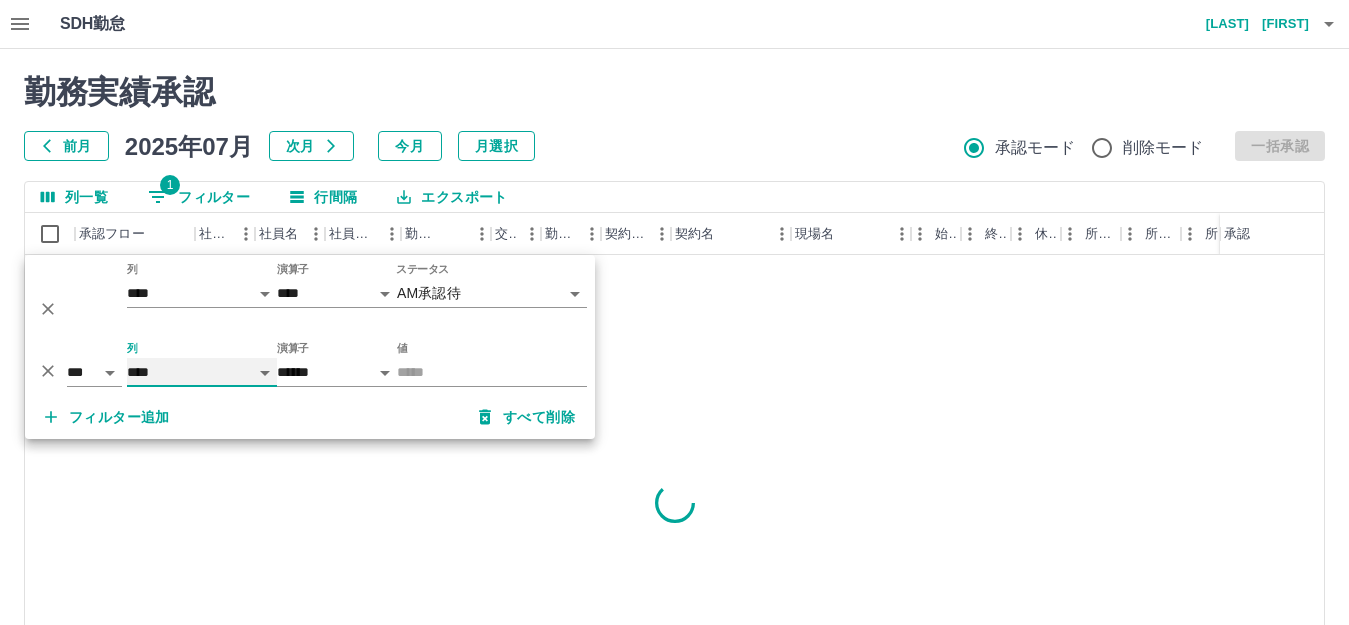 click on "**** *** **** *** *** **** ***** *** *** ** ** ** **** **** **** ** ** *** **** *****" at bounding box center (202, 372) 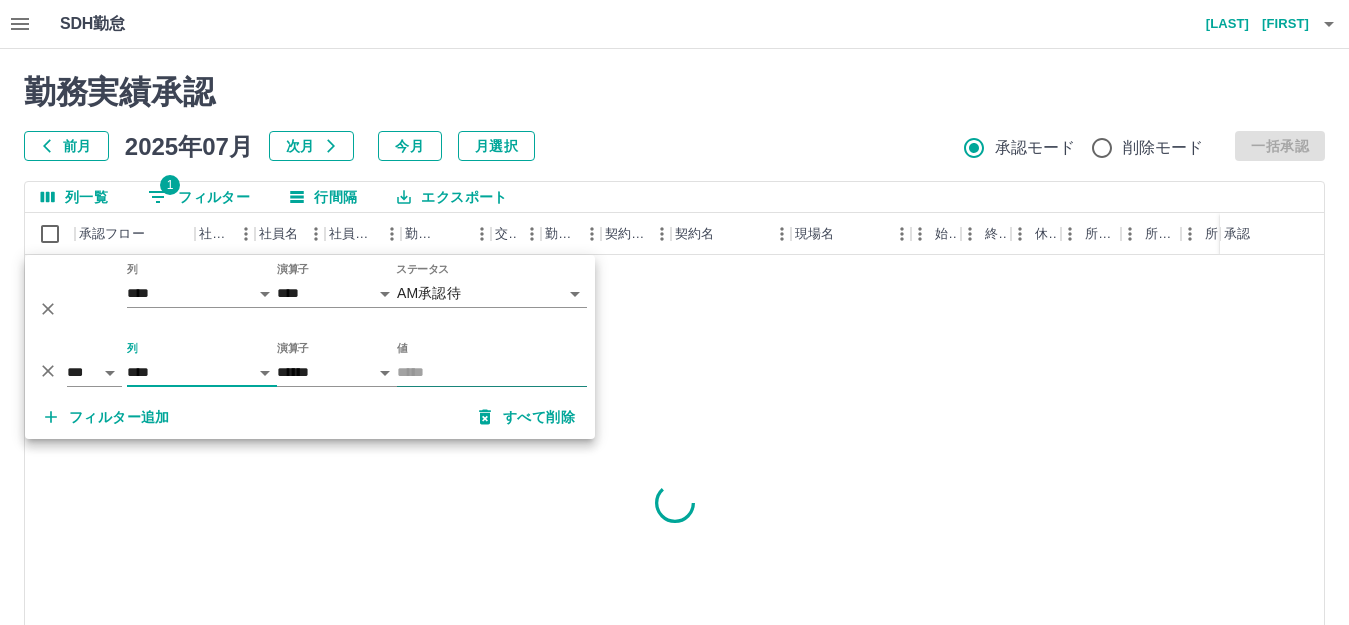click on "値" at bounding box center (492, 372) 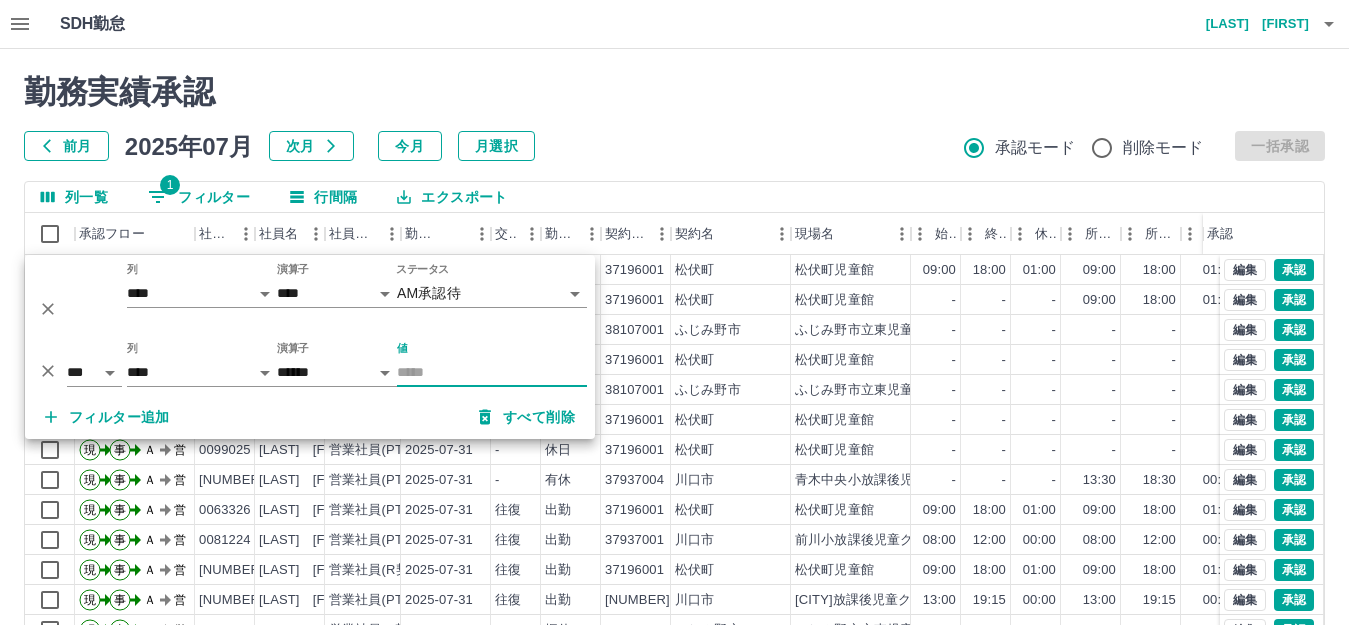 type on "*" 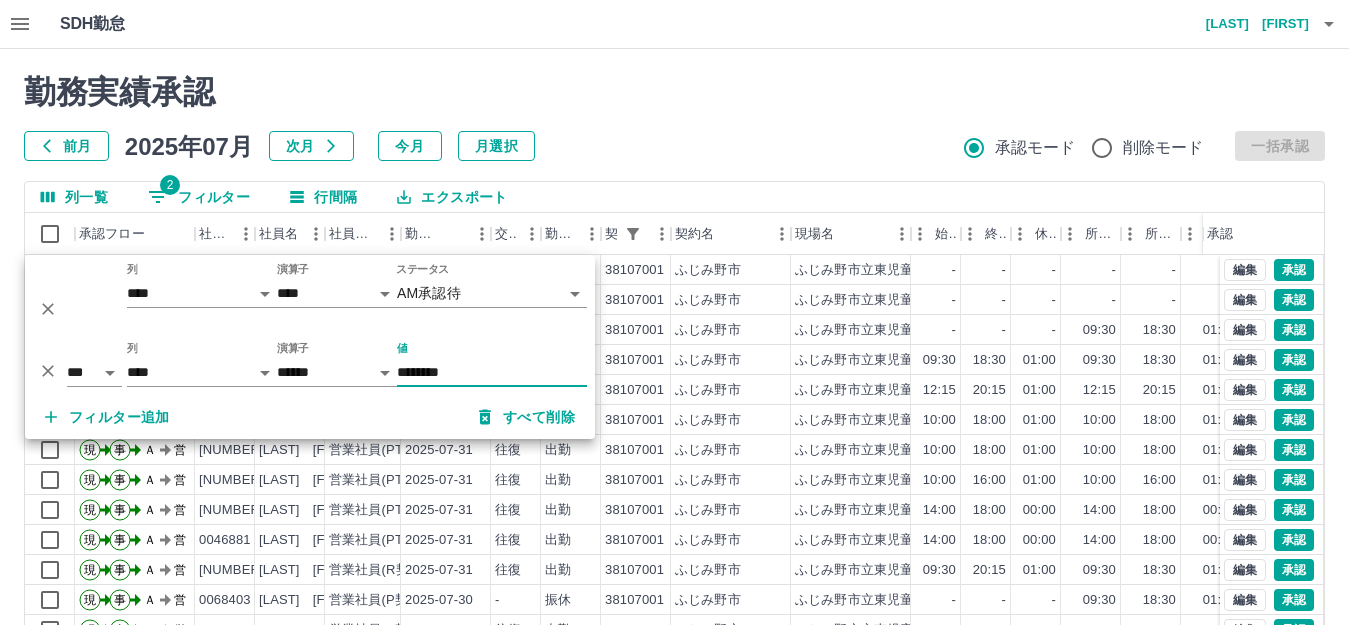 type on "********" 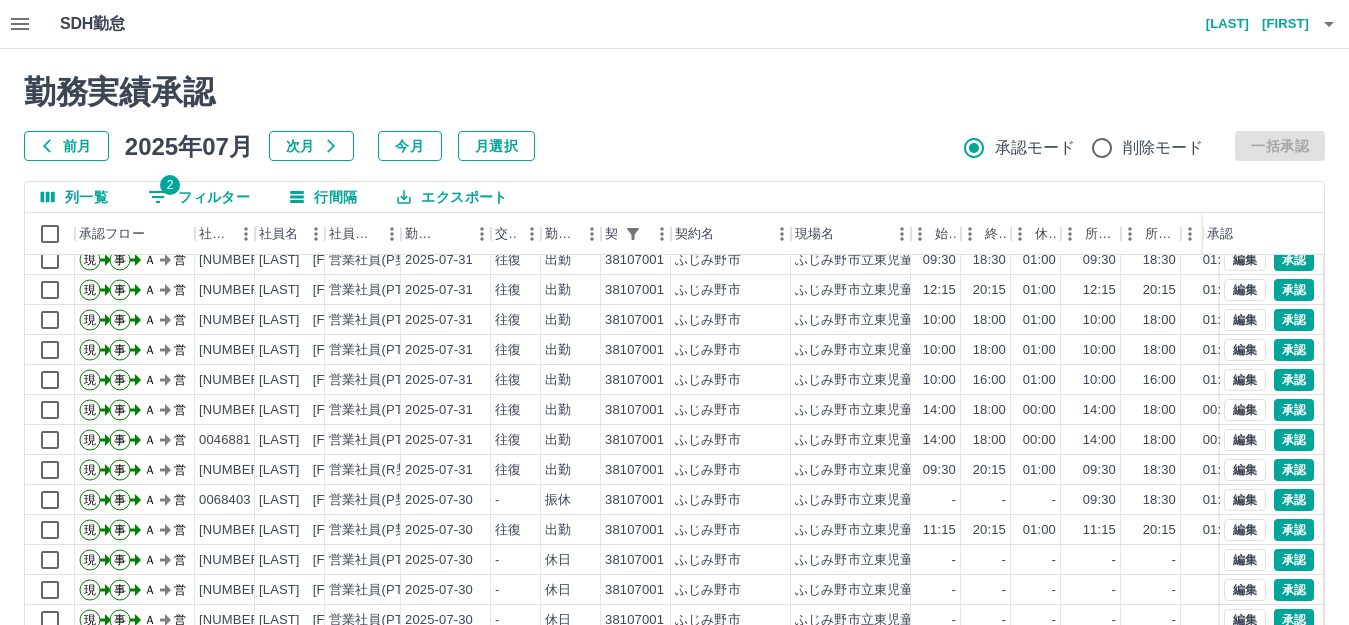 scroll, scrollTop: 194, scrollLeft: 0, axis: vertical 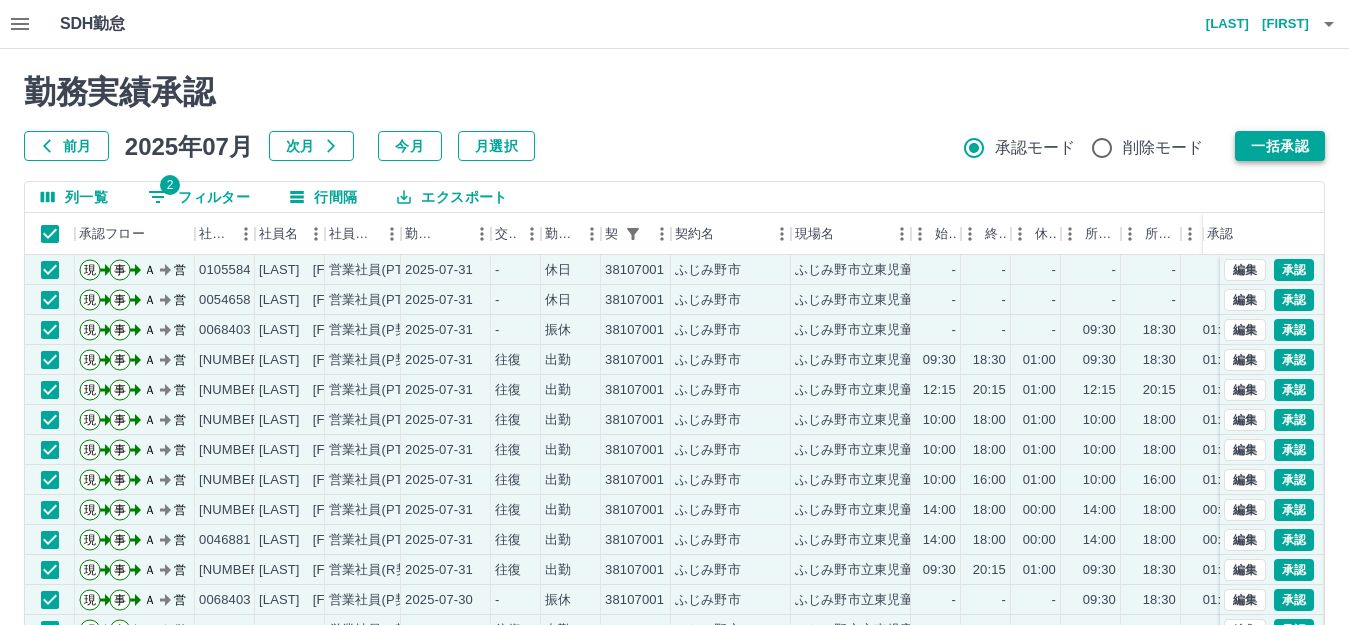 click on "一括承認" at bounding box center [1280, 146] 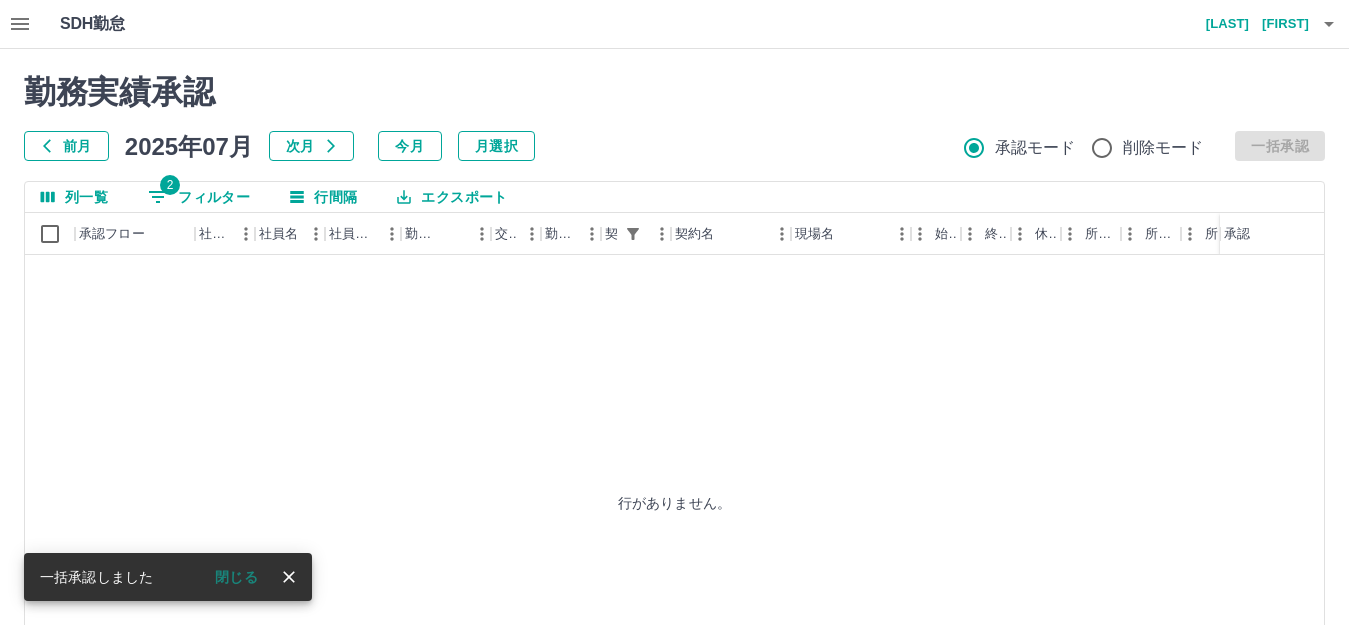 drag, startPoint x: 237, startPoint y: 185, endPoint x: 247, endPoint y: 196, distance: 14.866069 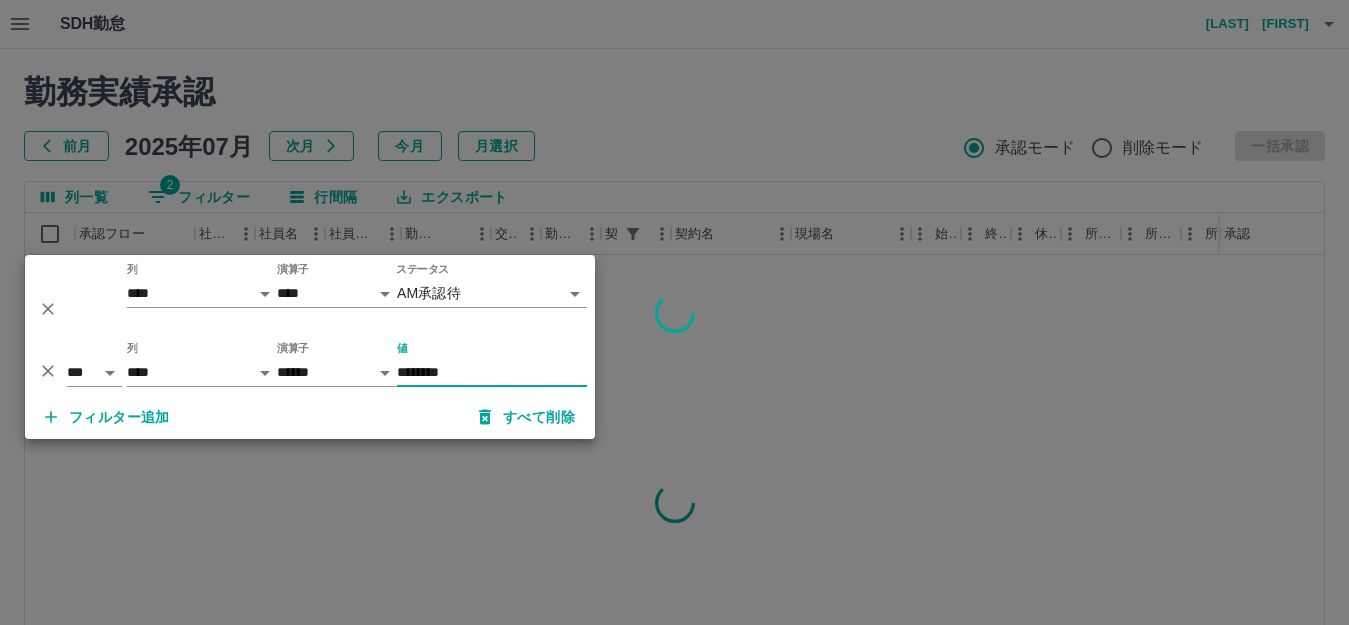 type on "********" 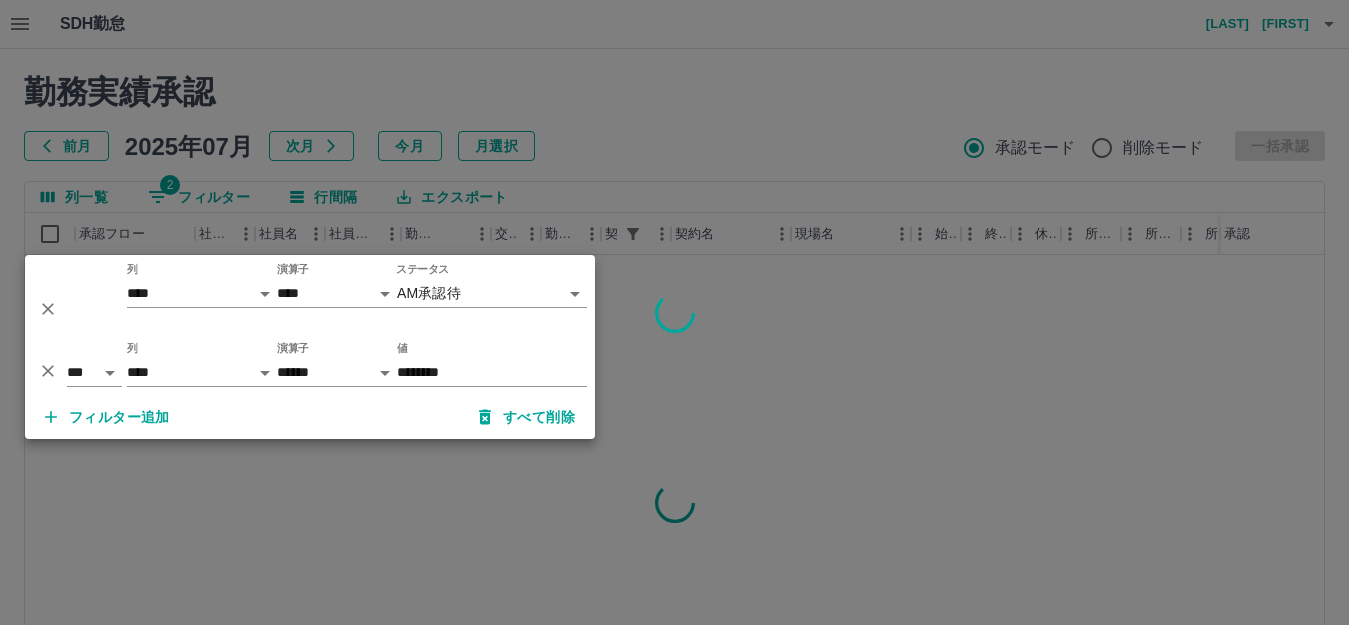click at bounding box center (674, 312) 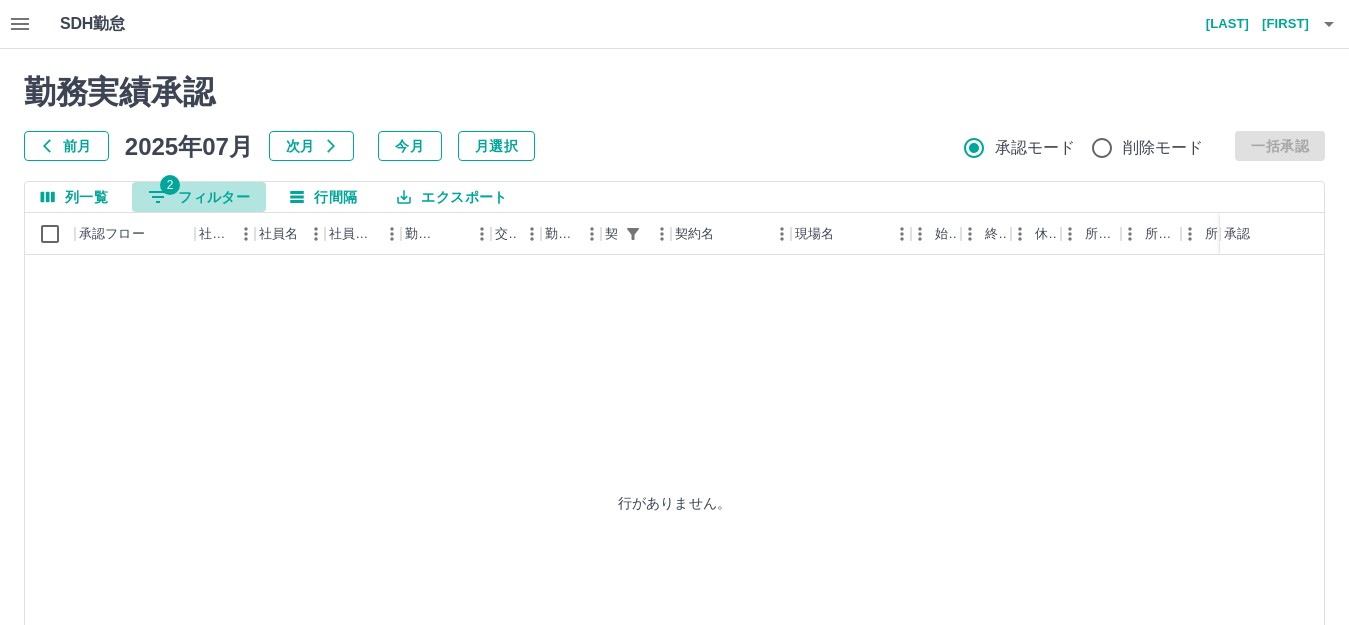 click on "2 フィルター" at bounding box center (199, 197) 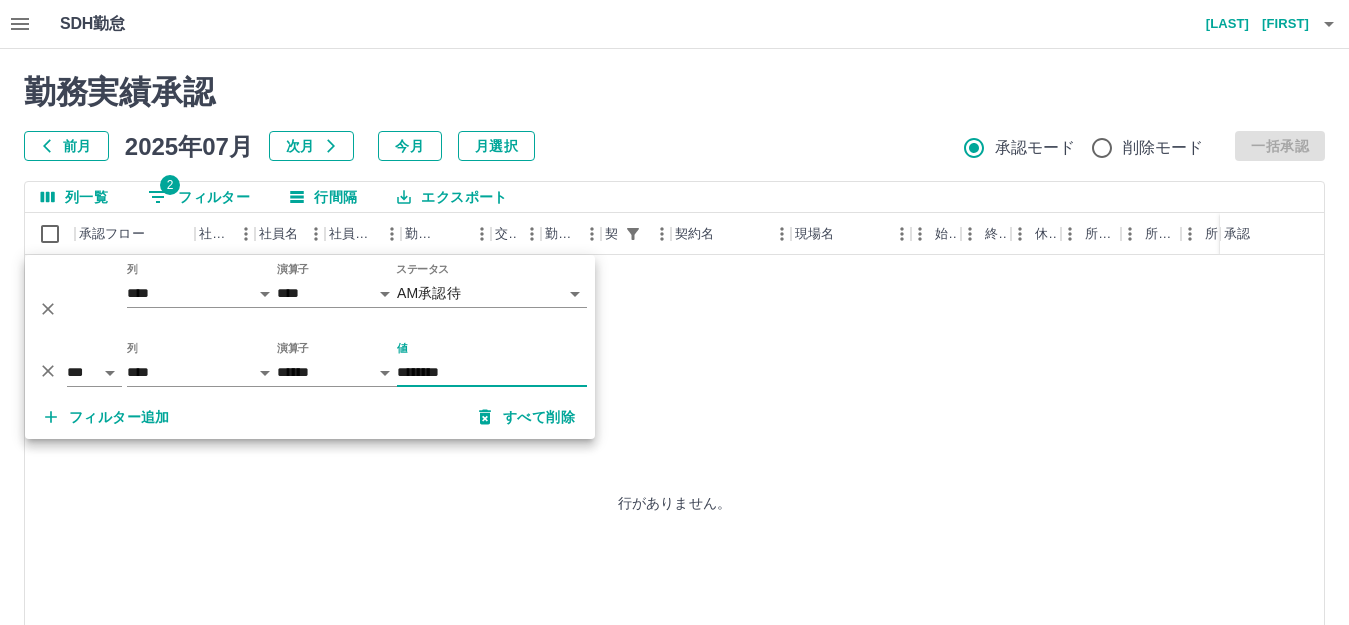 drag, startPoint x: 477, startPoint y: 374, endPoint x: 388, endPoint y: 364, distance: 89.560036 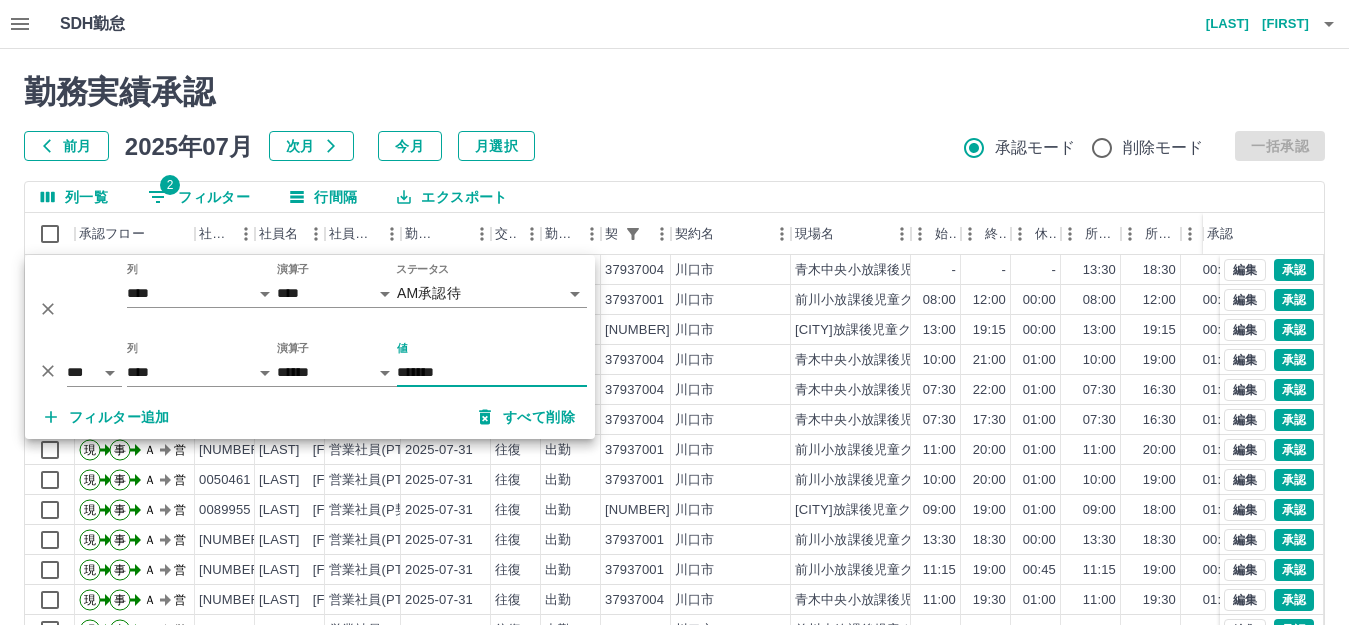 type on "*******" 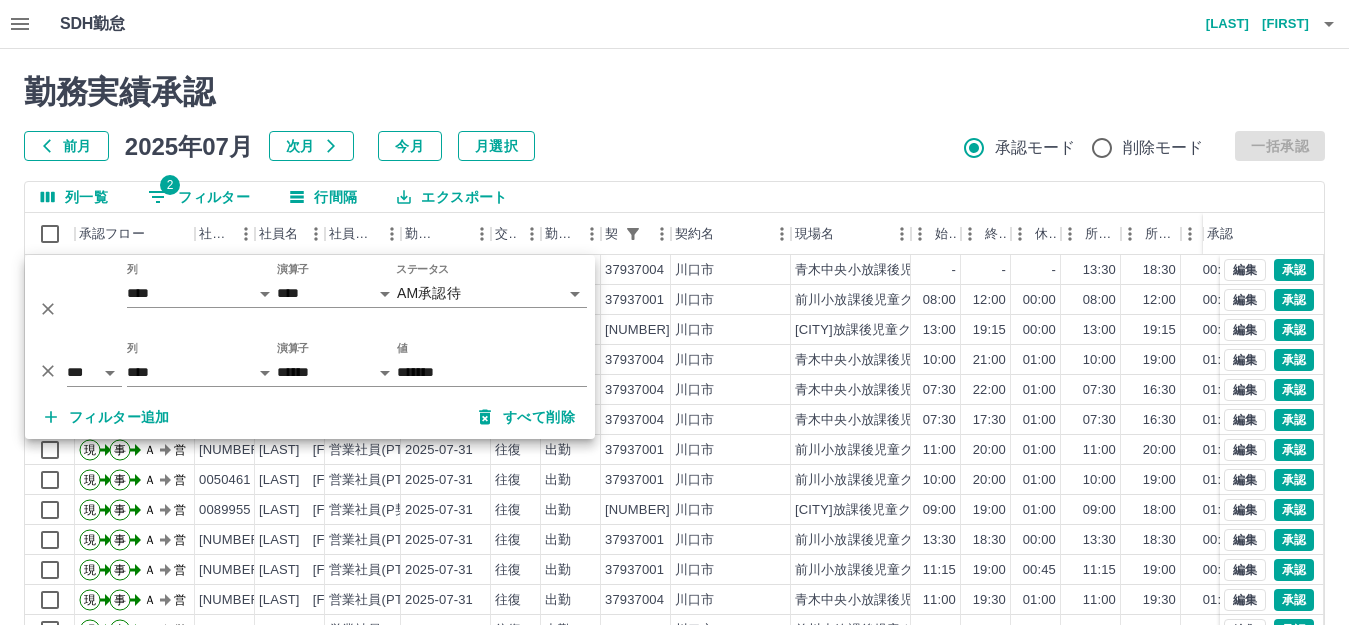 click on "前月 2025年07月 次月 今月 月選択 承認モード 削除モード 一括承認" at bounding box center [674, 146] 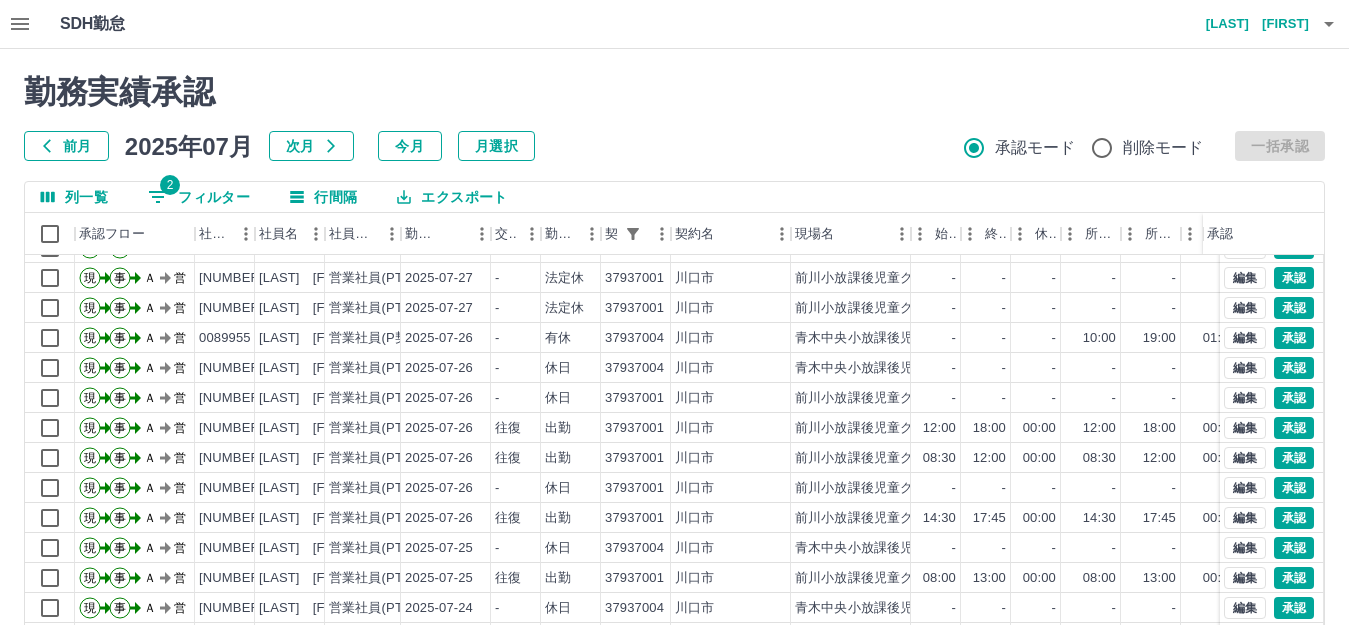 scroll, scrollTop: 2174, scrollLeft: 0, axis: vertical 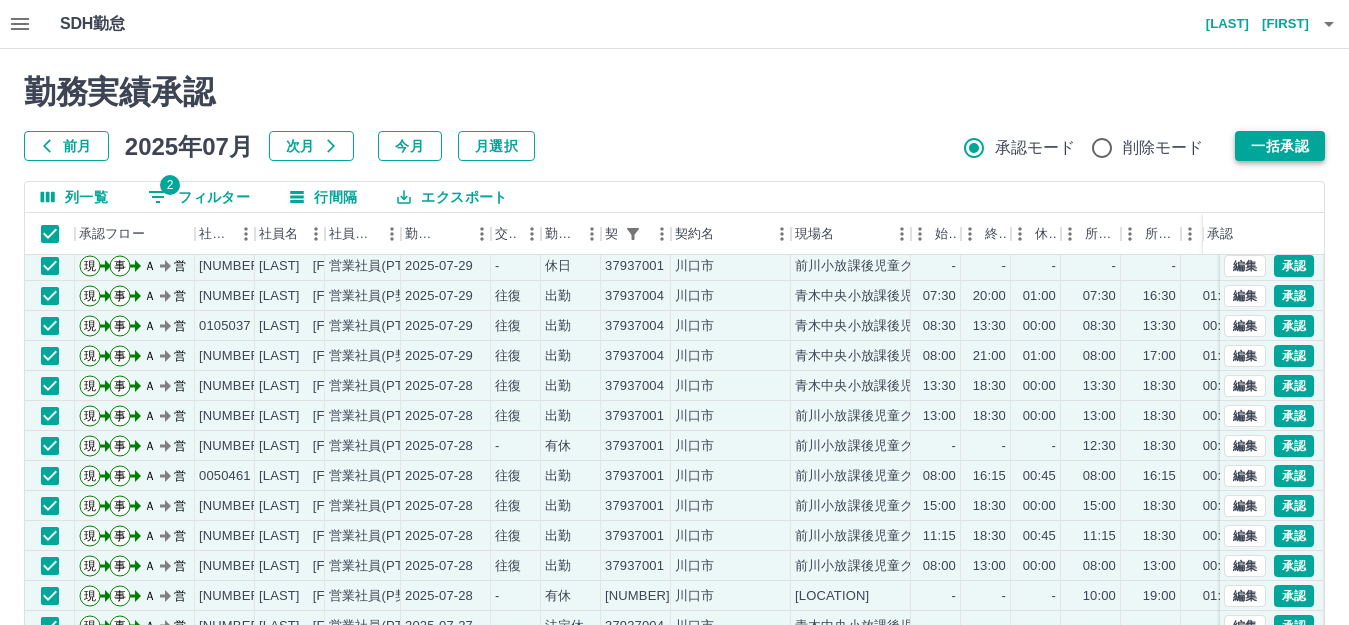 click on "一括承認" at bounding box center [1280, 146] 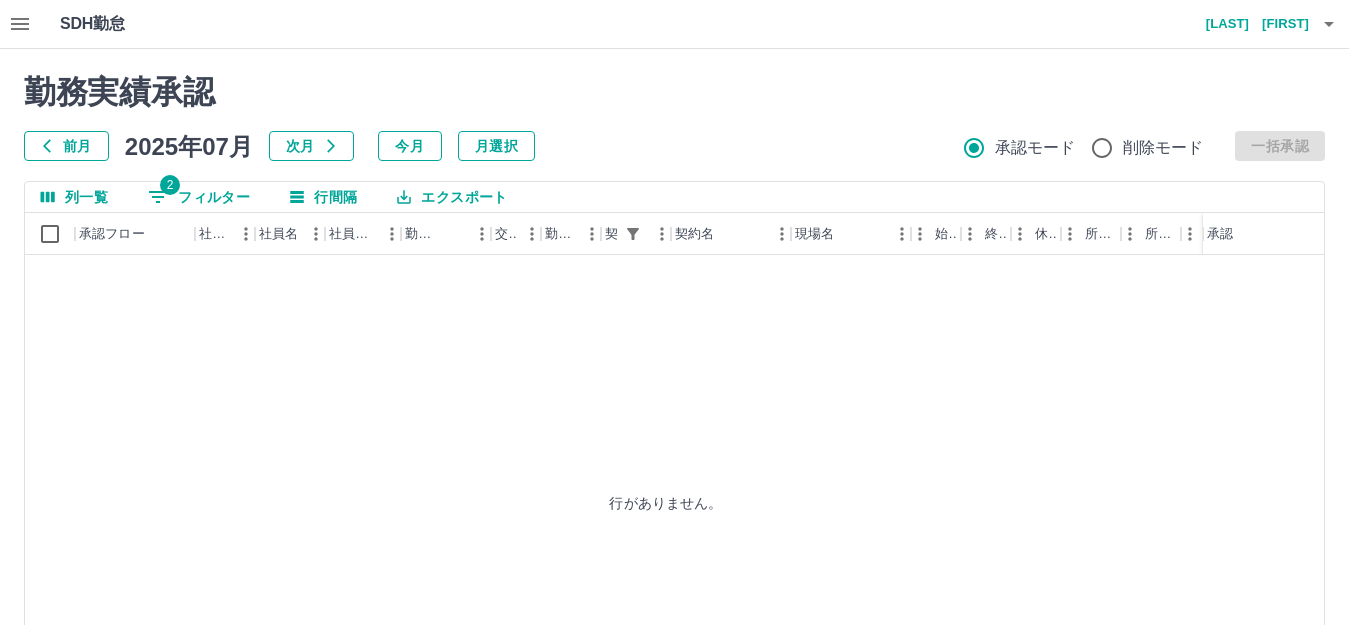 scroll, scrollTop: 0, scrollLeft: 0, axis: both 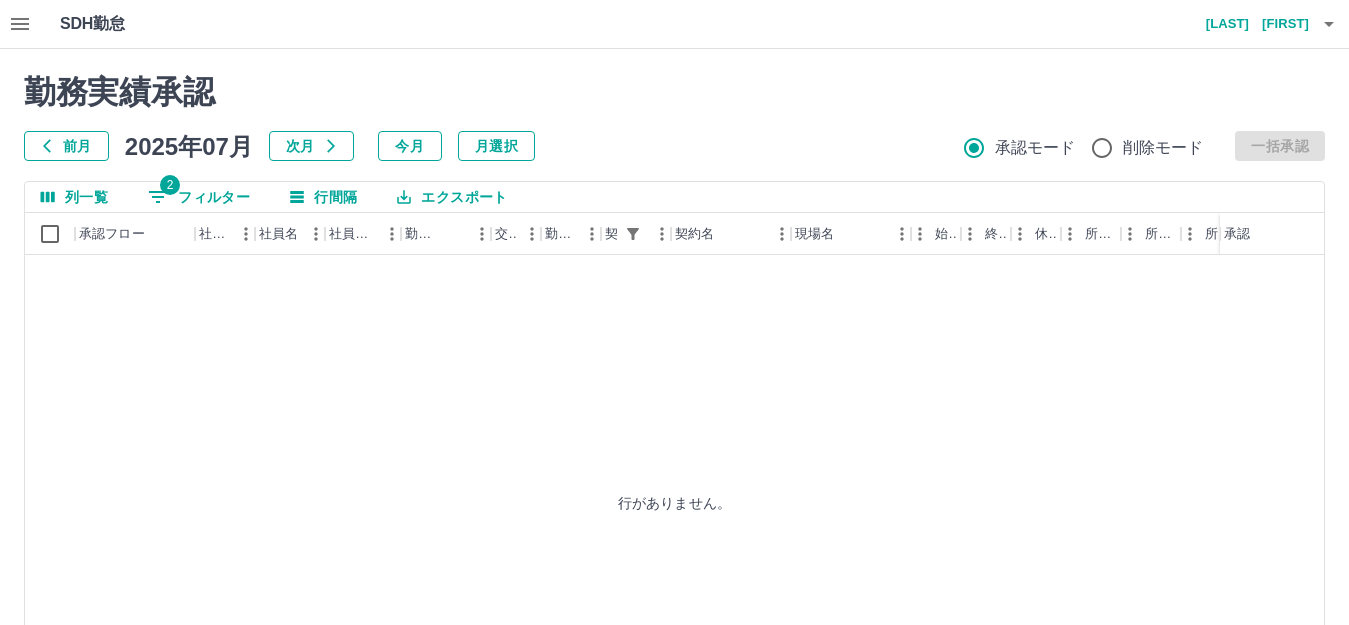click on "2 フィルター" at bounding box center [199, 197] 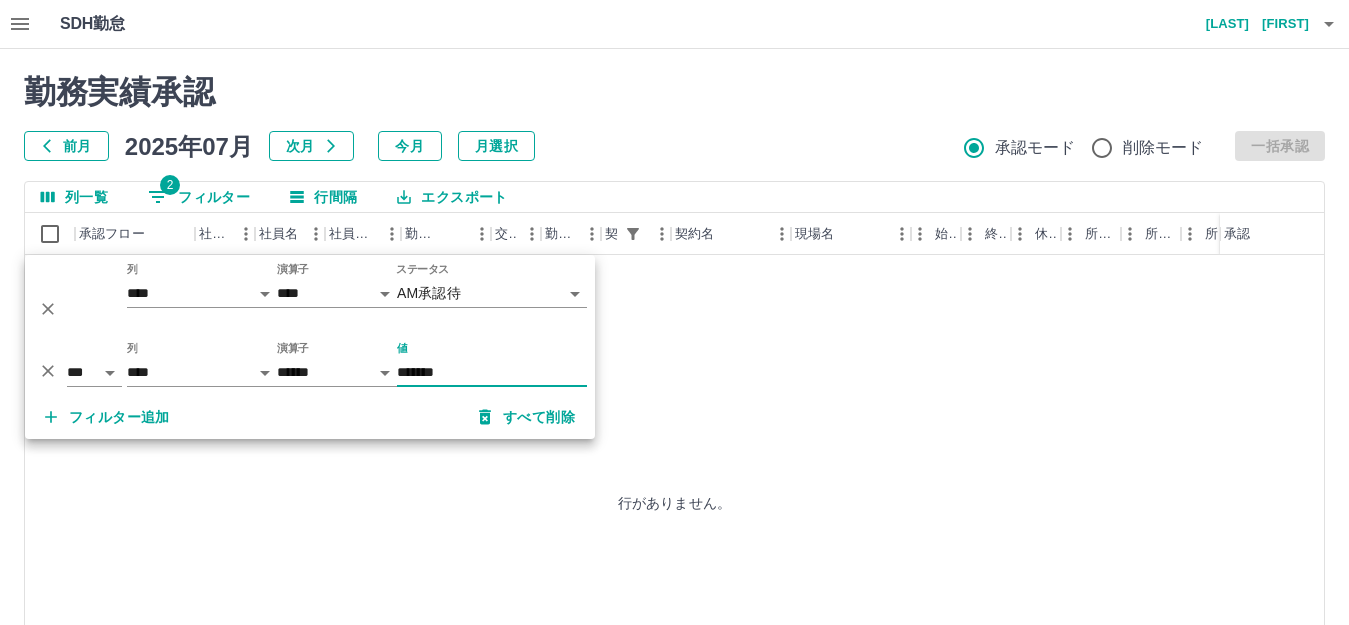 drag, startPoint x: 52, startPoint y: 367, endPoint x: 57, endPoint y: 309, distance: 58.21512 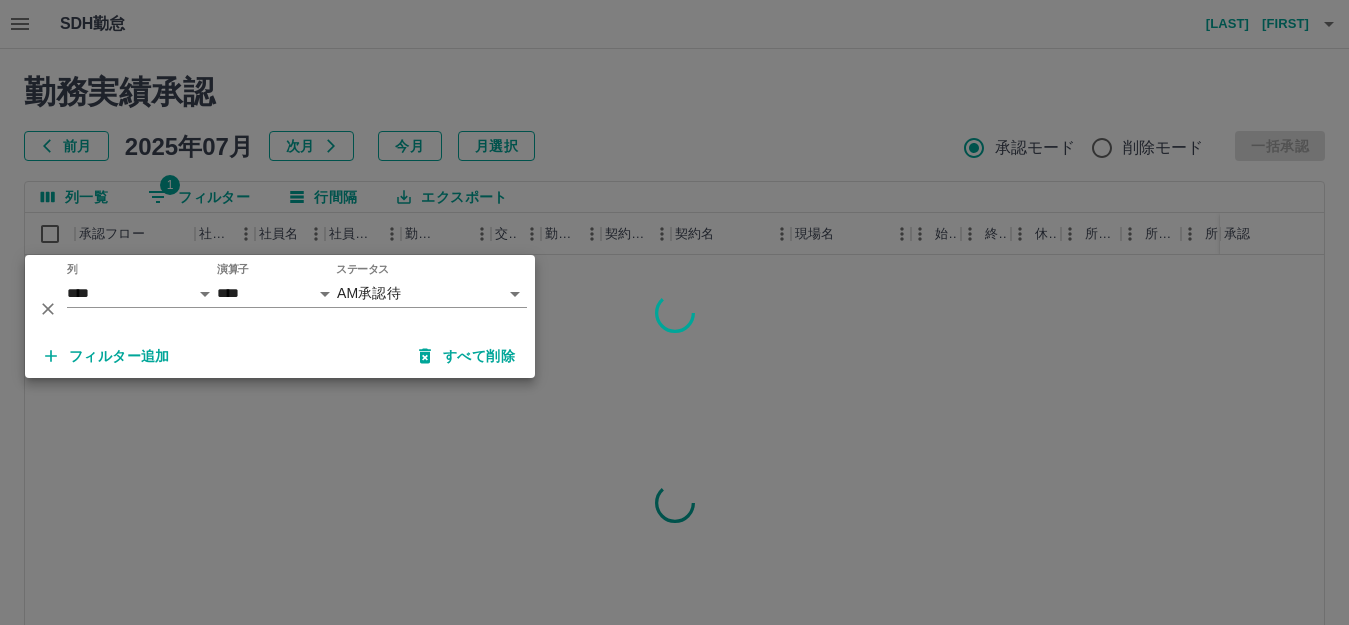 click 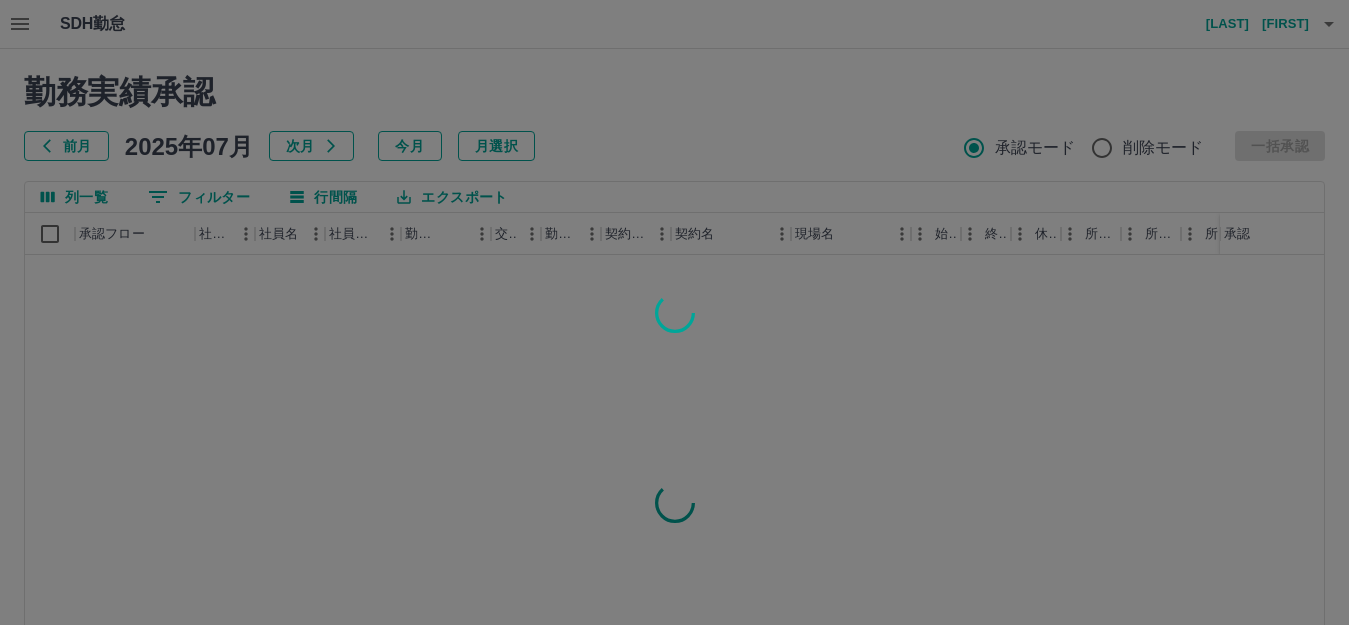 click at bounding box center [674, 312] 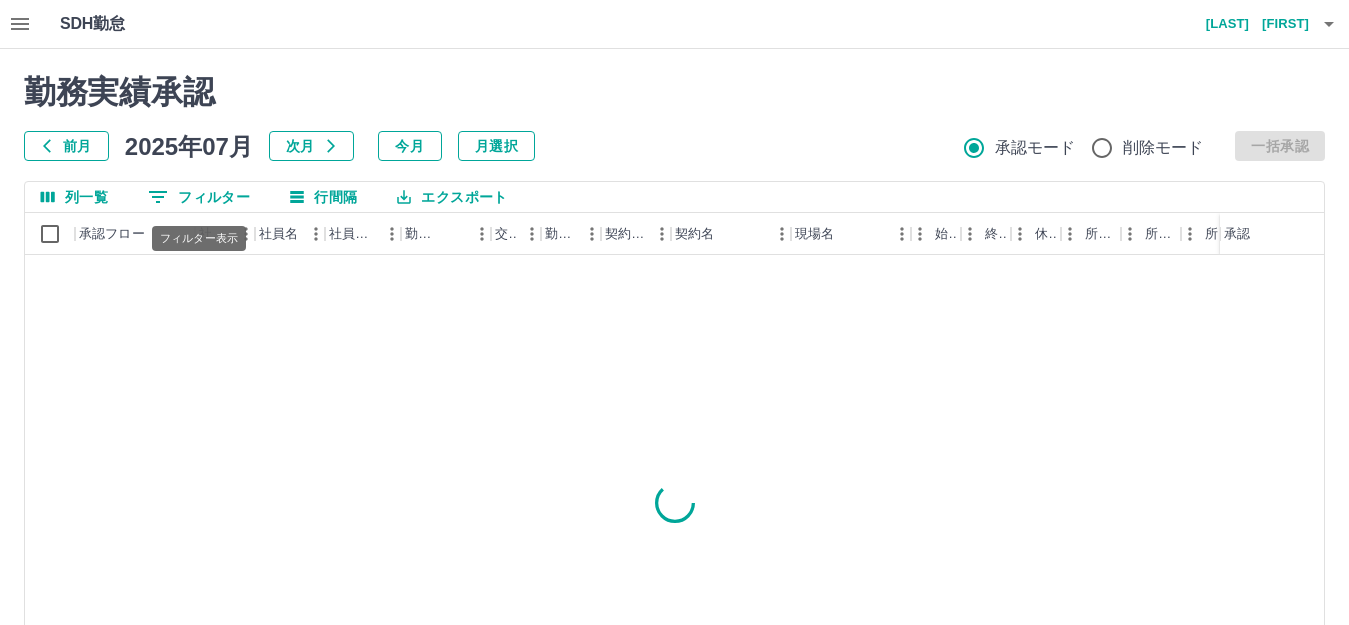click on "0 フィルター" at bounding box center (199, 197) 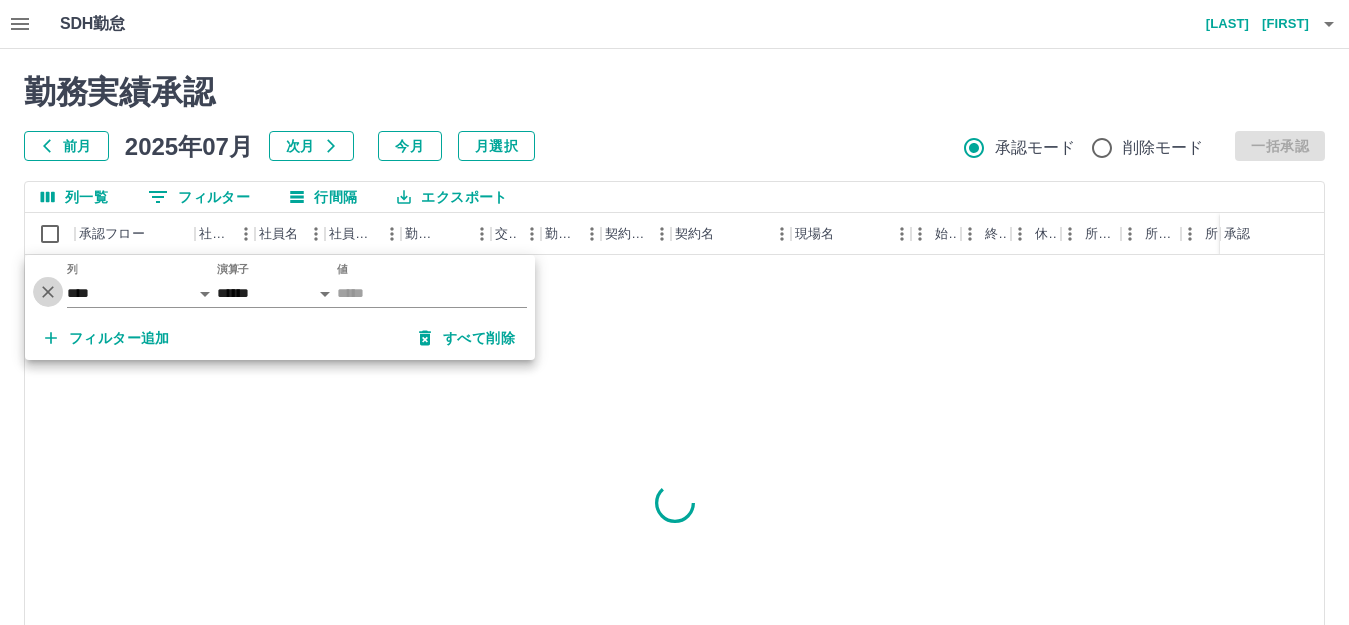 click 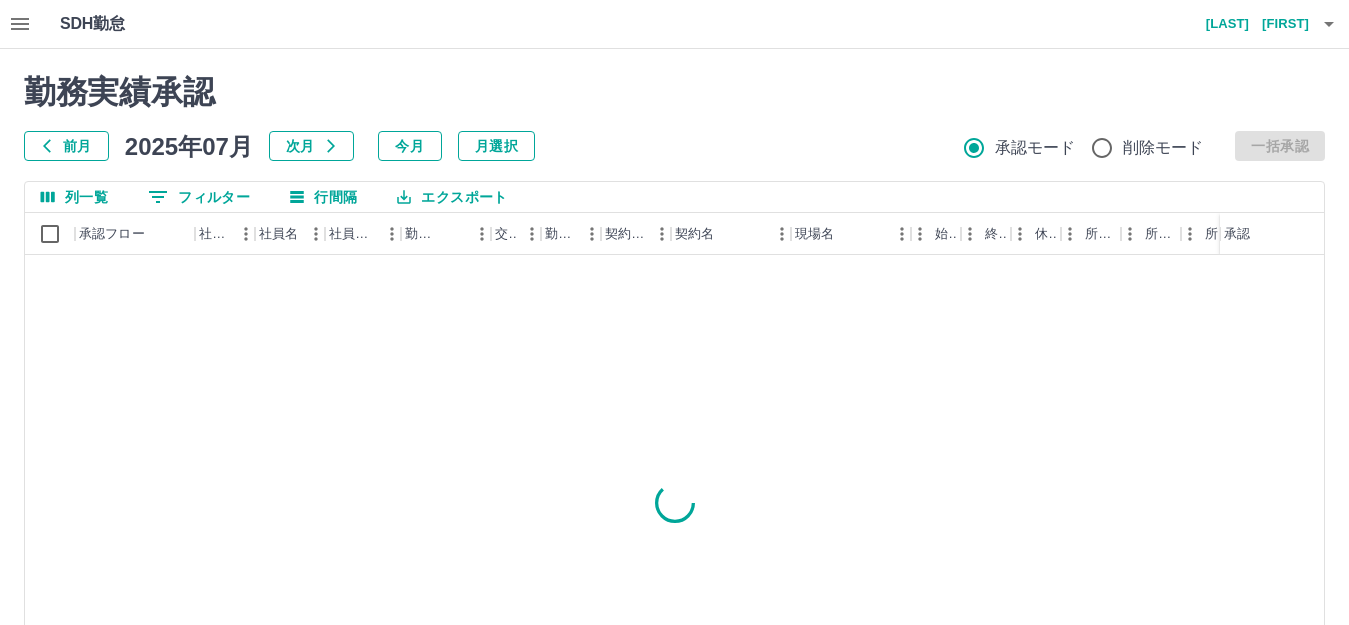 click on "0 フィルター" at bounding box center [199, 197] 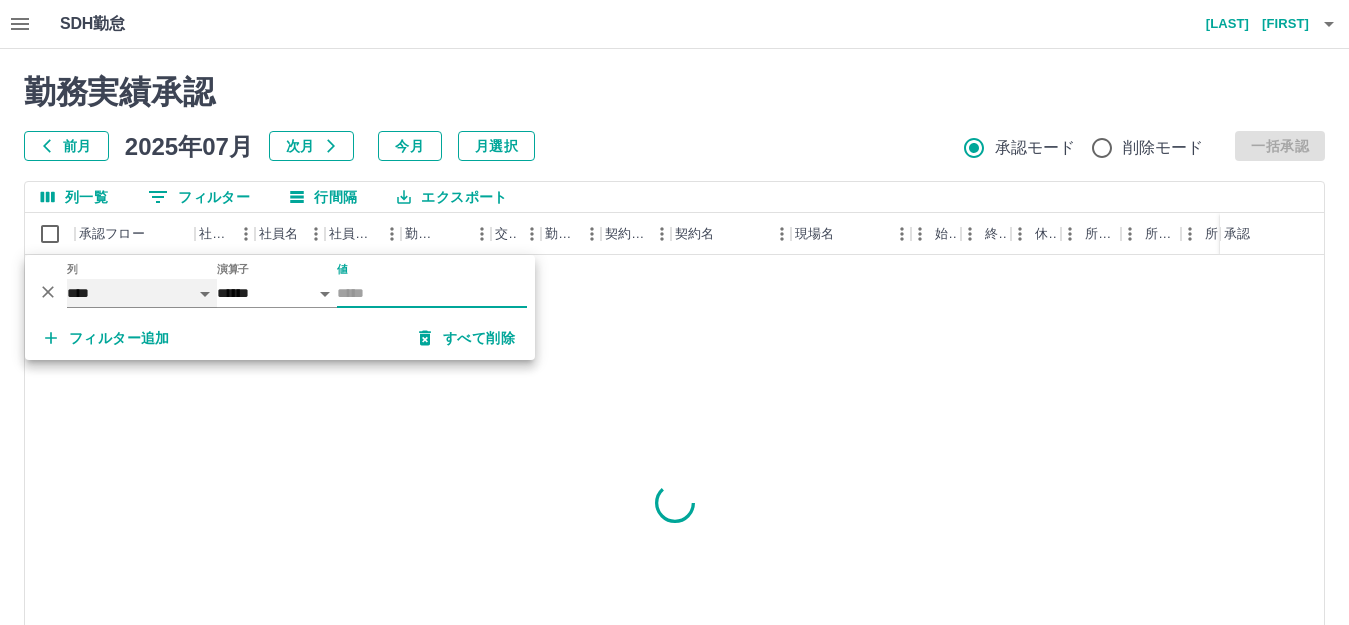 click on "**** *** **** *** *** **** ***** *** *** ** ** ** **** **** **** ** ** *** **** *****" at bounding box center [142, 293] 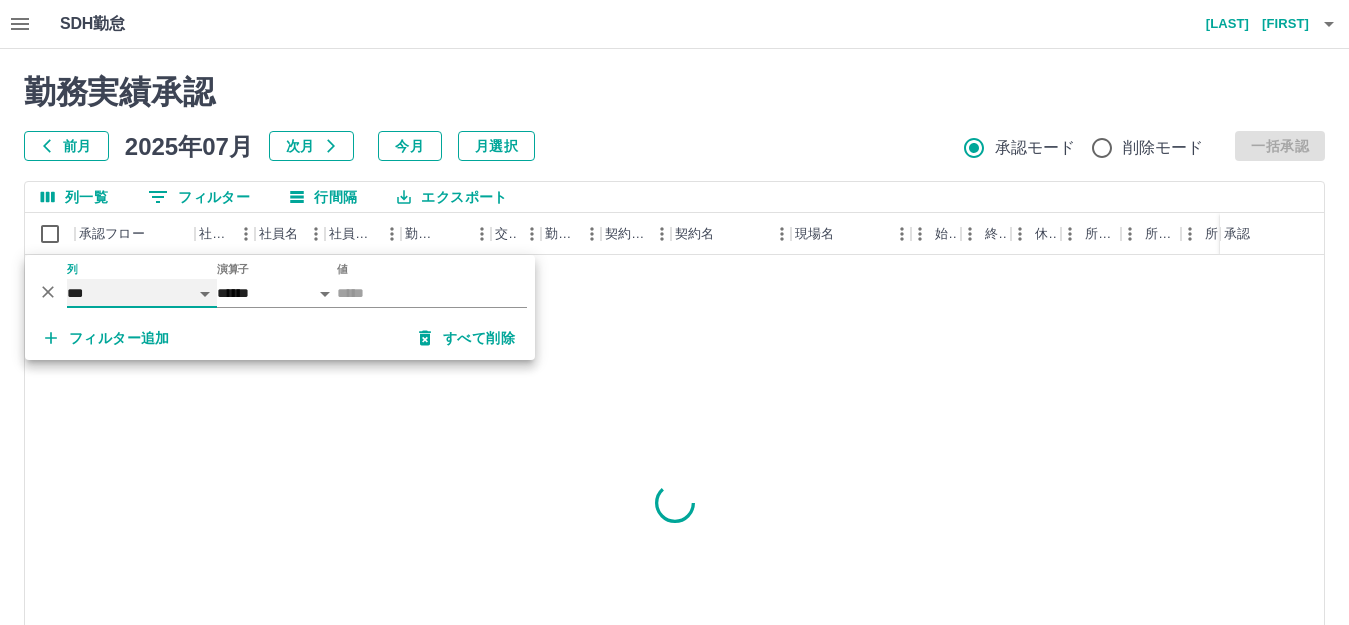 click on "**** *** **** *** *** **** ***** *** *** ** ** ** **** **** **** ** ** *** **** *****" at bounding box center [142, 293] 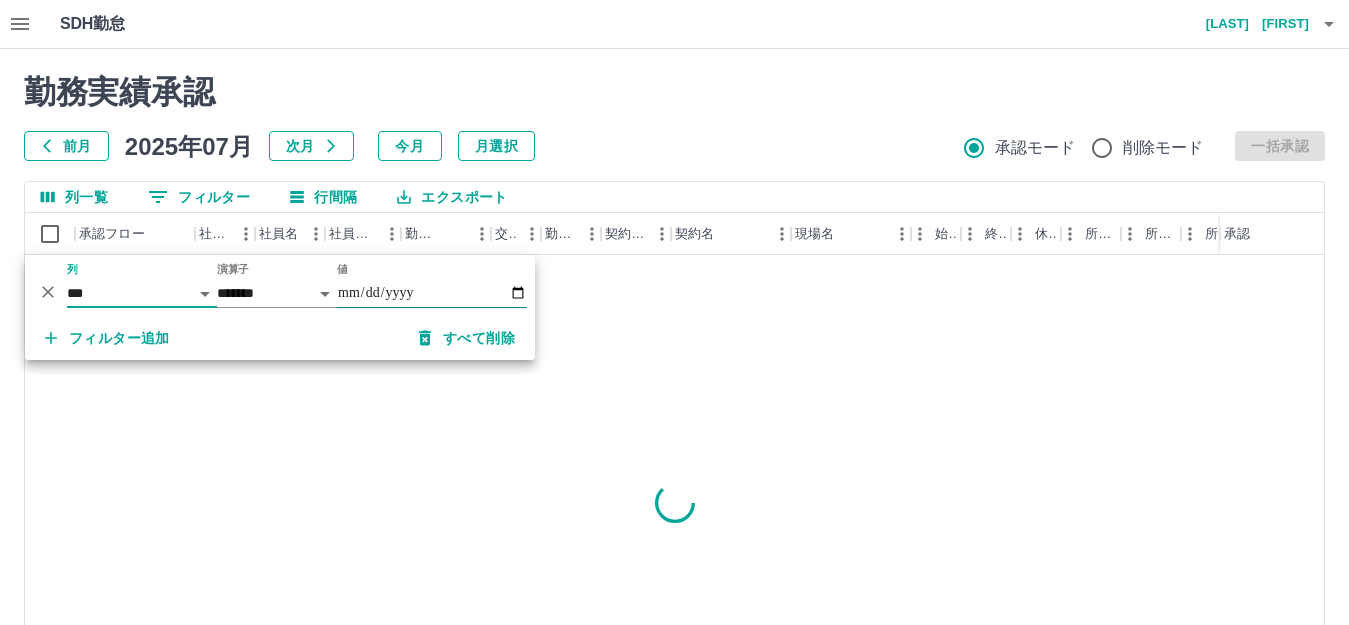 click on "値" at bounding box center [432, 293] 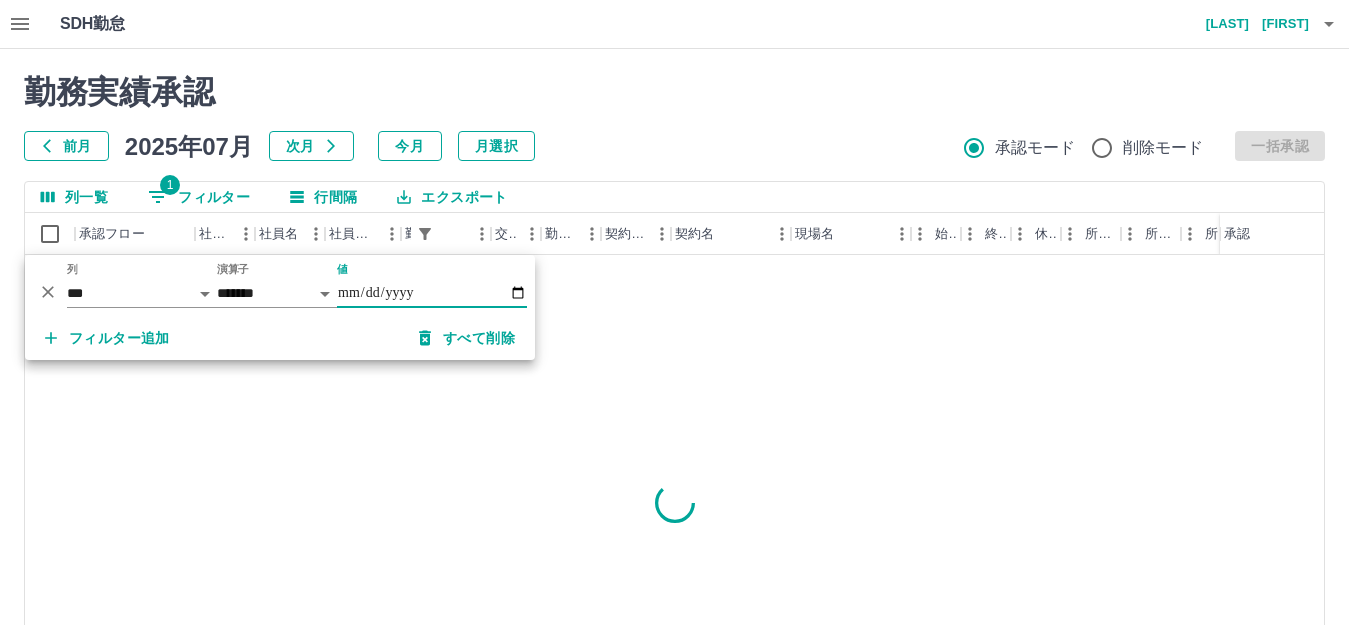 type on "**********" 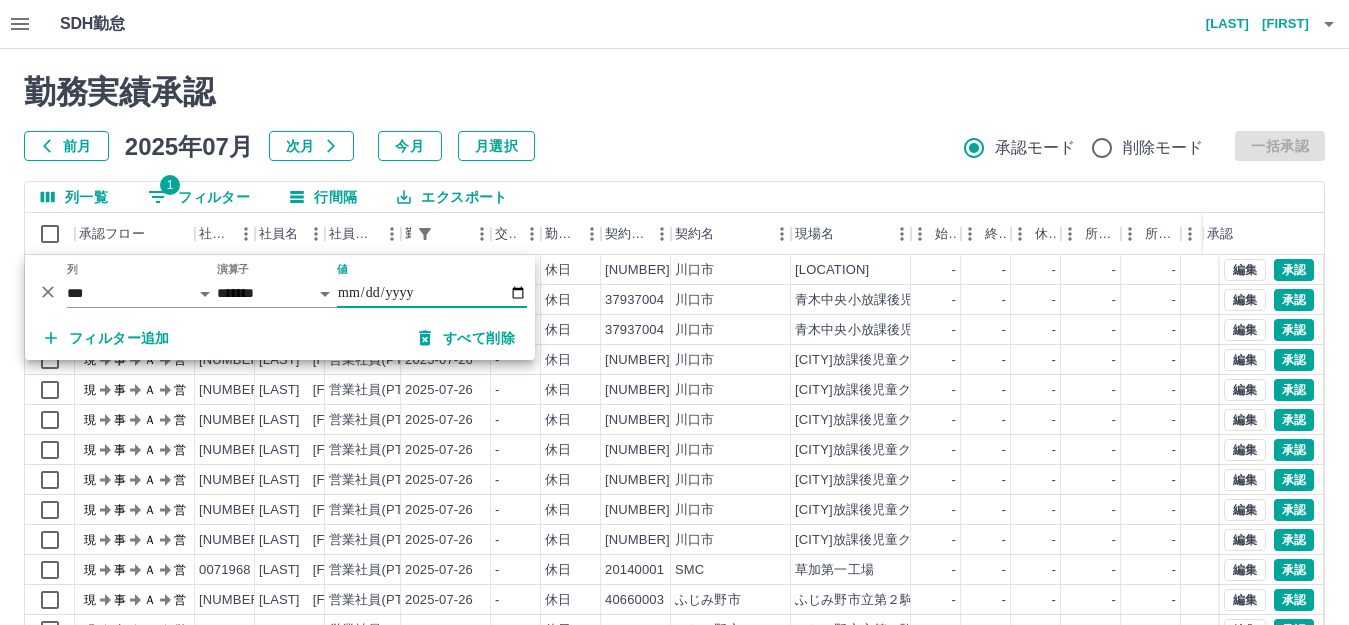 click on "勤務実績承認 前月 [YEAR]年[MONTH]月 次月 今月 月選択 承認モード 削除モード 一括承認 列一覧 1 フィルター 行間隔 エクスポート 承認フロー 社員番号 社員名 社員区分 勤務日 交通費 勤務区分 契約コード 契約名 現場名 始業 終業 休憩 所定開始 所定終業 所定休憩 拘束 勤務 遅刻等 コメント ステータス 承認 現 事 Ａ 営 [NUMBER] [LAST]　[FIRST] 営業社員(PT契約) [DATE]  -  休日 [NUMBER] [CITY] [CITY]放課後児童クラブ - - - - - - [TIME] [TIME] [TIME] 現場責任者承認待 現 事 Ａ 営 [NUMBER] [LAST]　[FIRST] 営業社員(P契約) [DATE]  -  休日 [NUMBER] [CITY] [CITY]放課後児童クラブ - - - - - - [TIME] [TIME] [TIME] 現場責任者承認待 現 事 Ａ 営 [NUMBER] [LAST]　[FIRST] 営業社員(PT契約) [DATE]  -  休日 [NUMBER] [CITY] [CITY]放課後児童クラブ - - - - - - [TIME] [TIME] [TIME] 現場責任者承認待 現 事 Ａ 営 [NUMBER] -" at bounding box center [674, 447] 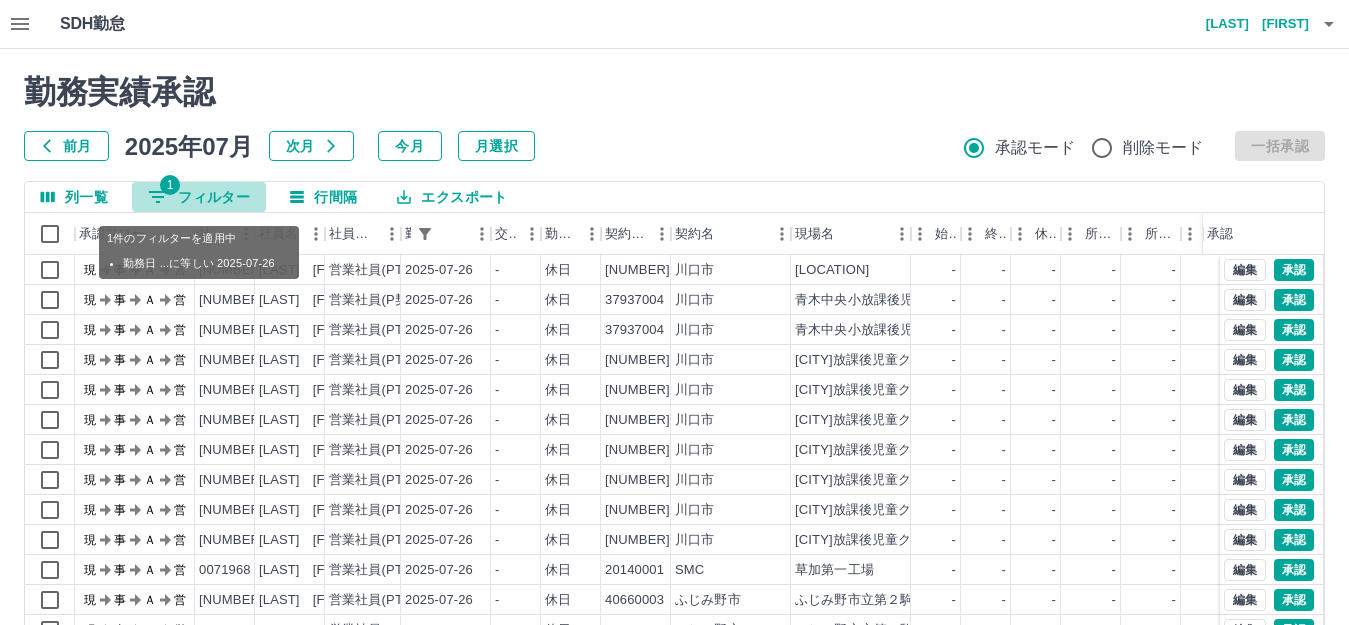 click on "1 フィルター" at bounding box center [199, 197] 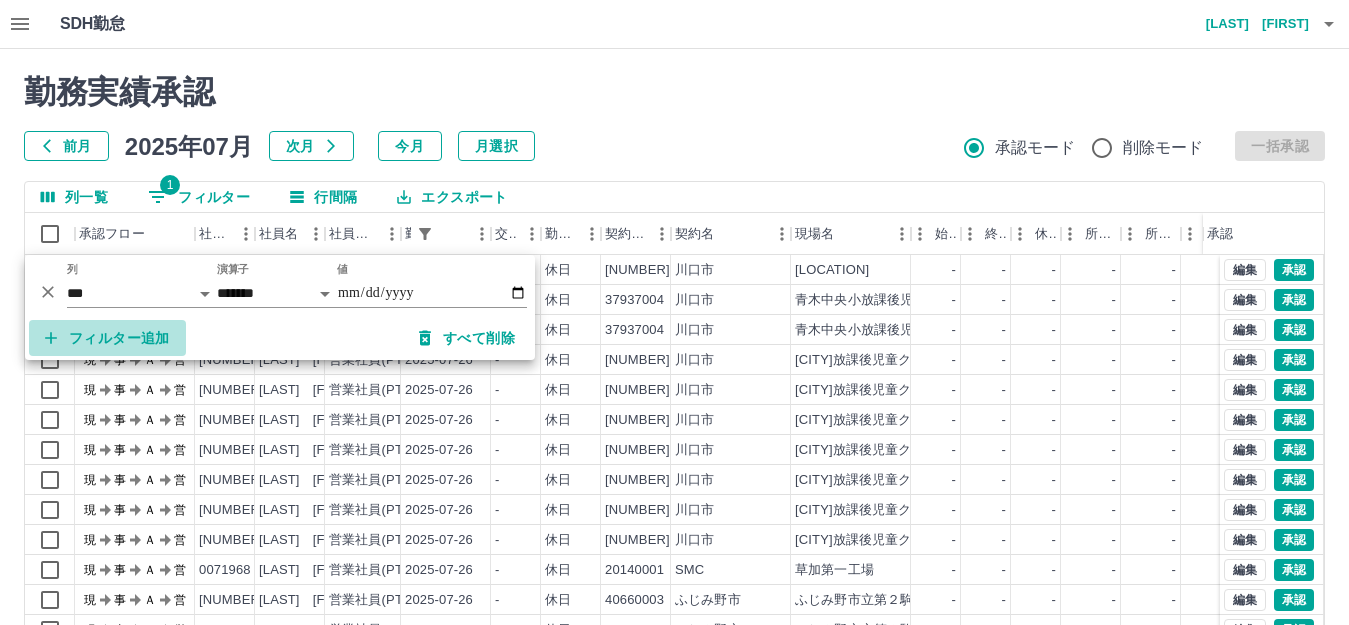click on "フィルター追加" at bounding box center [107, 338] 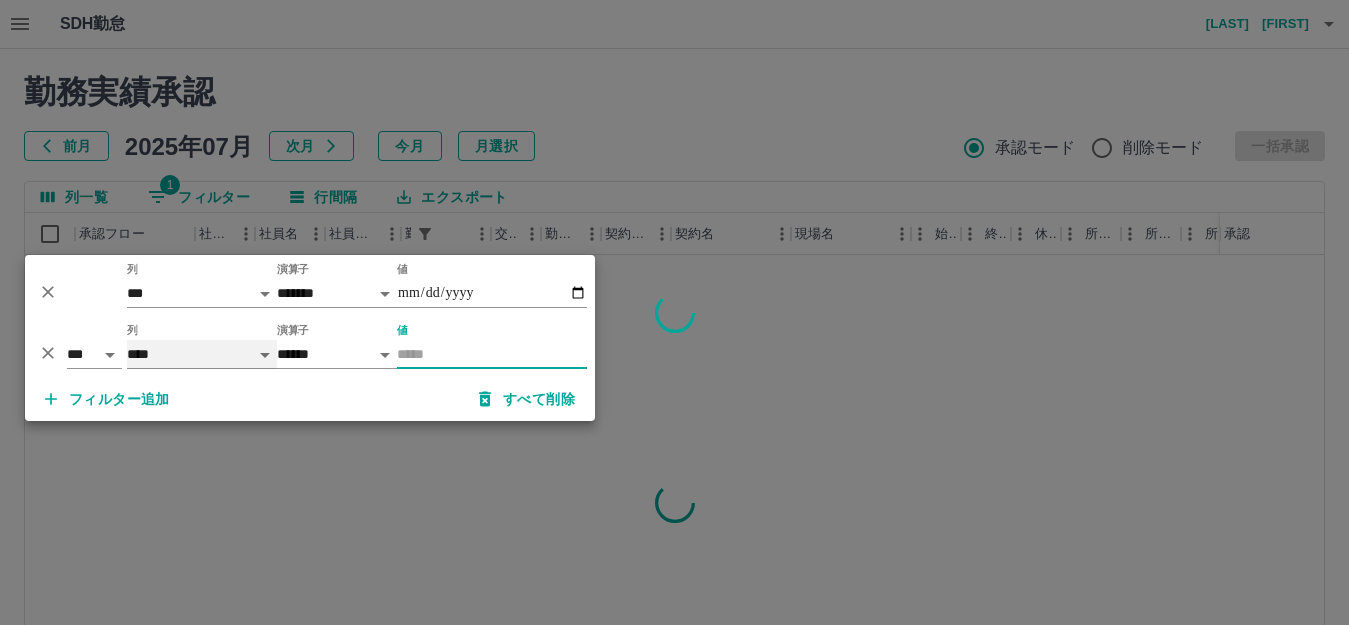 click on "**** *** **** *** *** **** ***** *** *** ** ** ** **** **** **** ** ** *** **** *****" at bounding box center [202, 354] 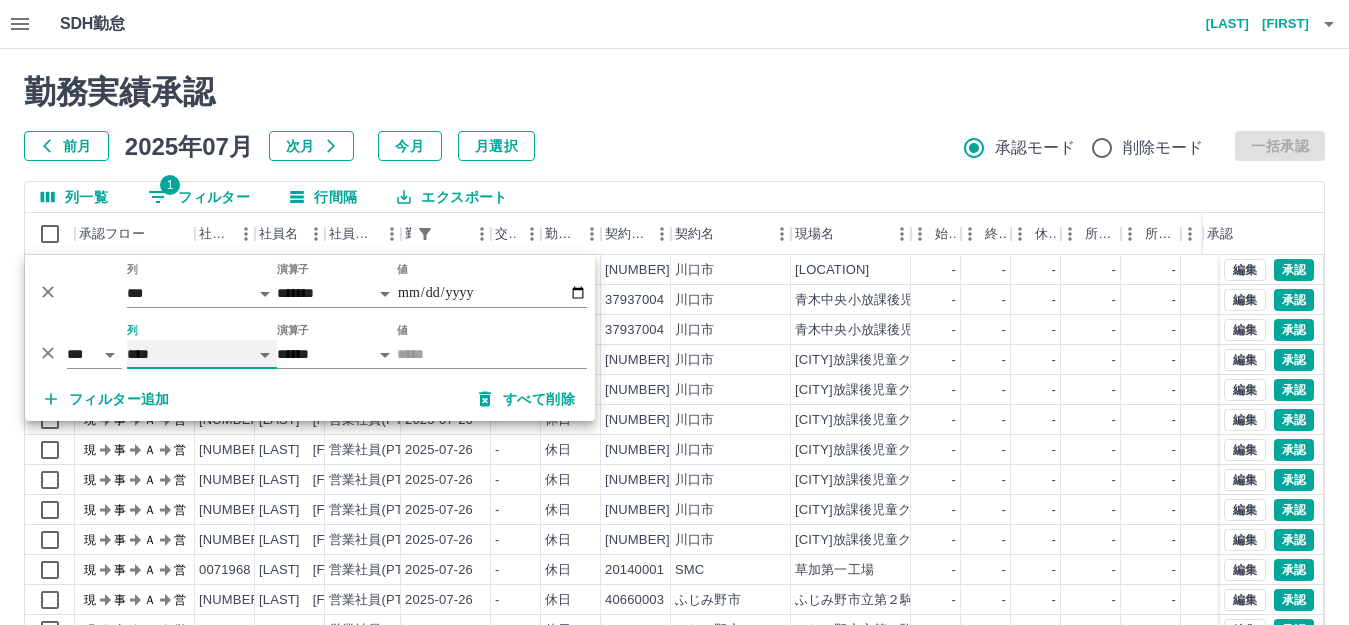click on "**** *** **** *** *** **** ***** *** *** ** ** ** **** **** **** ** ** *** **** *****" at bounding box center [202, 354] 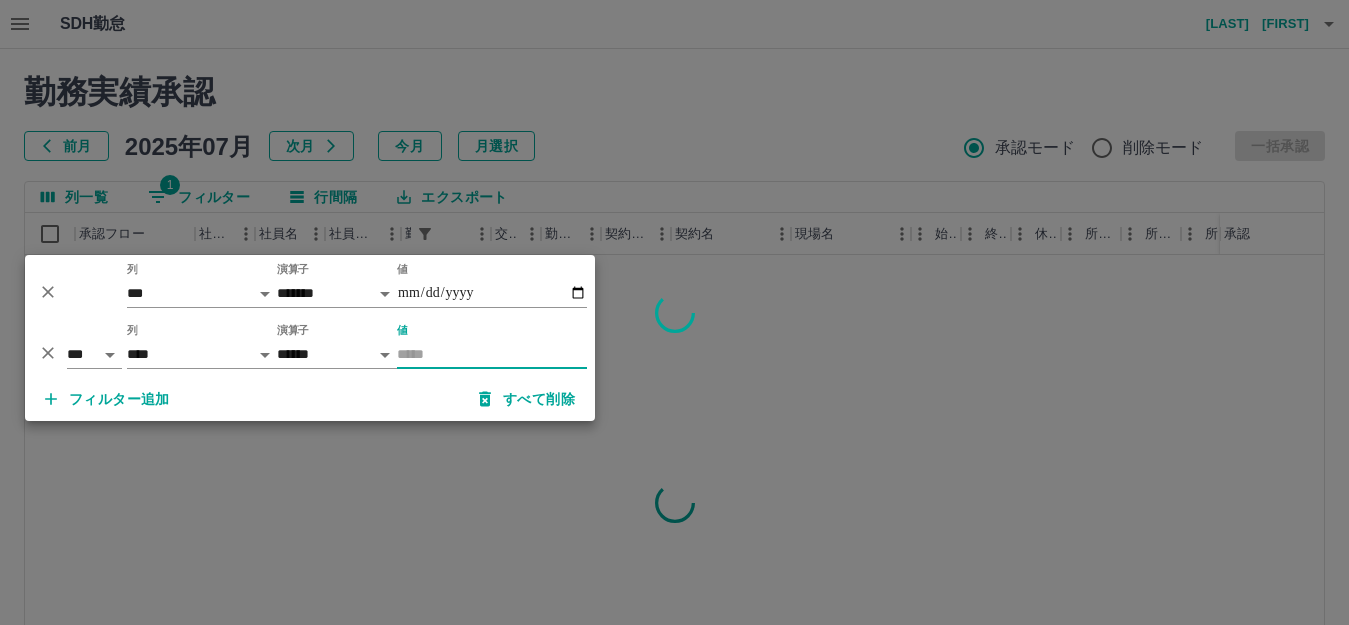 click on "値" at bounding box center [492, 354] 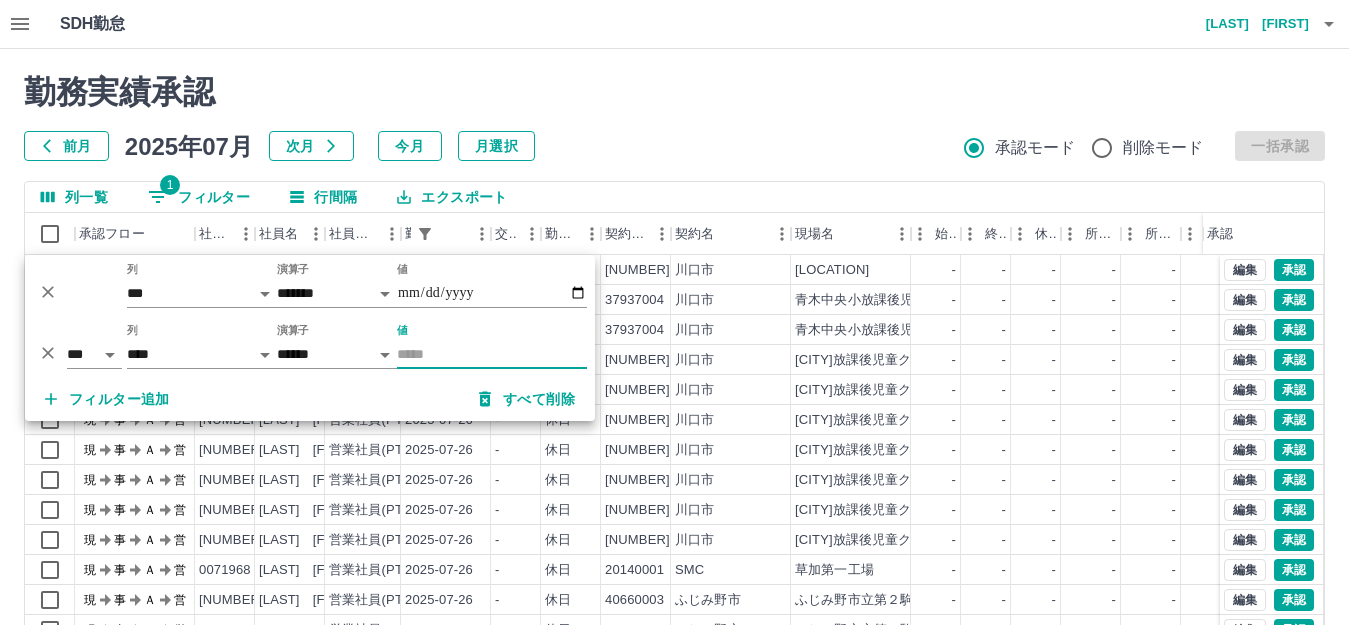 type on "*" 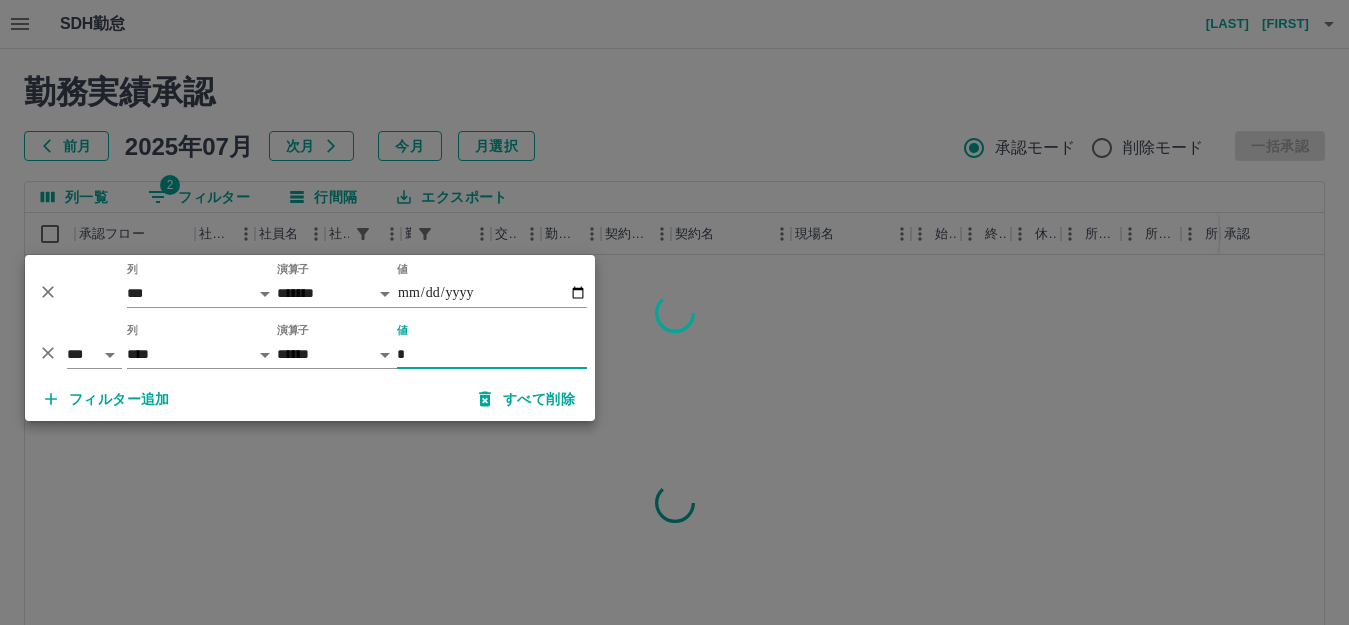 type on "*" 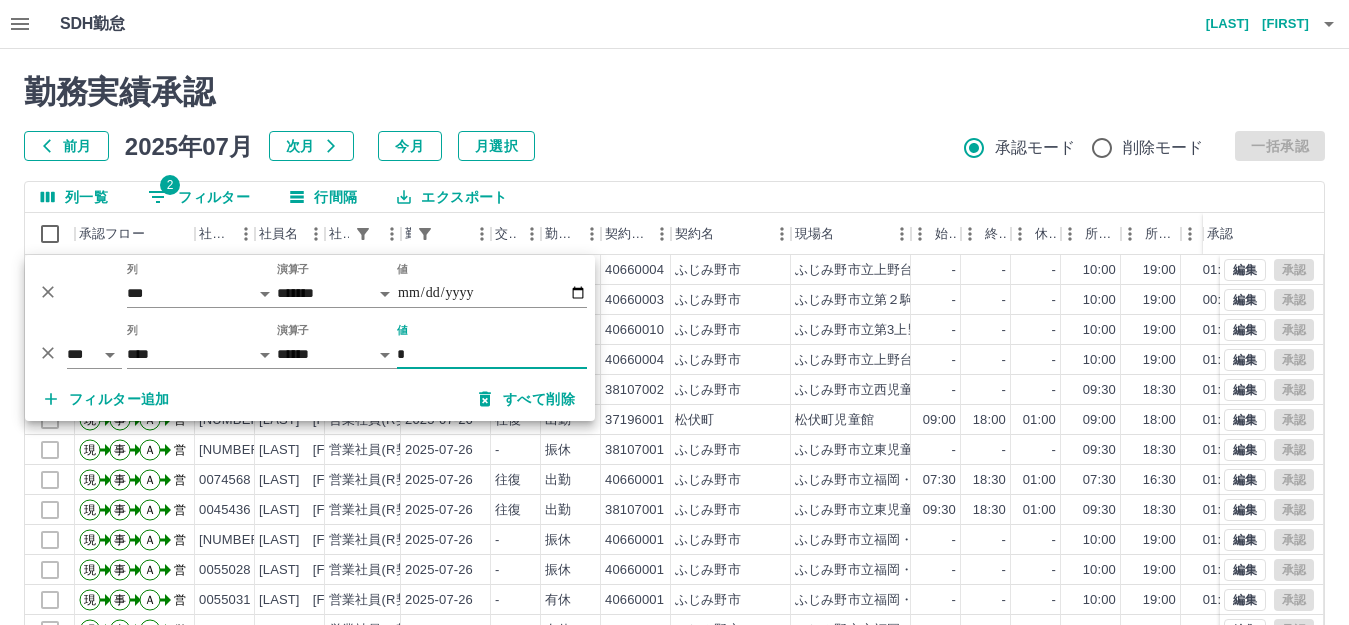 click on "勤務実績承認 前月 2025年07月 次月 今月 月選択 承認モード 削除モード 一括承認" at bounding box center (674, 117) 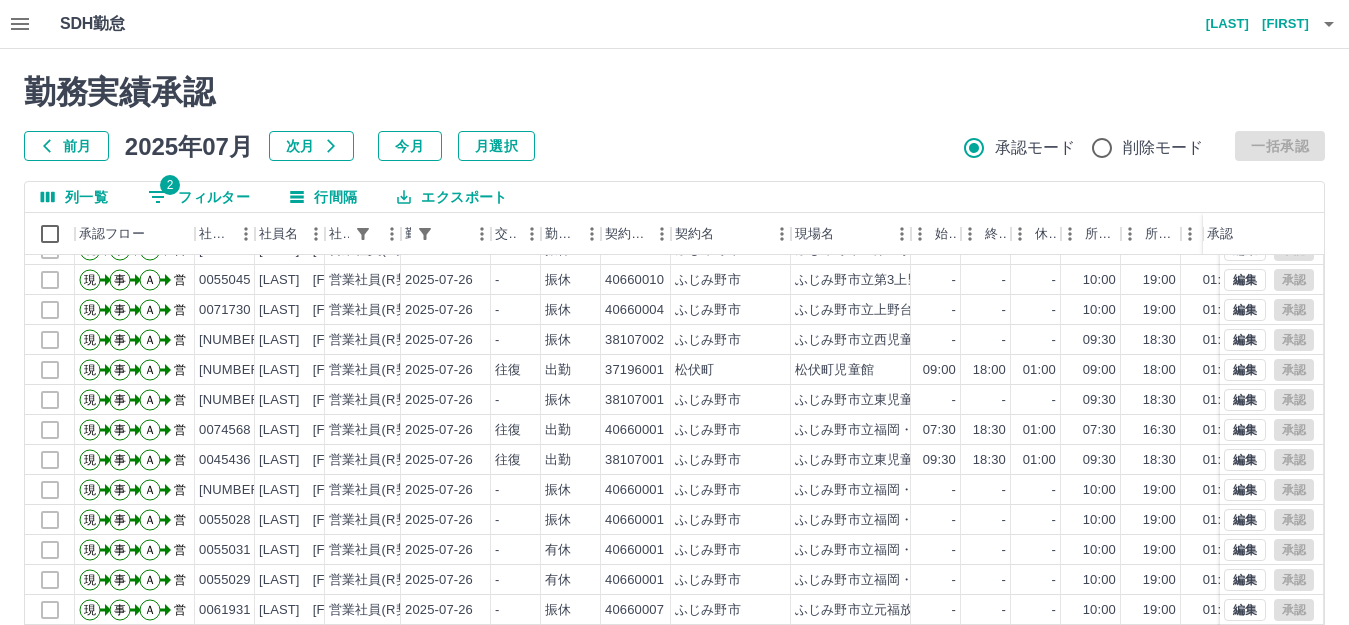 scroll, scrollTop: 74, scrollLeft: 0, axis: vertical 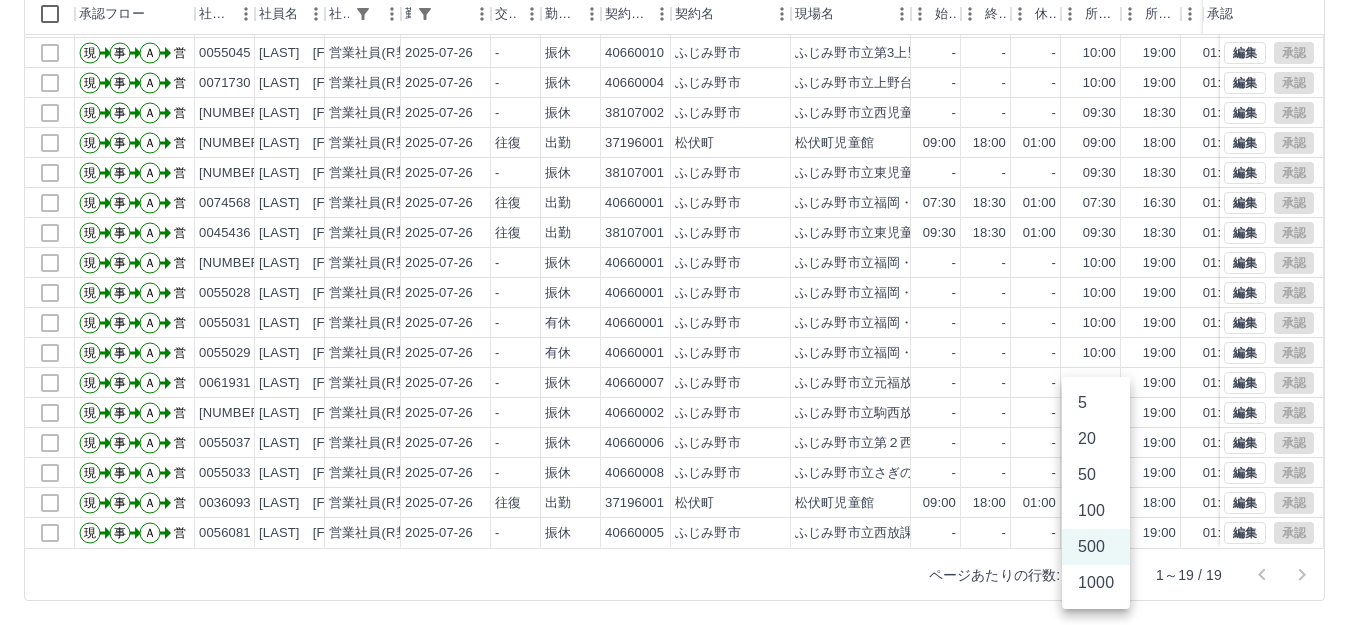 click on "SDH勤怠 [LAST]　[FIRST] 勤務実績承認 前月 [YEAR]年[MONTH]月 次月 今月 月選択 承認モード 削除モード 一括承認 列一覧 2 フィルター 行間隔 エクスポート 承認フロー 社員番号 社員名 社員区分 勤務日 交通費 勤務区分 契約コード 契約名 現場名 始業 終業 休憩 所定開始 所定終業 所定休憩 拘束 勤務 遅刻等 コメント ステータス 承認 現 事 Ａ 営 [NUMBER] [LAST]　[FIRST] 営業社員(R契約) [DATE]  -  振休 [NUMBER] [CITY] [CITY]放課後児童クラブ - - - [TIME] [TIME] [TIME] [TIME] [TIME] [TIME] [TIME] [TIME] [TIME] 7/[DAY]の振休 営業所長承認待 現 事 Ａ 営 [NUMBER] [LAST]　[FIRST] 営業社員(R契約) [DATE]  -  振休 [NUMBER] [CITY] [CITY]放課後児童クラブ - - - [TIME] [TIME] [TIME] [TIME] [TIME] [TIME] [TIME] [TIME] [TIME] 営業所長承認待 現 事 Ａ 営 [NUMBER] [LAST]　[FIRST] 営業社員(R契約) [DATE]  -  振休 [NUMBER]" at bounding box center [683, 202] 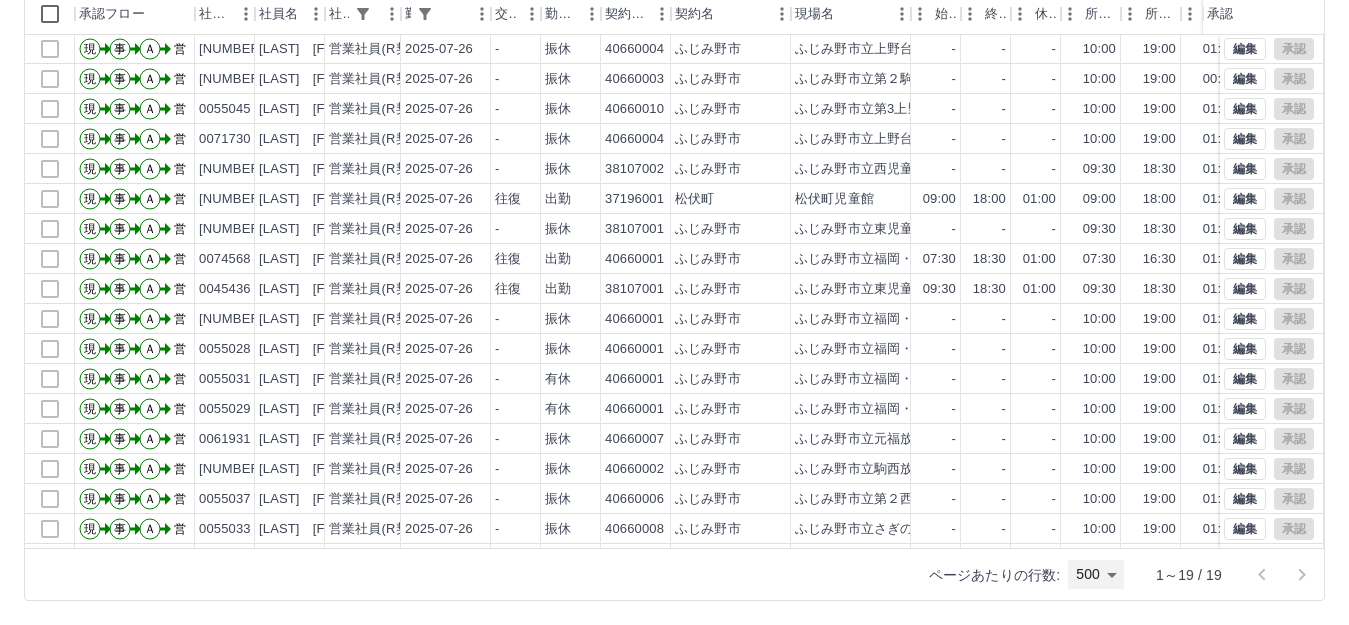 scroll, scrollTop: 0, scrollLeft: 0, axis: both 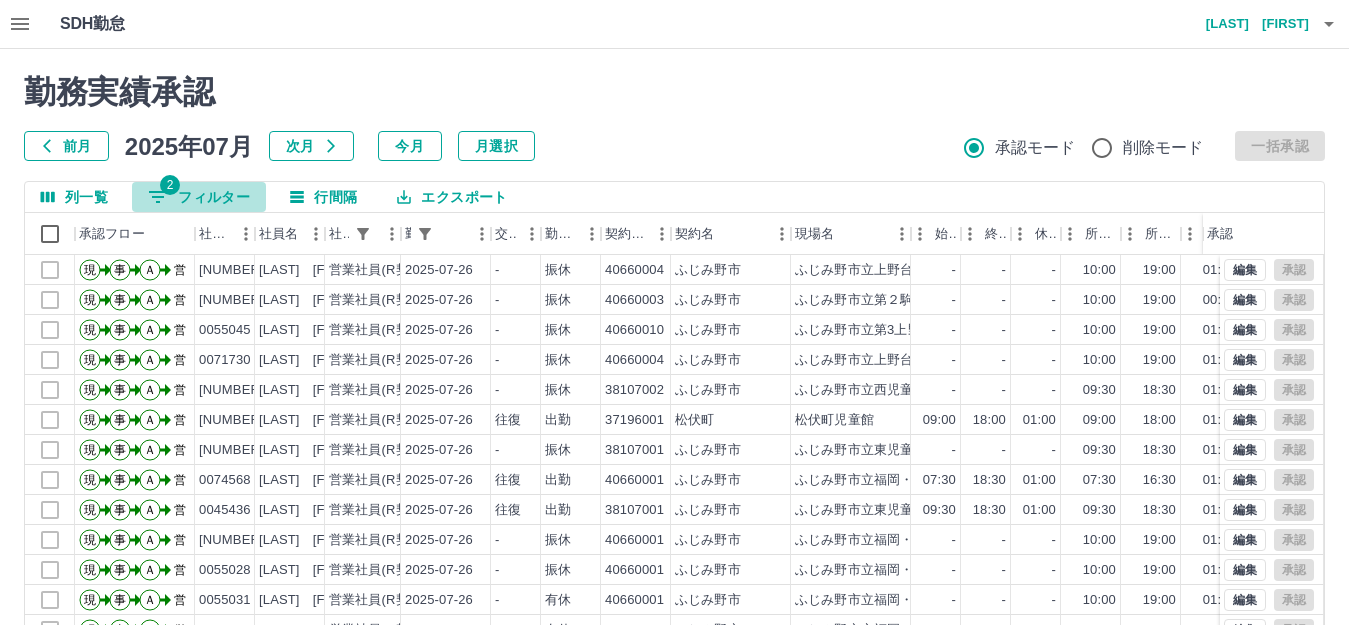 click on "2 フィルター" at bounding box center (199, 197) 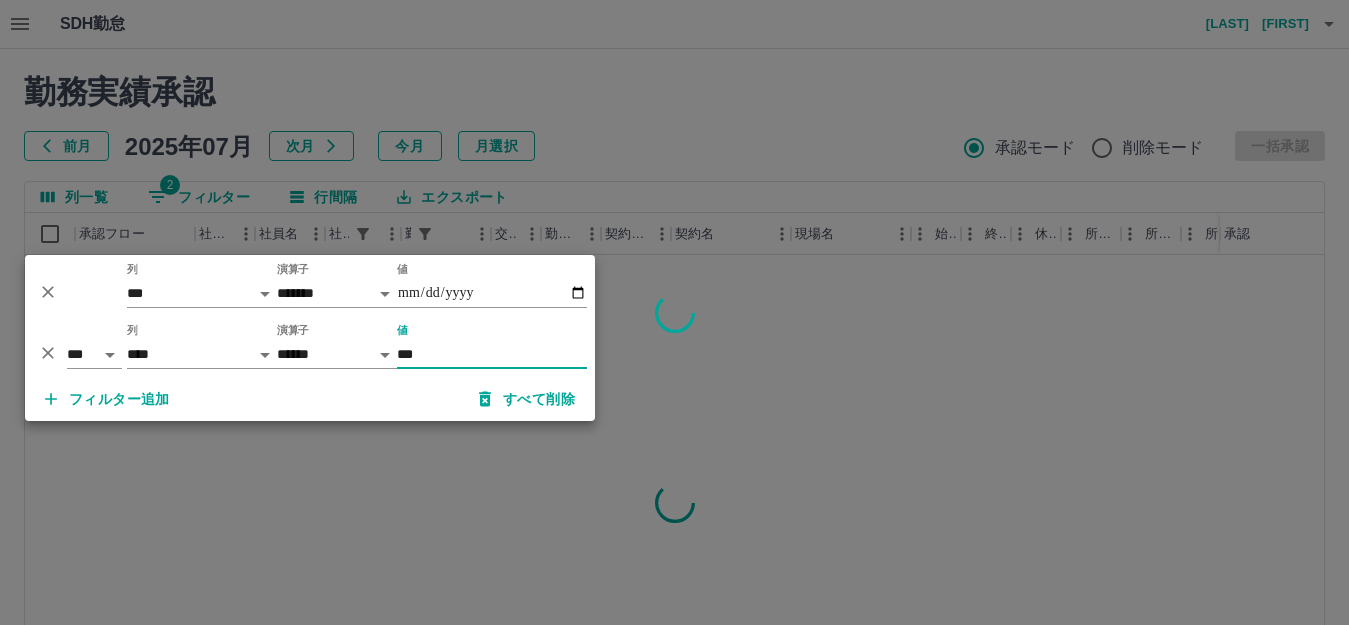 type on "***" 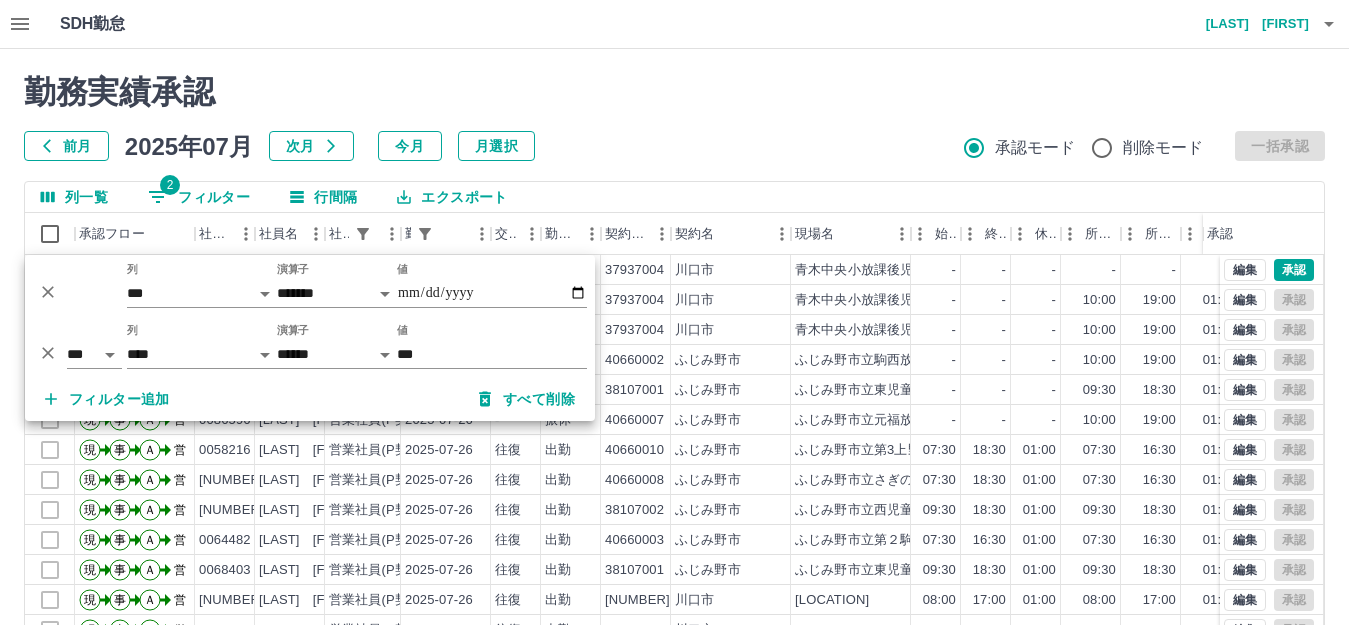 drag, startPoint x: 701, startPoint y: 122, endPoint x: 682, endPoint y: 186, distance: 66.760765 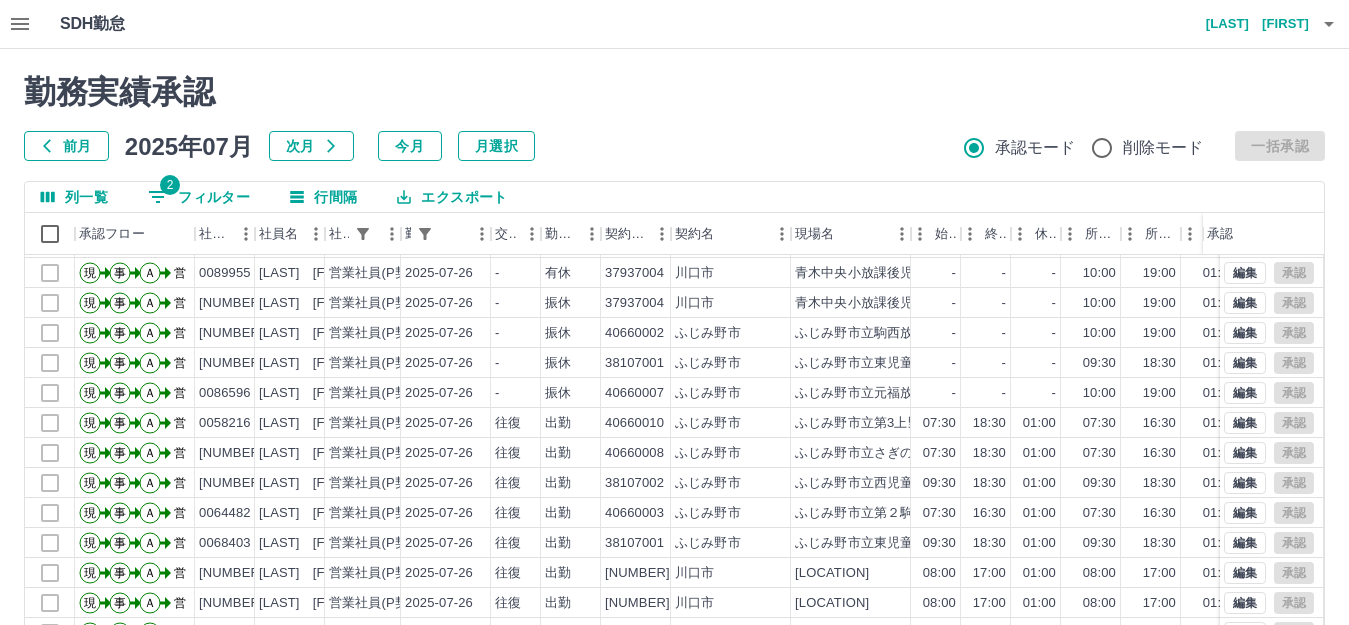 scroll, scrollTop: 44, scrollLeft: 0, axis: vertical 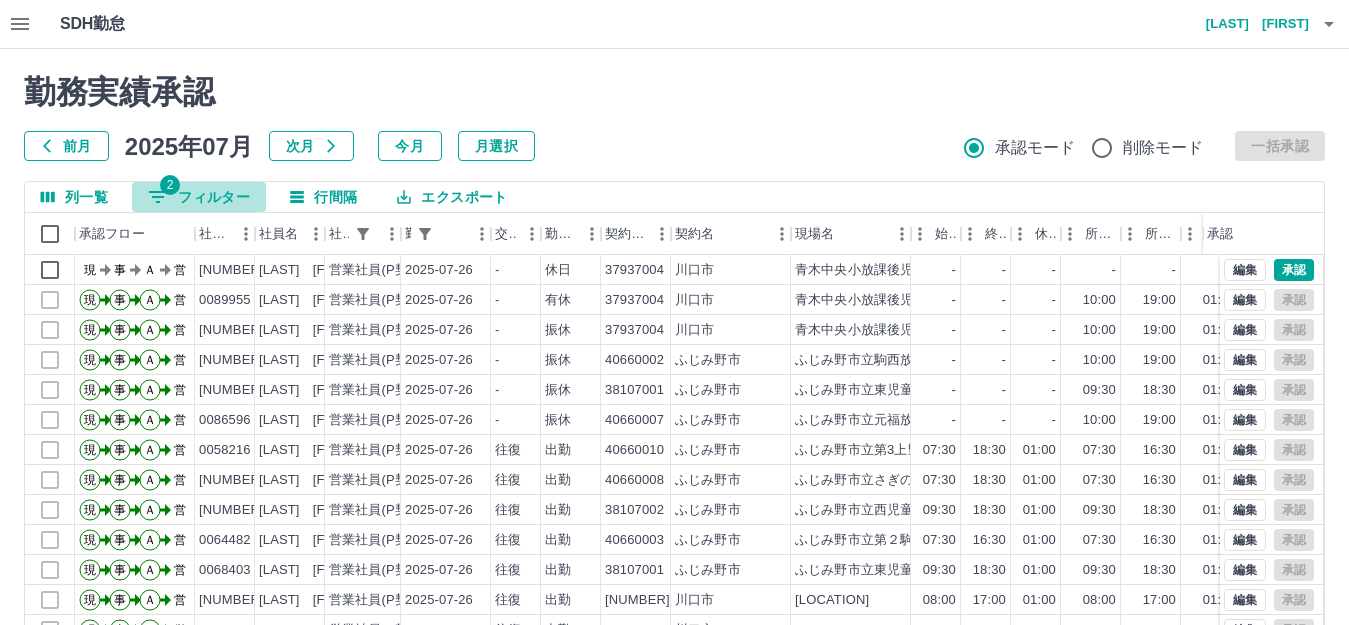 click on "2 フィルター" at bounding box center (199, 197) 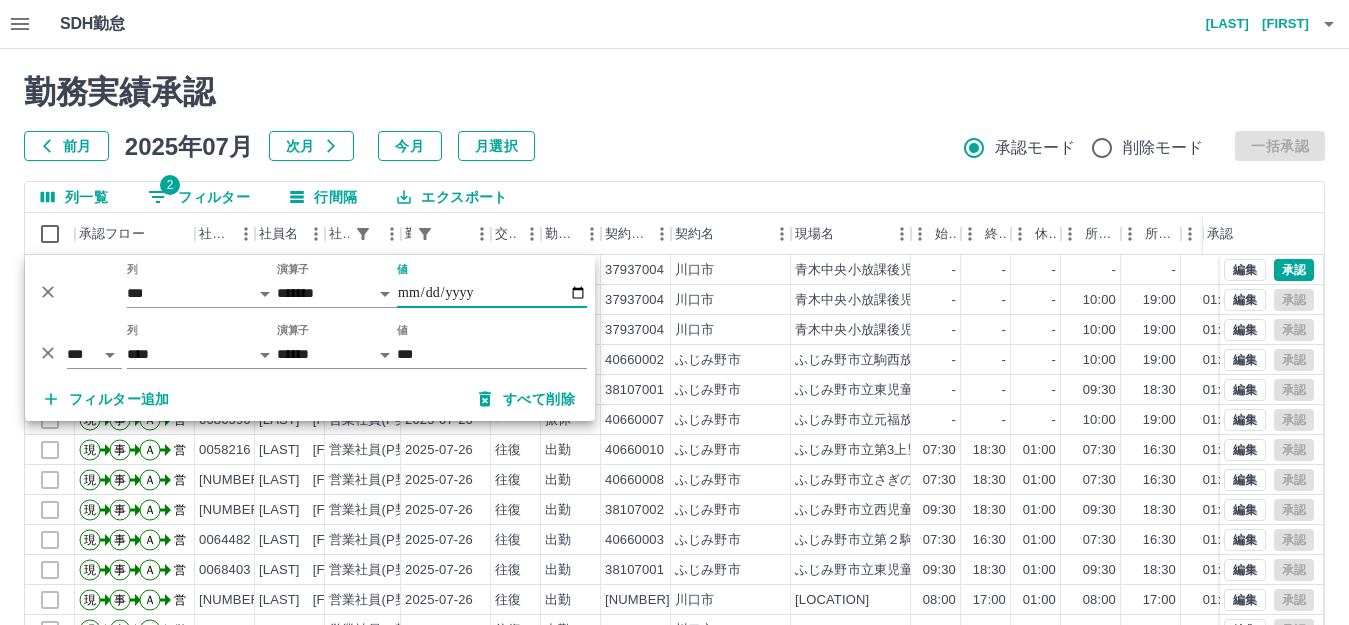 click on "**********" at bounding box center (492, 293) 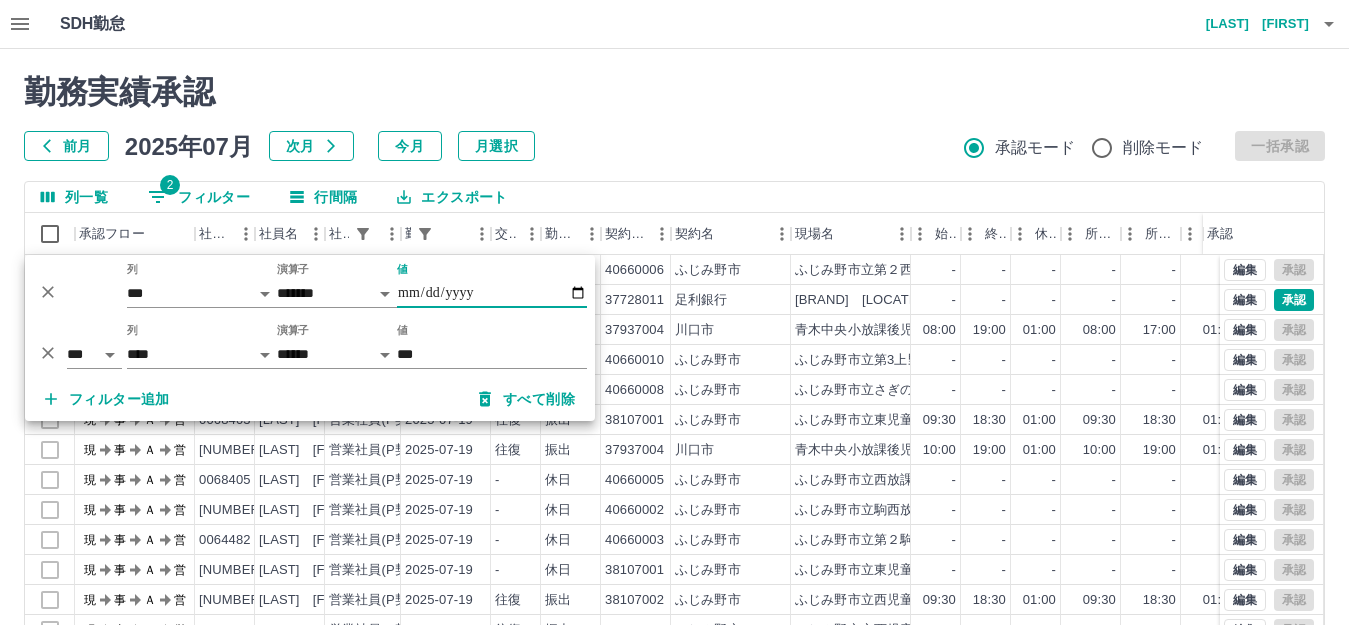 click at bounding box center [674, 312] 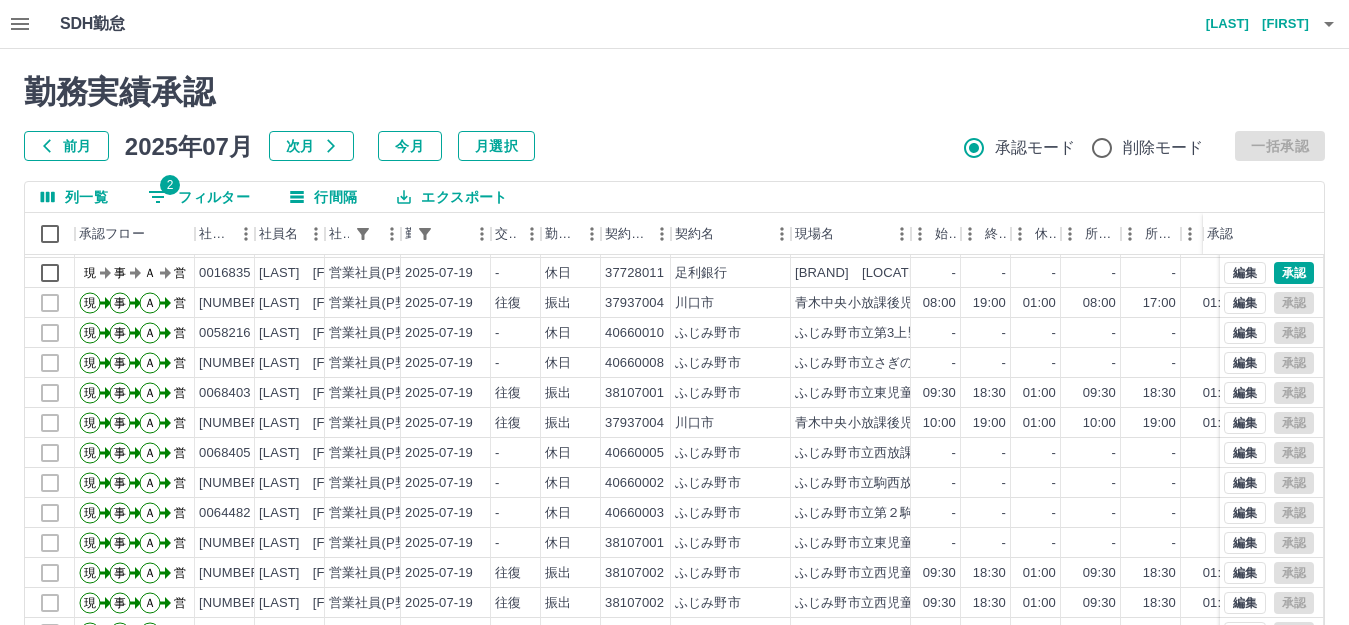 scroll, scrollTop: 44, scrollLeft: 0, axis: vertical 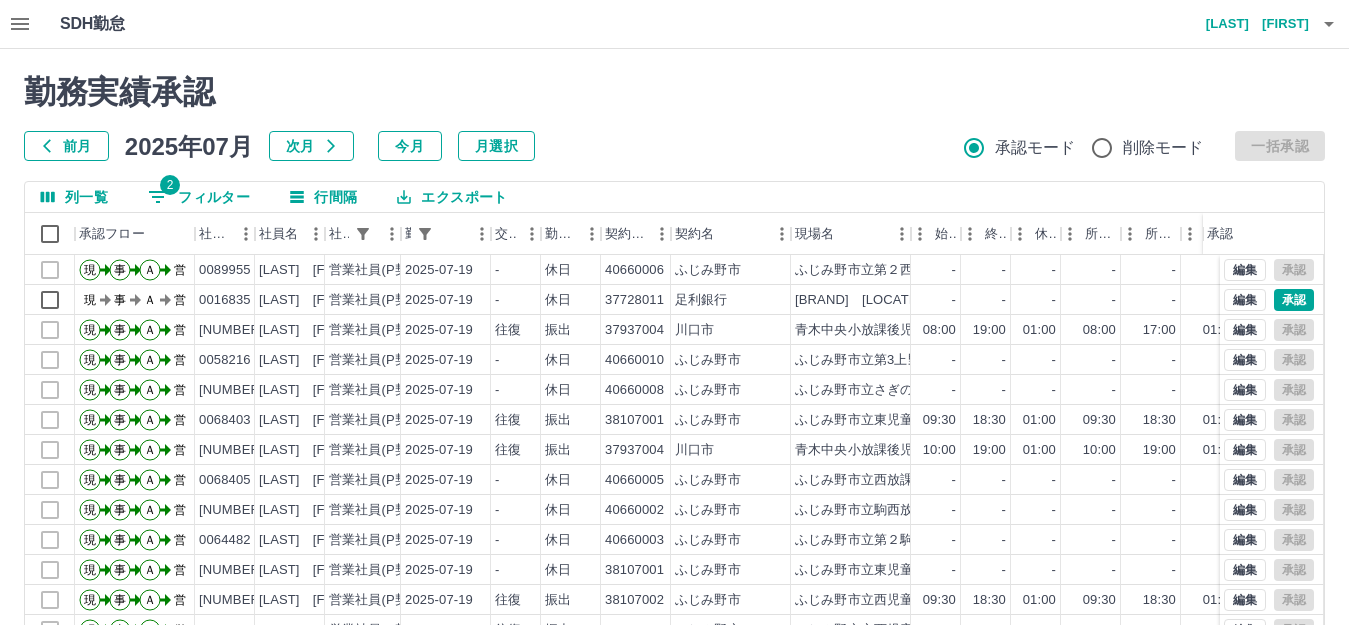click on "2 フィルター" at bounding box center (199, 197) 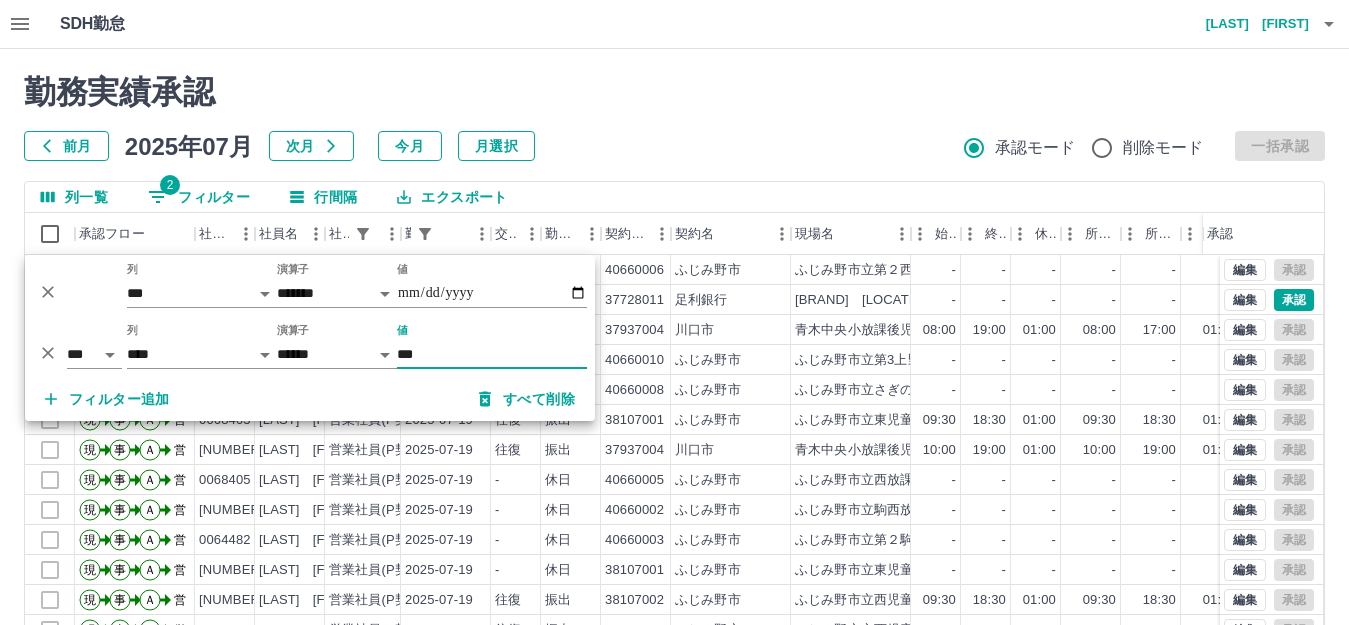 drag, startPoint x: 450, startPoint y: 349, endPoint x: 369, endPoint y: 355, distance: 81.22192 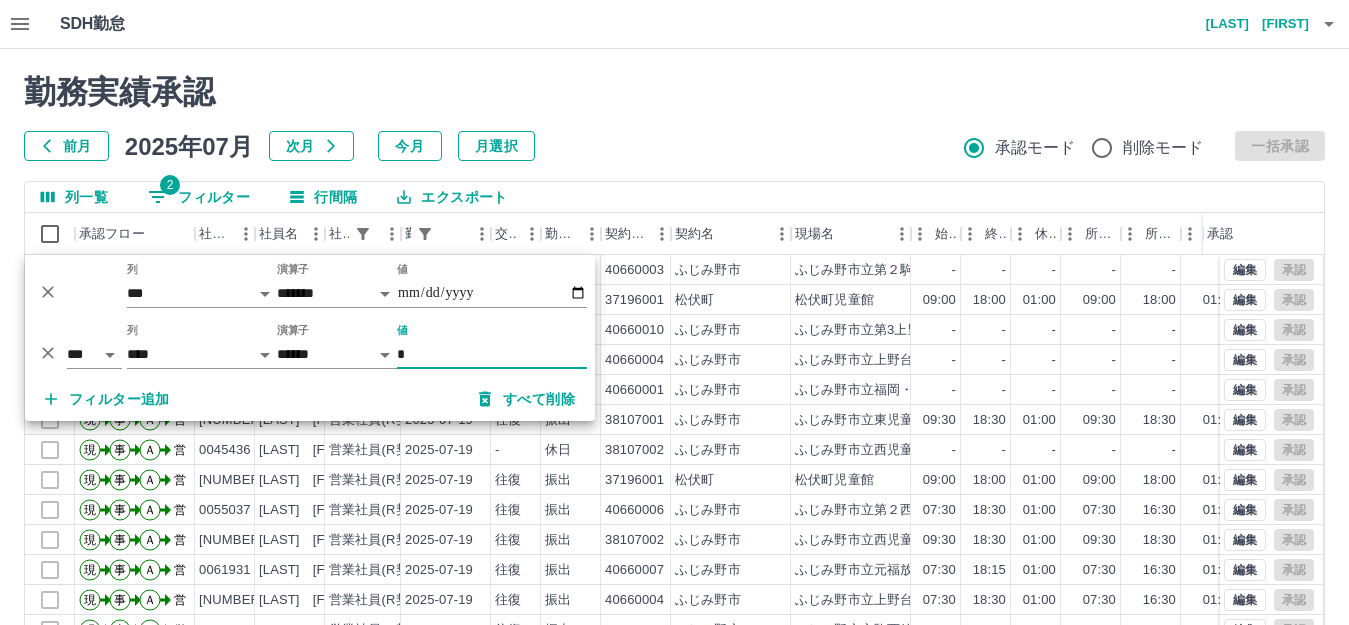 type on "*" 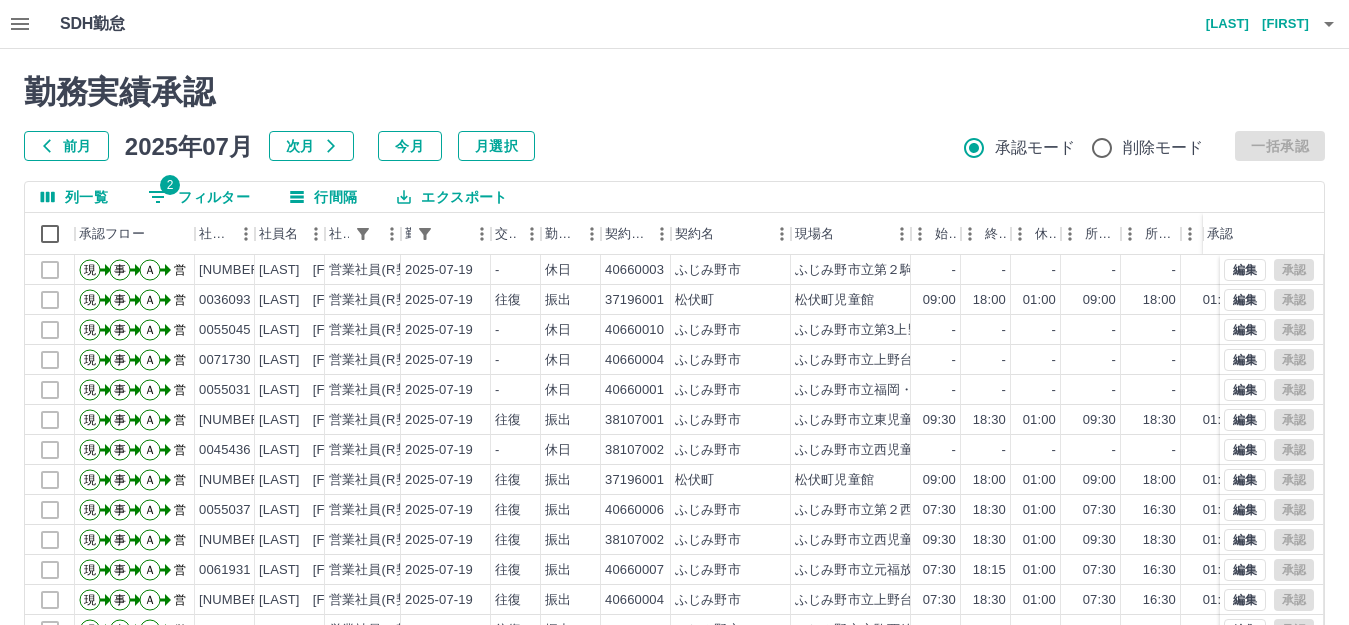 scroll, scrollTop: 74, scrollLeft: 0, axis: vertical 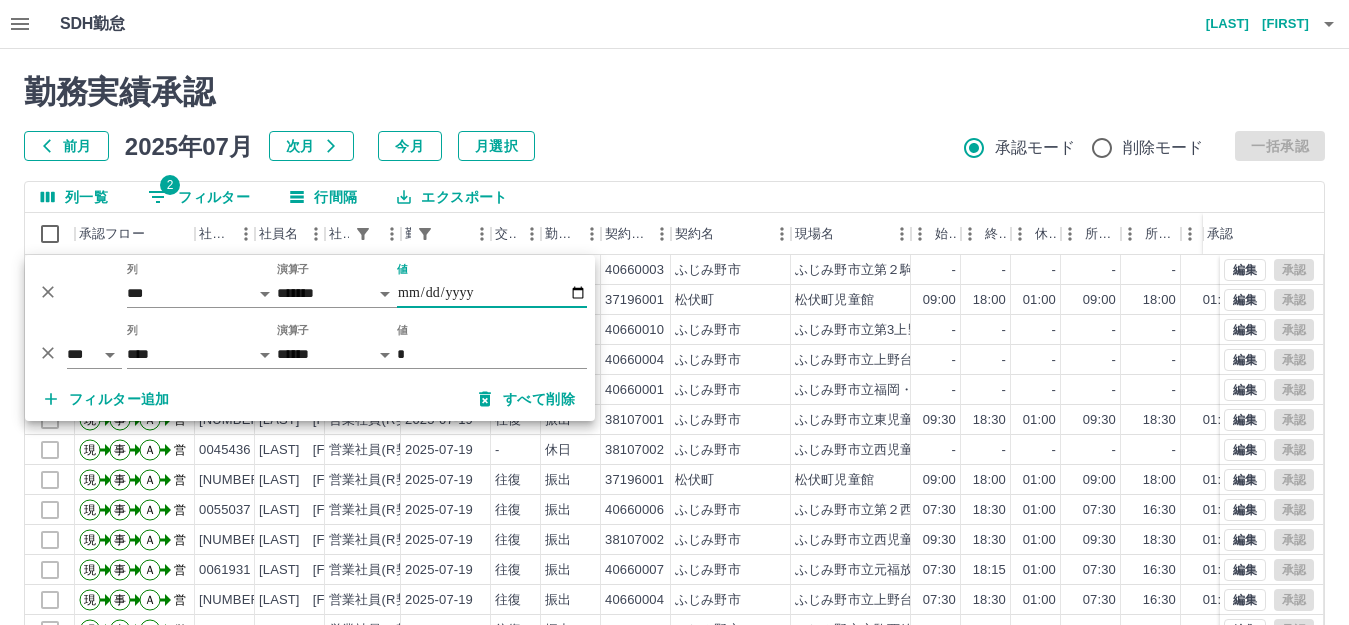 click on "**********" at bounding box center [492, 293] 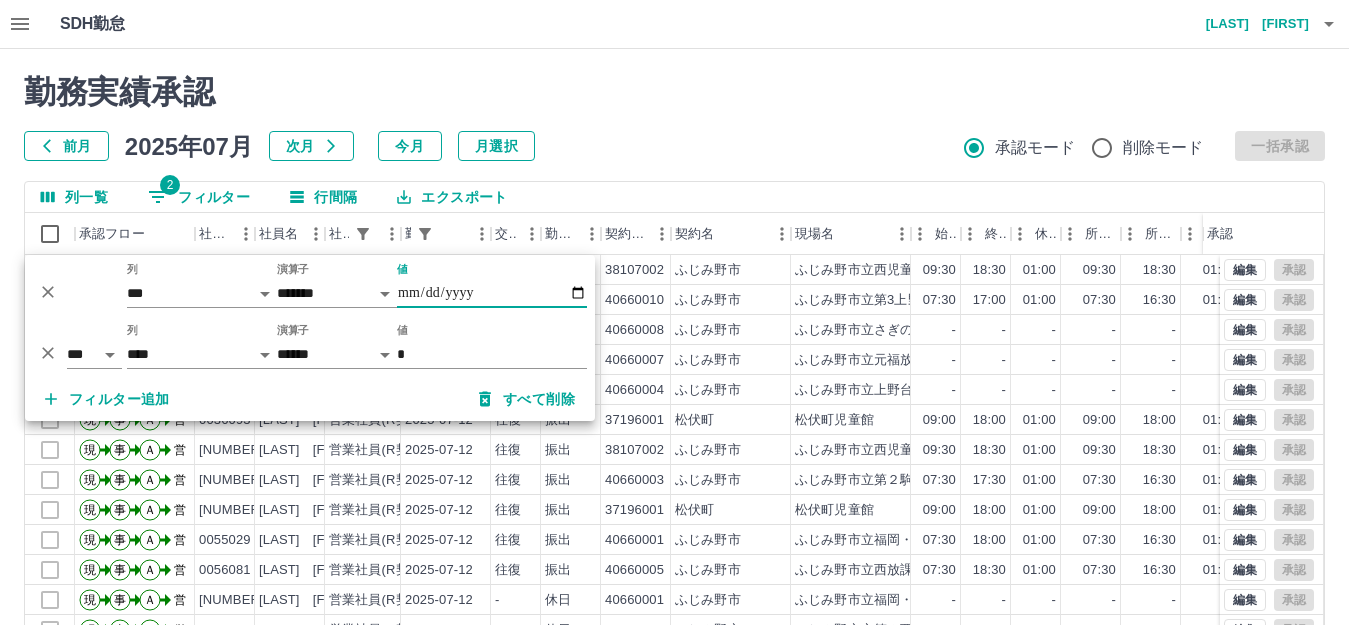 click on "前月 2025年07月 次月 今月 月選択 承認モード 削除モード 一括承認" at bounding box center (674, 146) 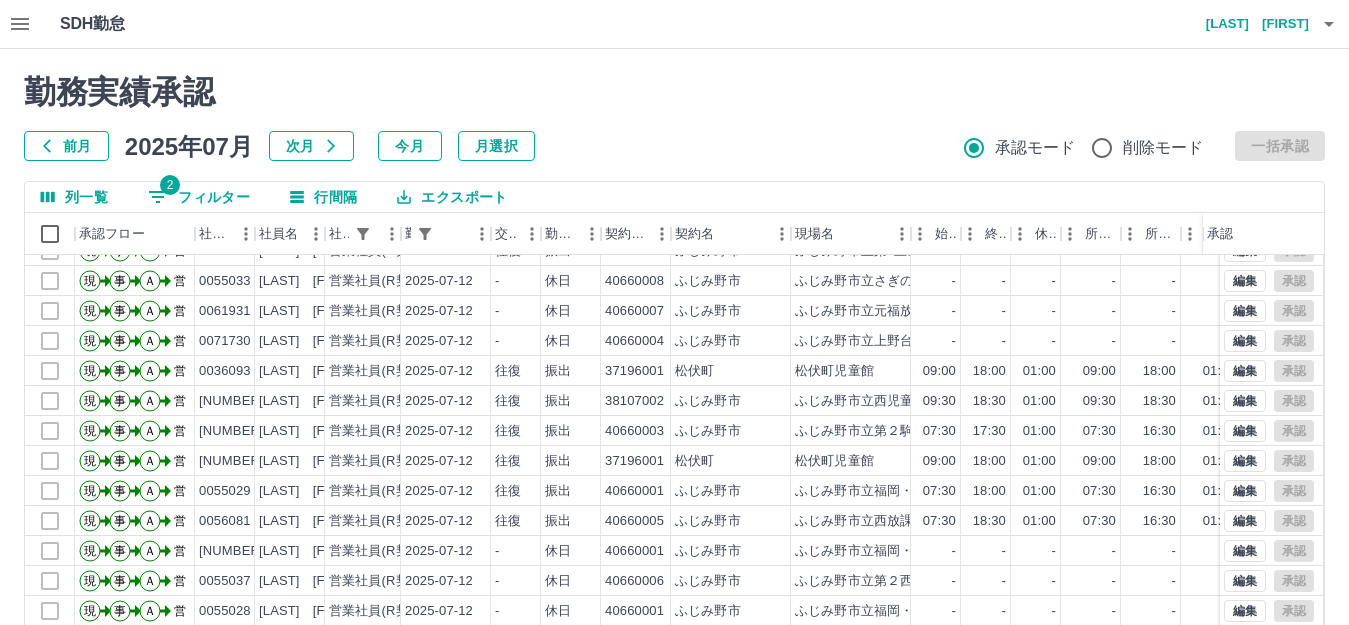 scroll, scrollTop: 74, scrollLeft: 0, axis: vertical 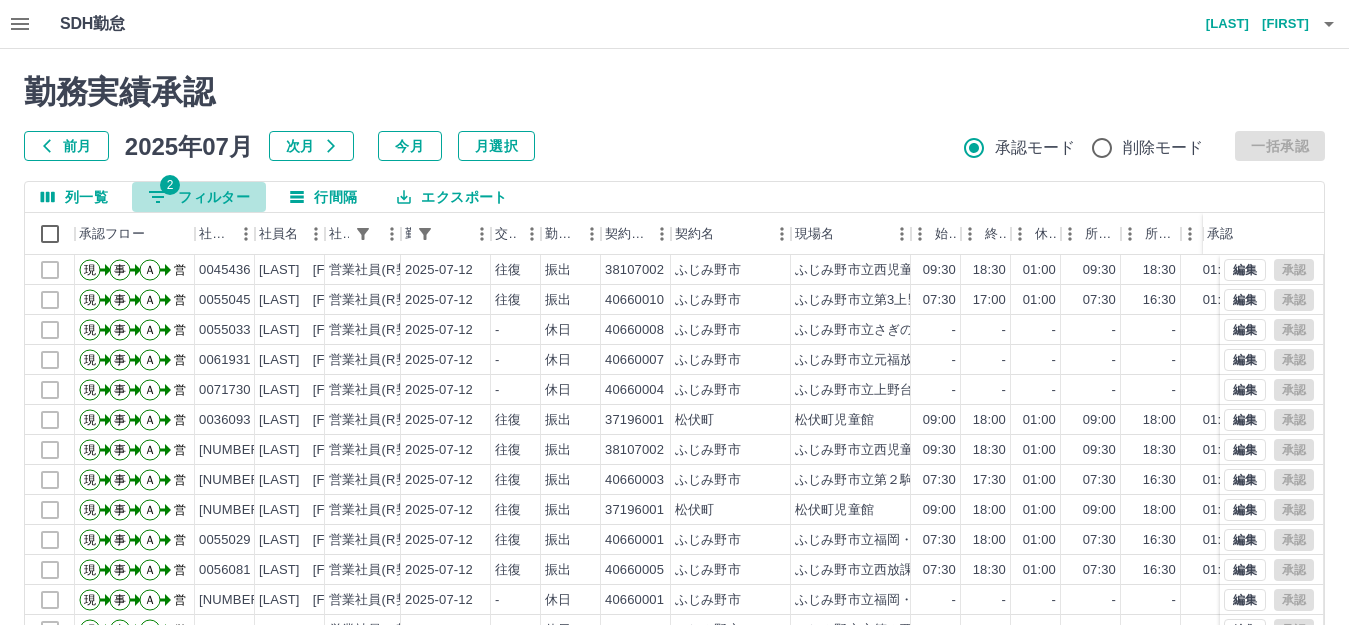 click on "2 フィルター" at bounding box center [199, 197] 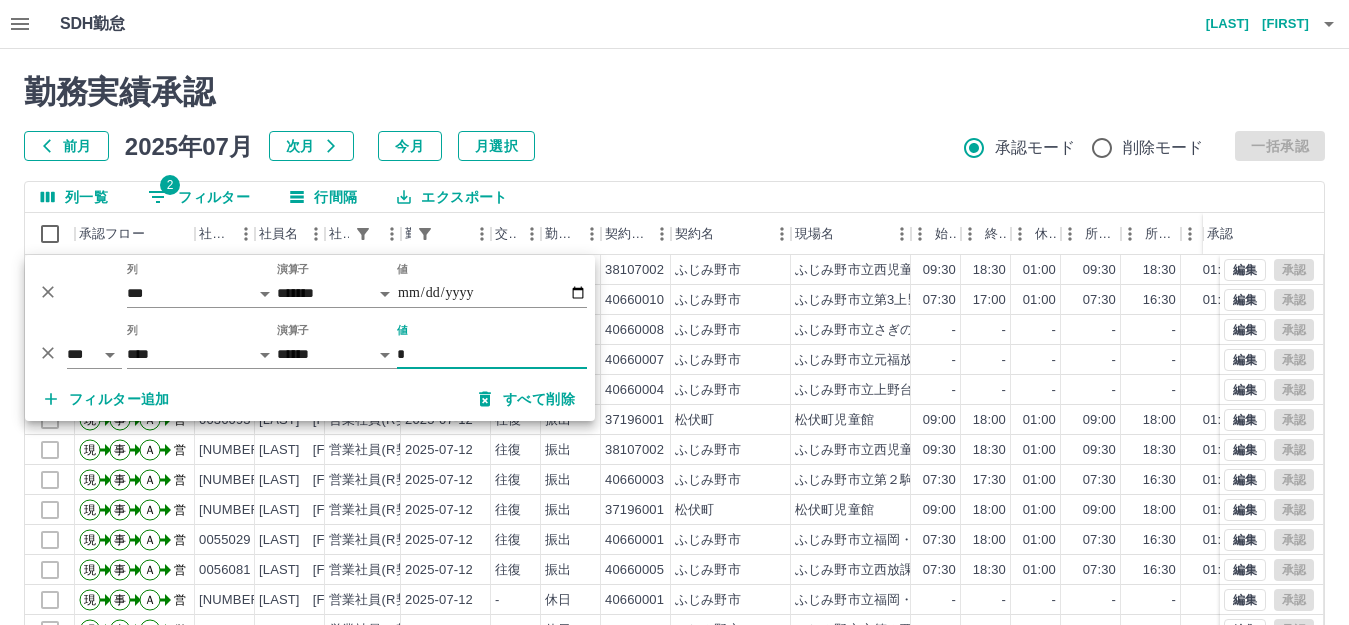 drag, startPoint x: 418, startPoint y: 351, endPoint x: 358, endPoint y: 314, distance: 70.491135 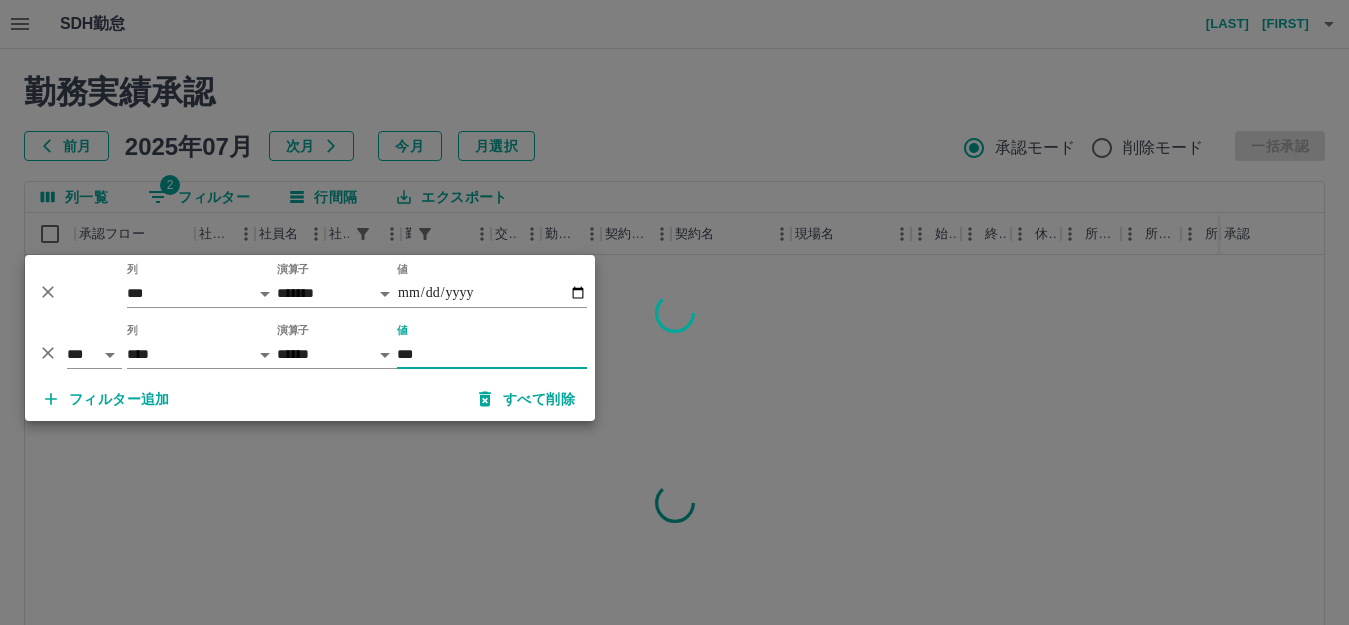 type on "***" 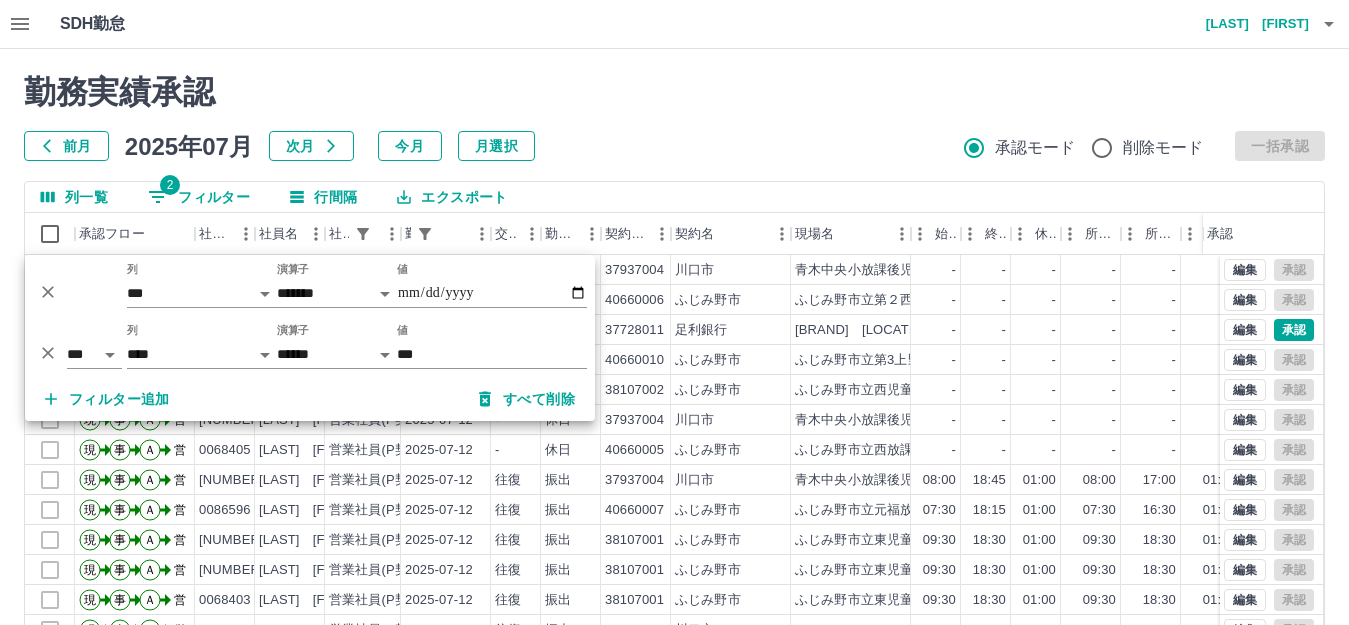 click on "勤務実績承認 前月 2025年07月 次月 今月 月選択 承認モード 削除モード 一括承認" at bounding box center [674, 117] 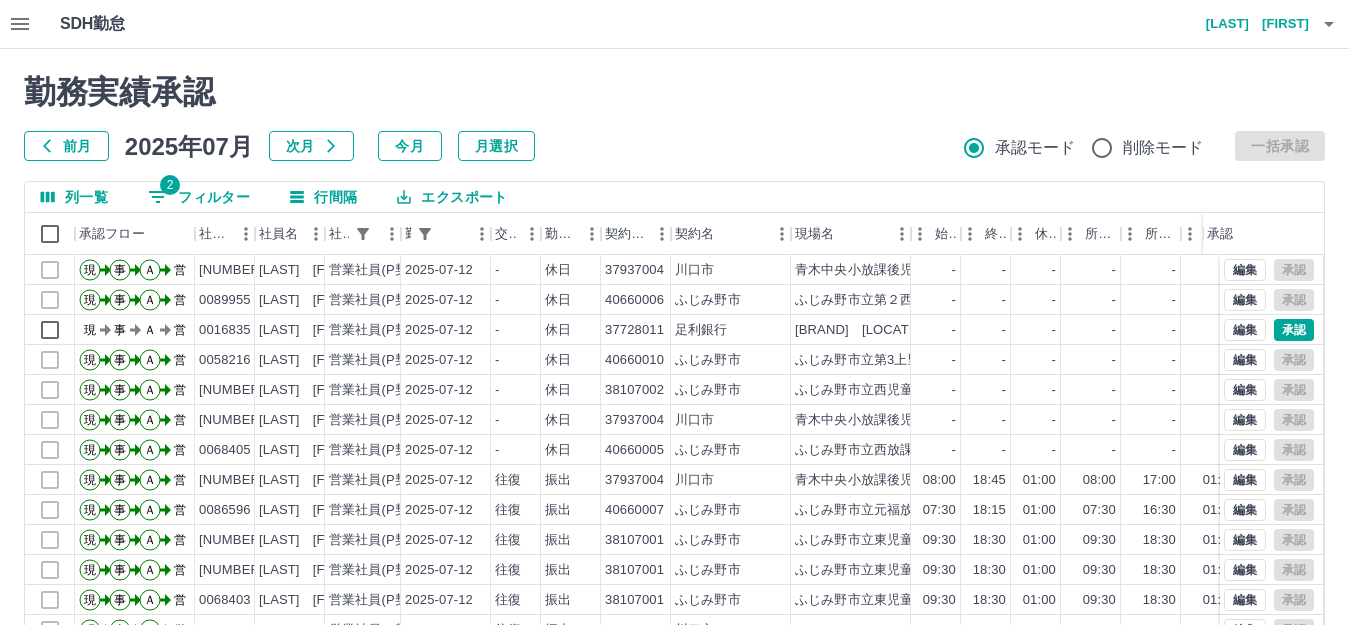 scroll, scrollTop: 44, scrollLeft: 0, axis: vertical 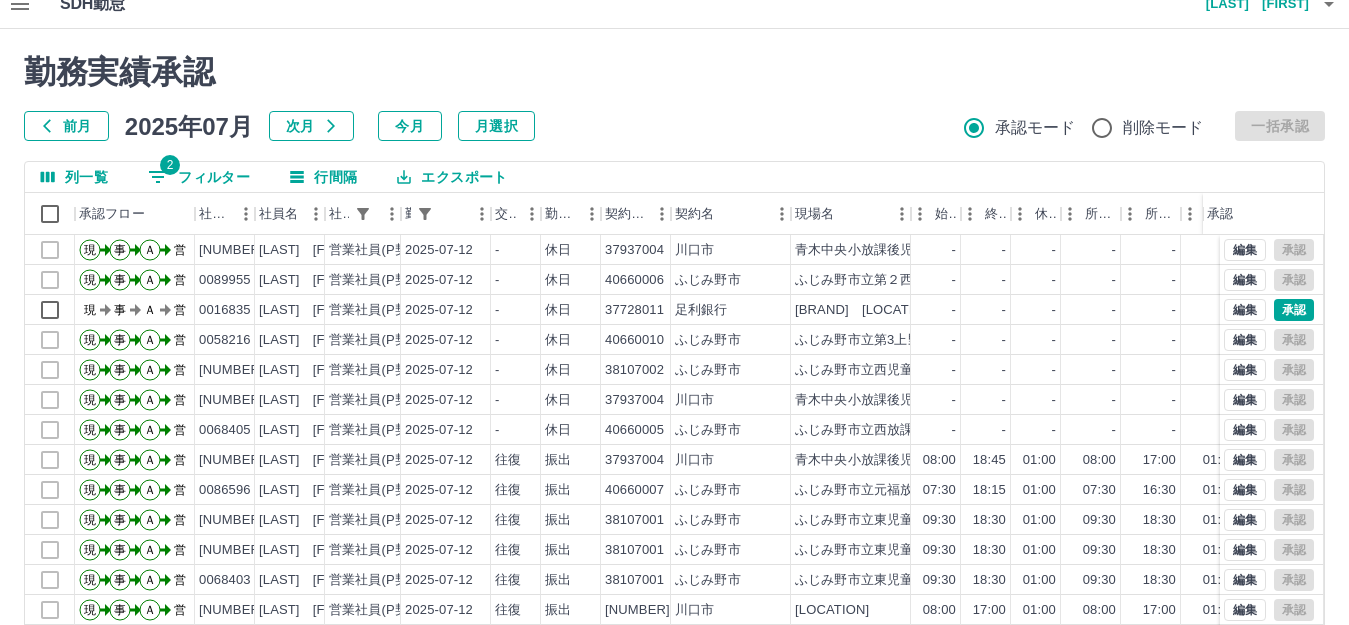 click on "2 フィルター" at bounding box center [199, 177] 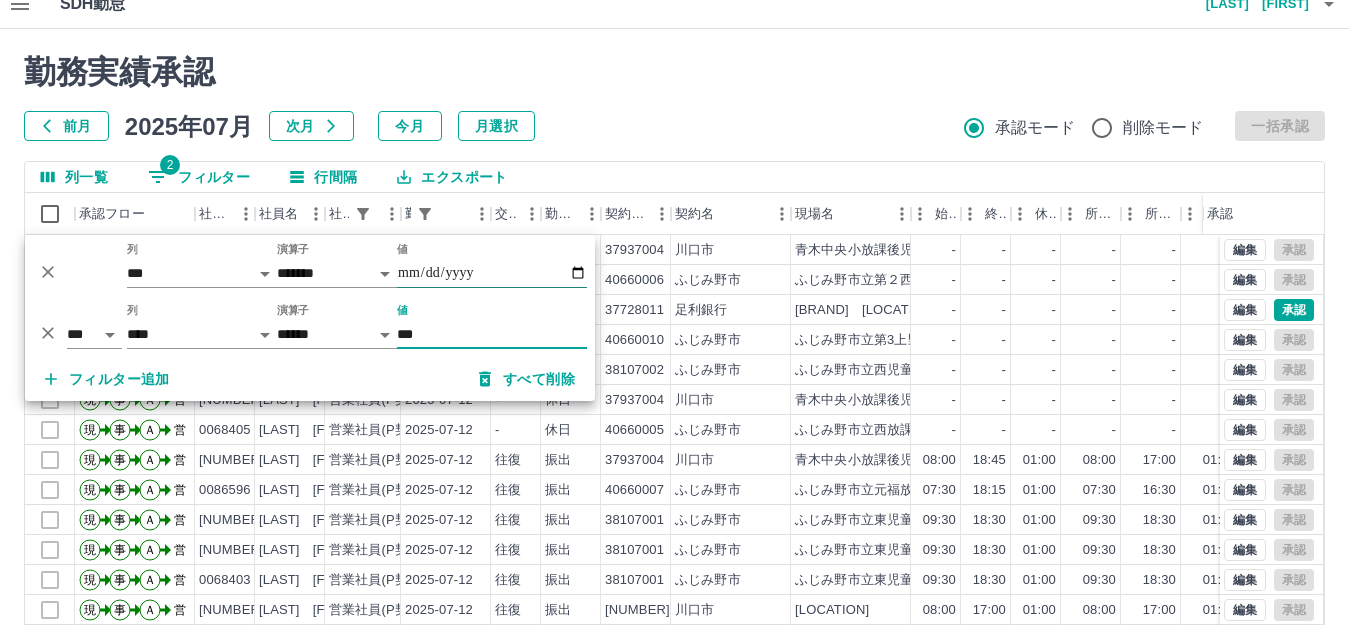 click on "**********" at bounding box center (492, 273) 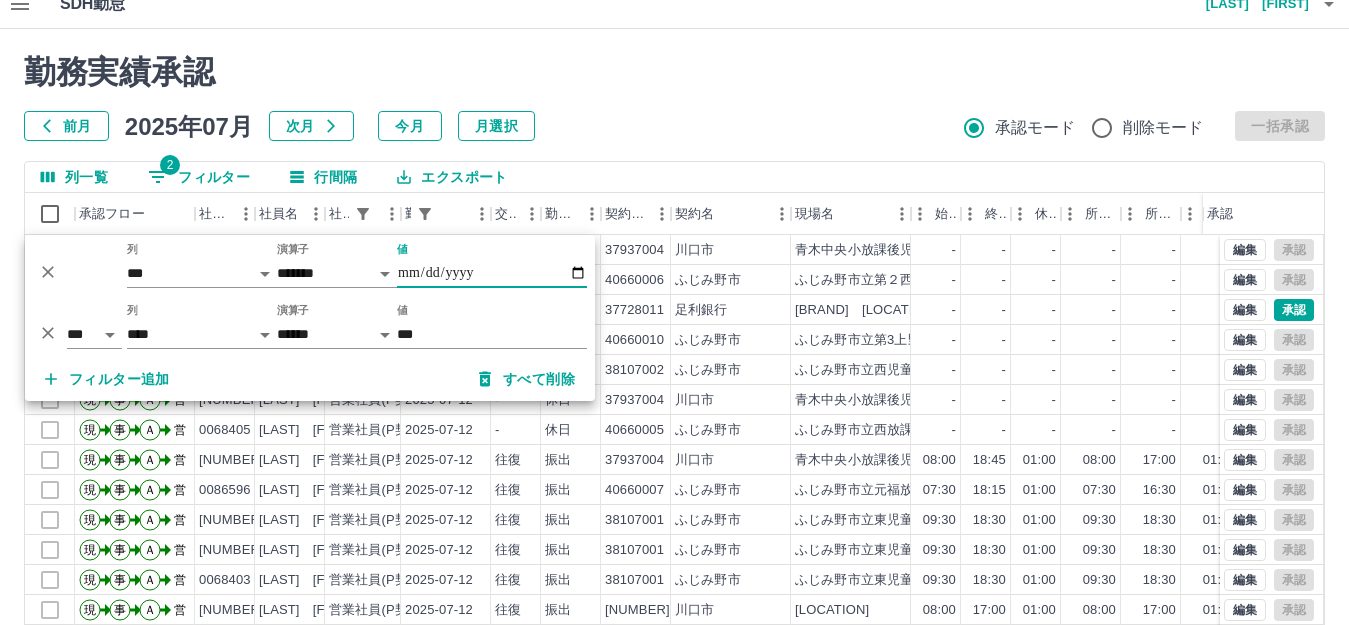 type on "**********" 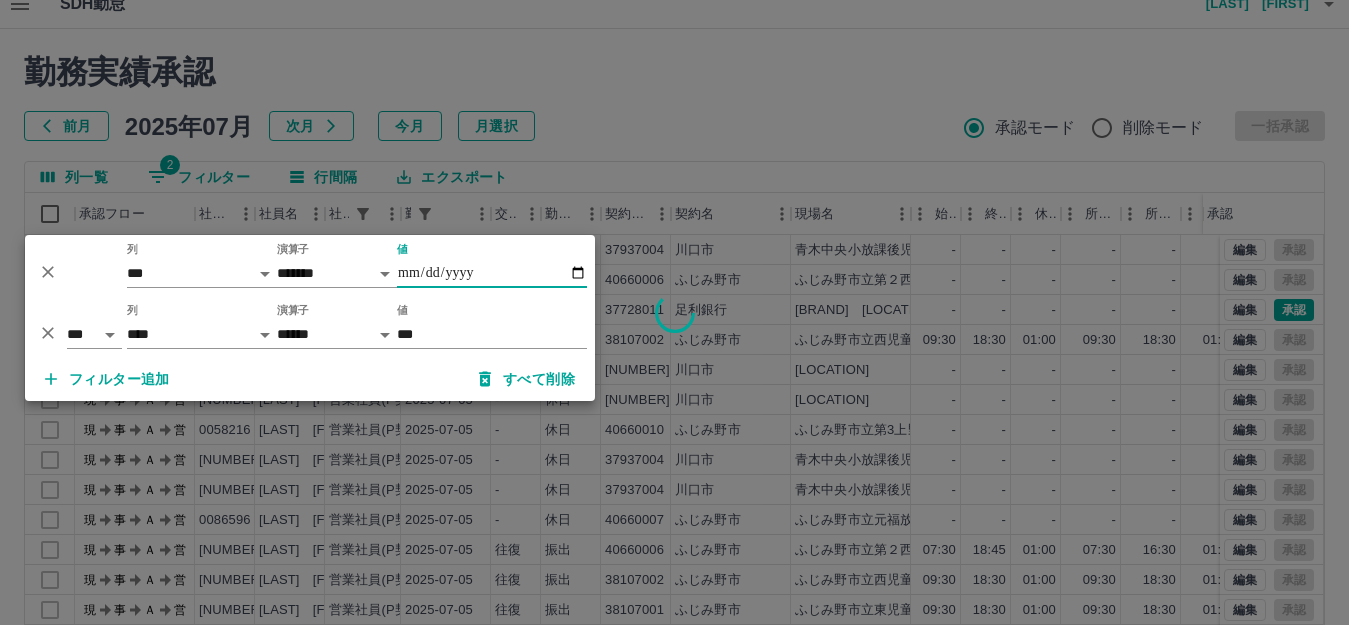 click at bounding box center (674, 312) 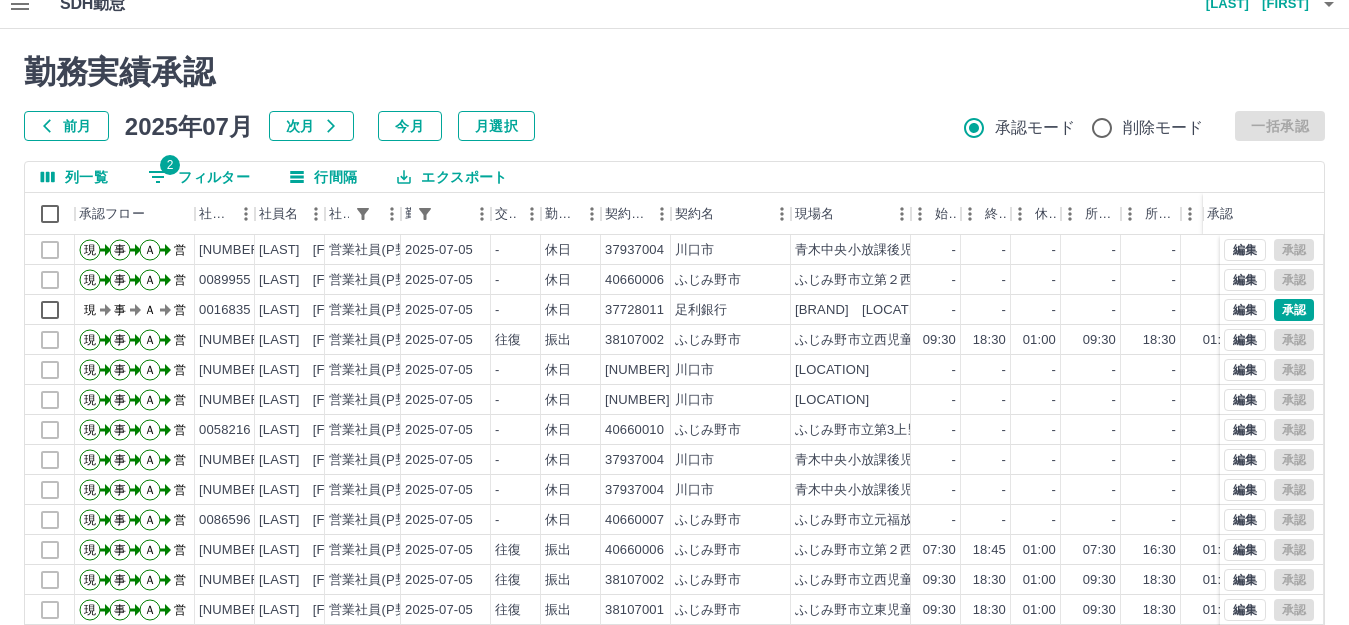 scroll, scrollTop: 14, scrollLeft: 0, axis: vertical 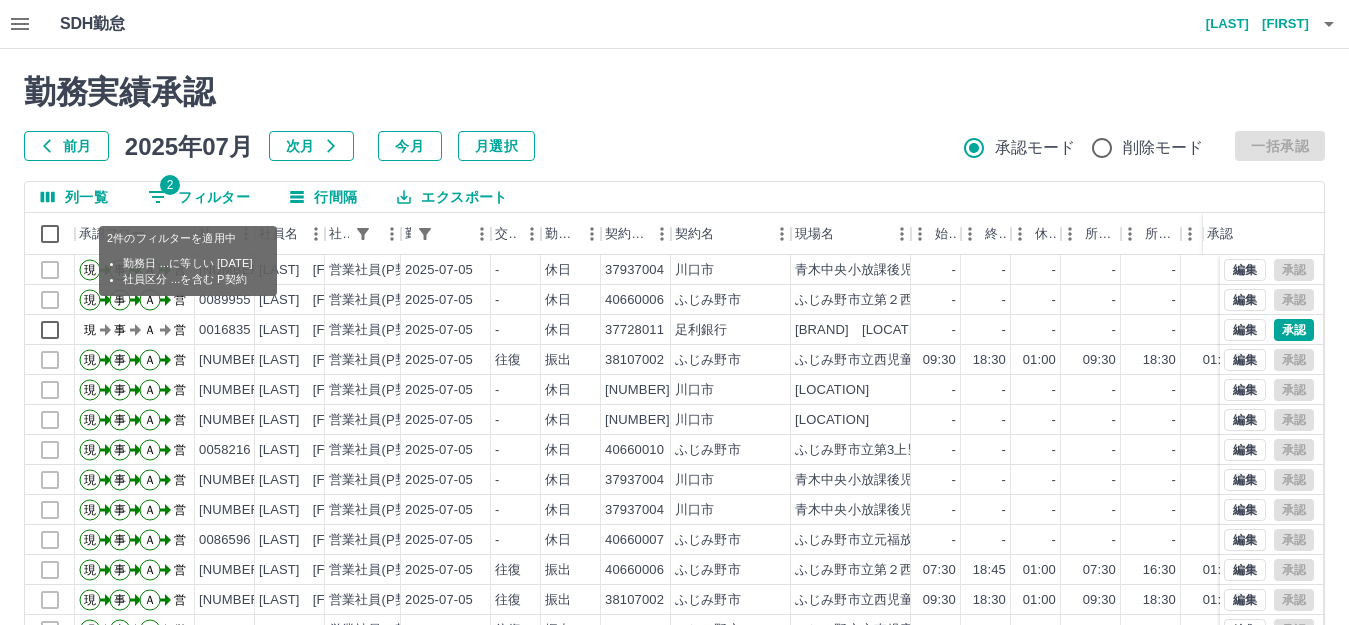 click on "2 フィルター" at bounding box center [199, 197] 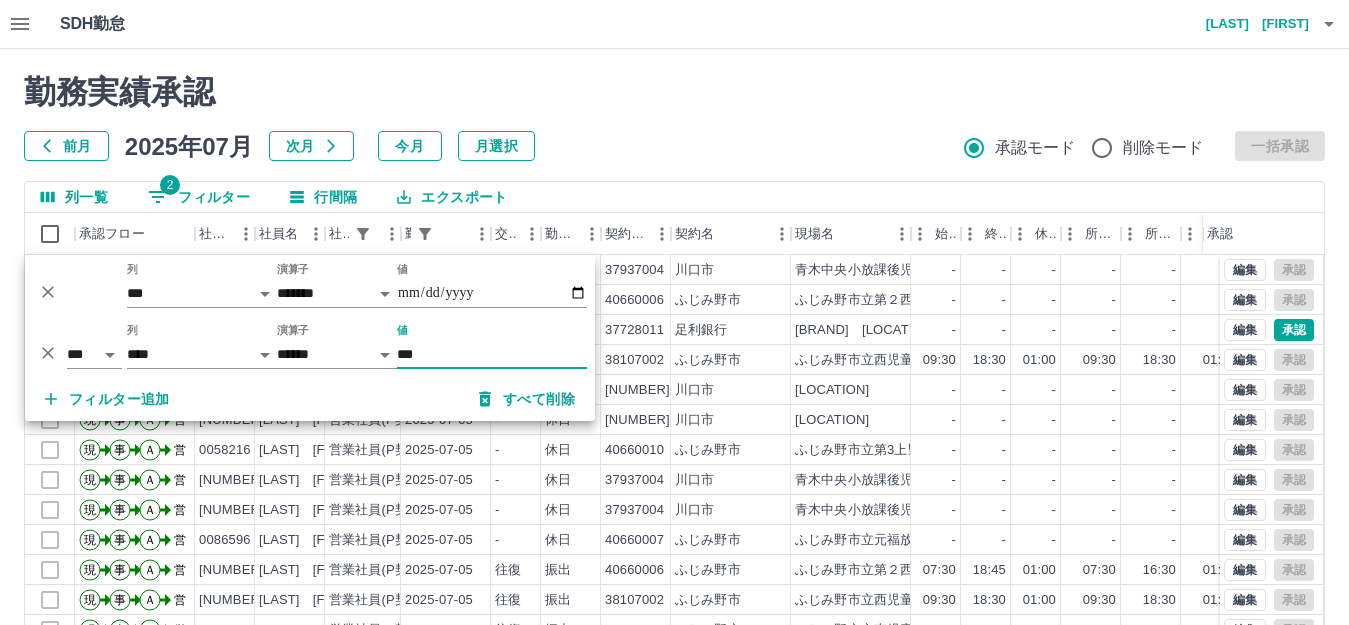 drag, startPoint x: 403, startPoint y: 352, endPoint x: 500, endPoint y: 370, distance: 98.65597 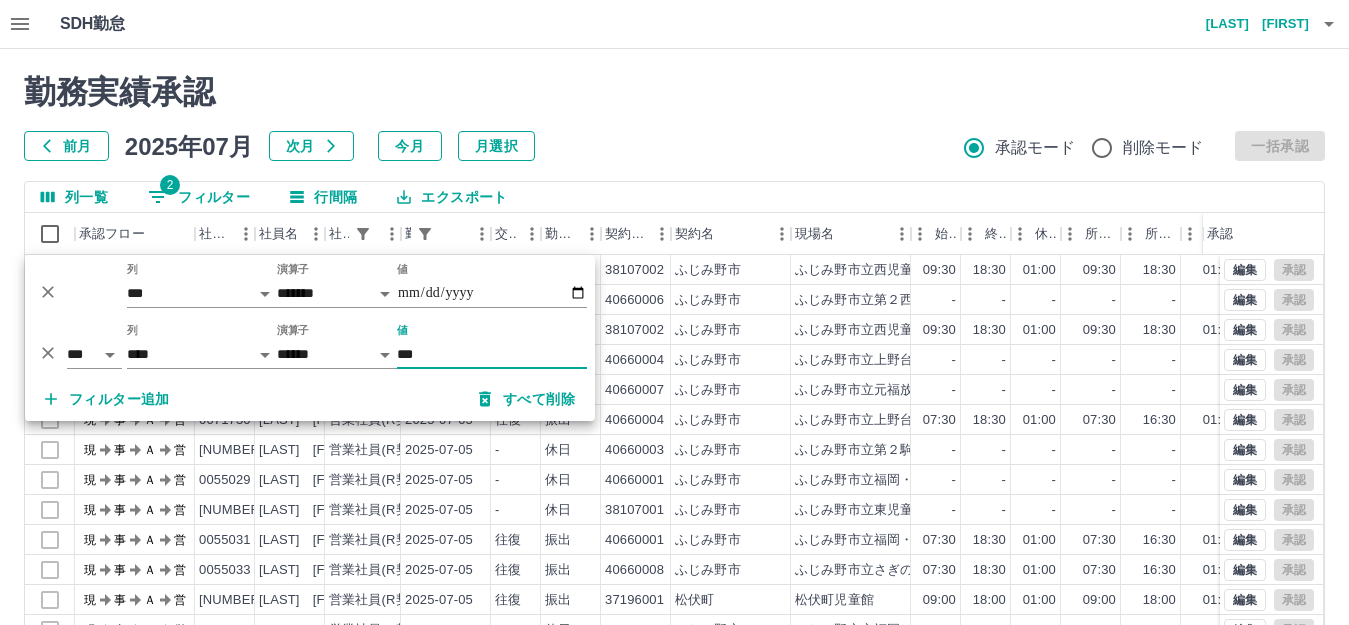 type on "***" 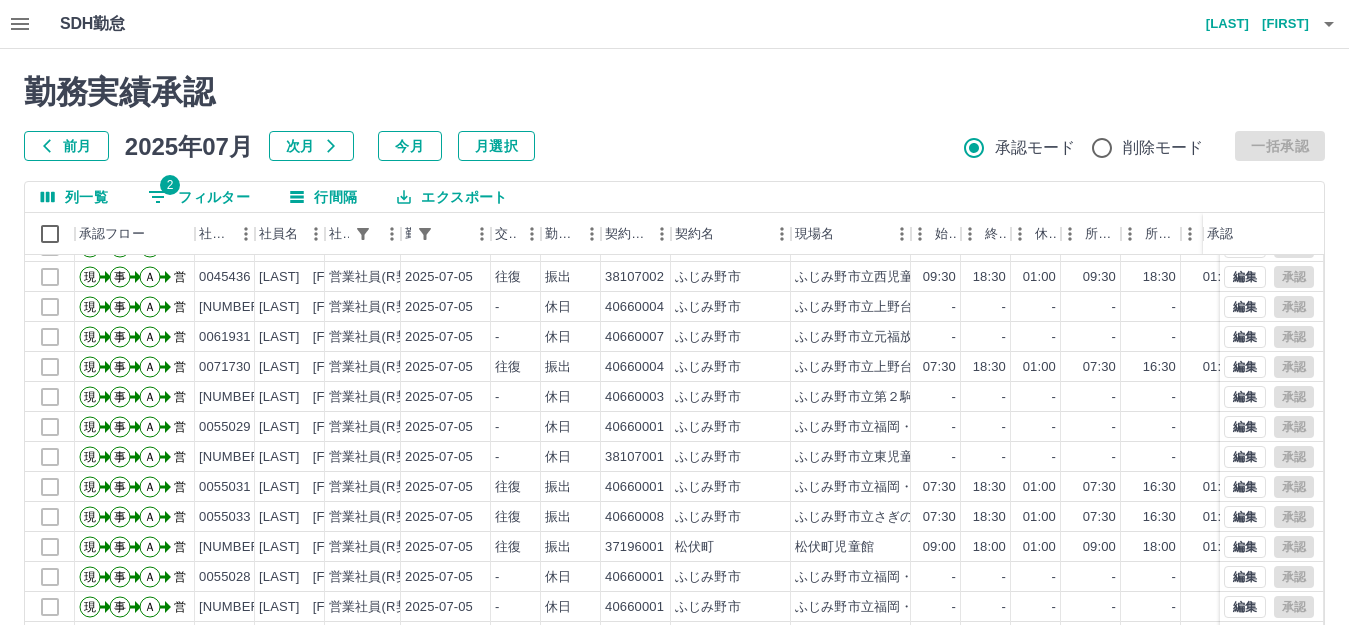 scroll, scrollTop: 74, scrollLeft: 0, axis: vertical 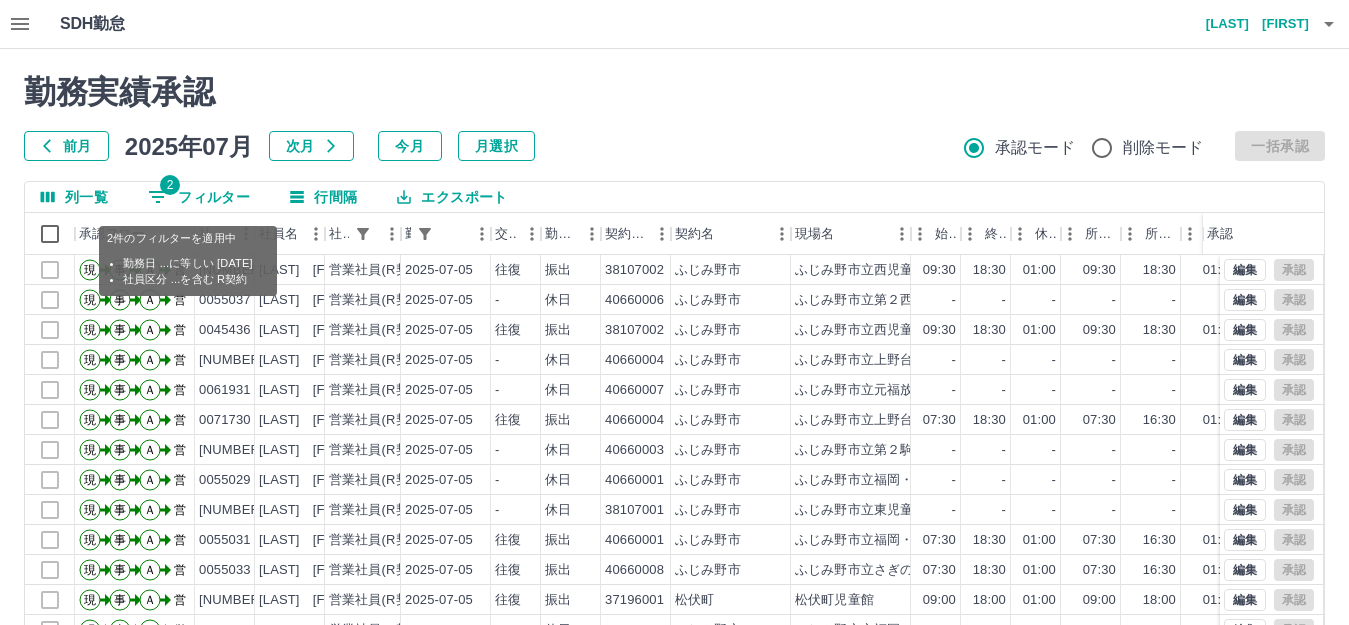 click on "2 フィルター" at bounding box center [199, 197] 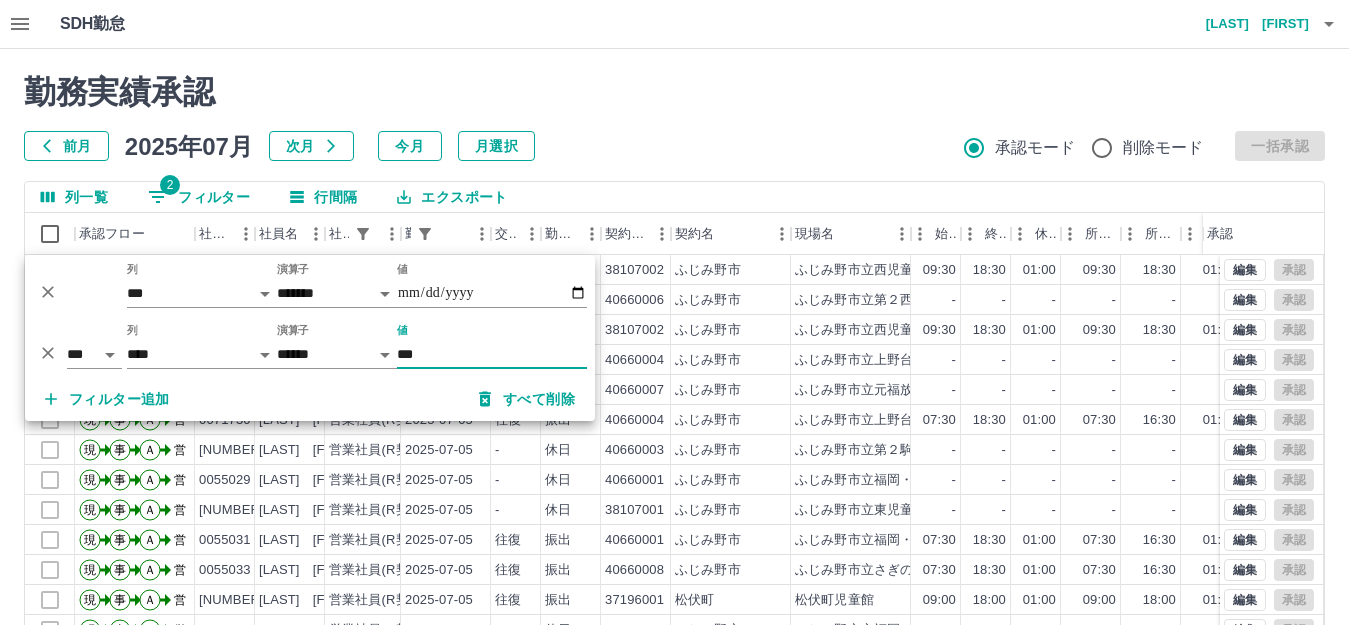 click on "勤務実績承認 前月 2025年07月 次月 今月 月選択 承認モード 削除モード 一括承認" at bounding box center [674, 117] 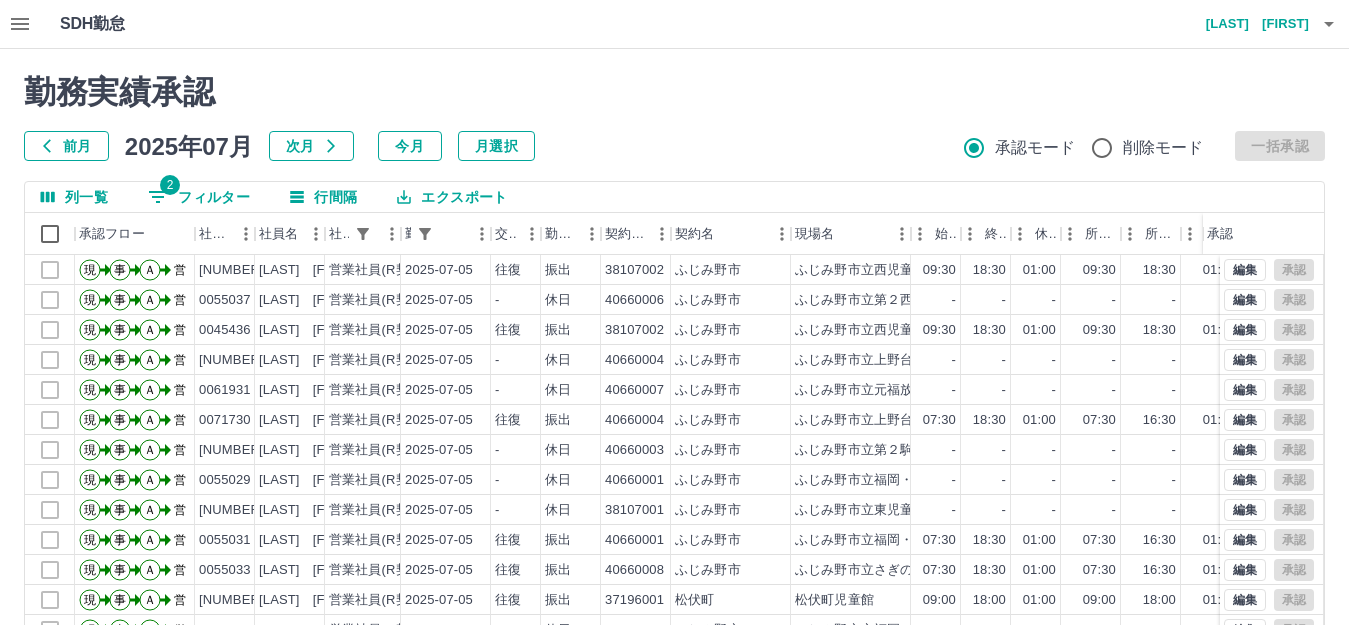 click on "勤務実績承認 前月 2025年07月 次月 今月 月選択 承認モード 削除モード 一括承認" at bounding box center [674, 117] 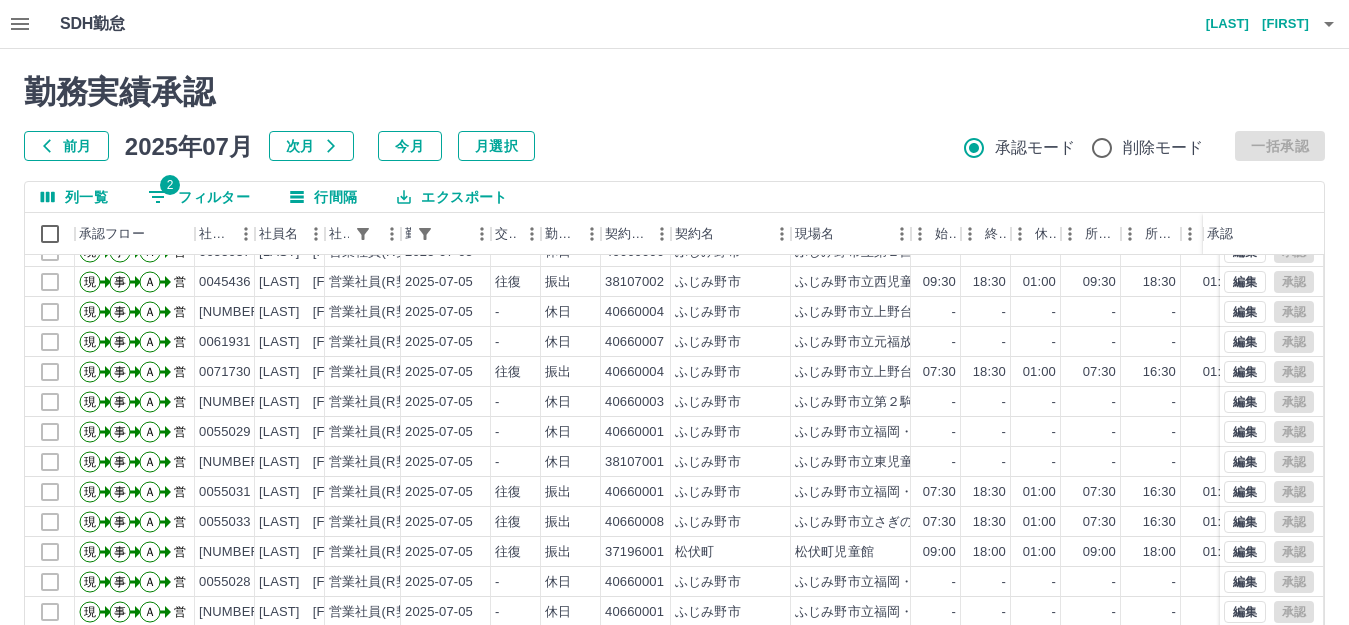 scroll, scrollTop: 74, scrollLeft: 0, axis: vertical 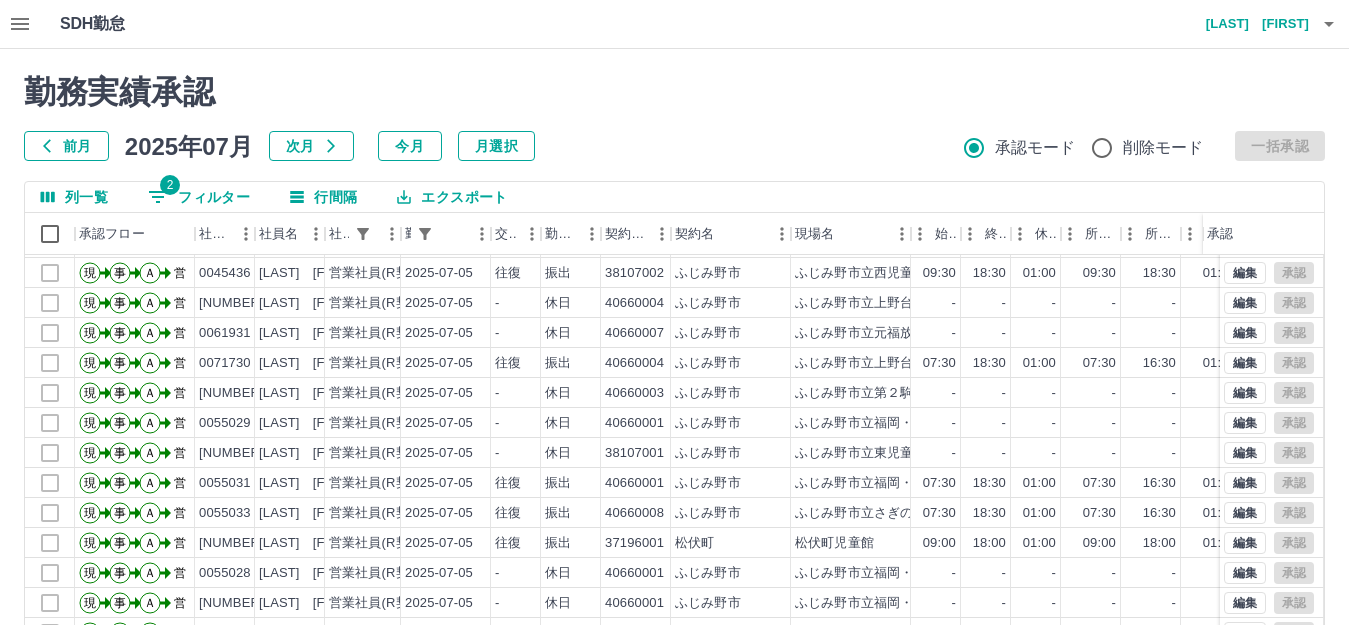 click on "勤務実績承認" at bounding box center [674, 92] 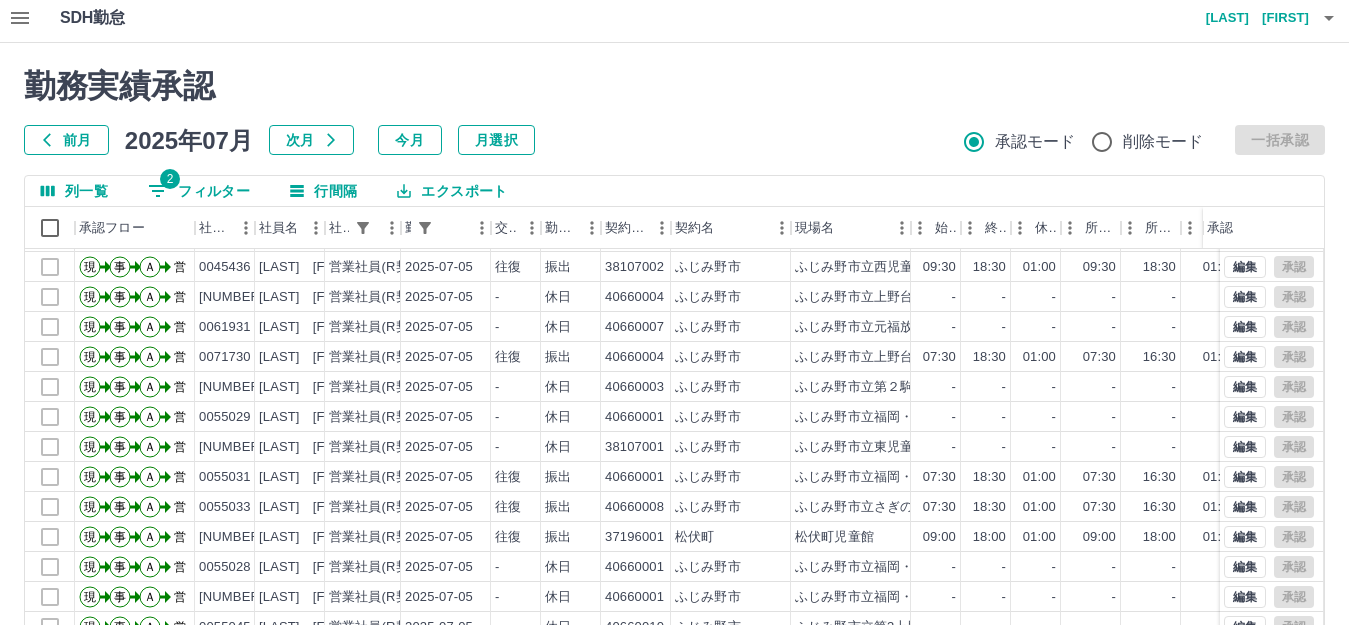 scroll, scrollTop: 220, scrollLeft: 0, axis: vertical 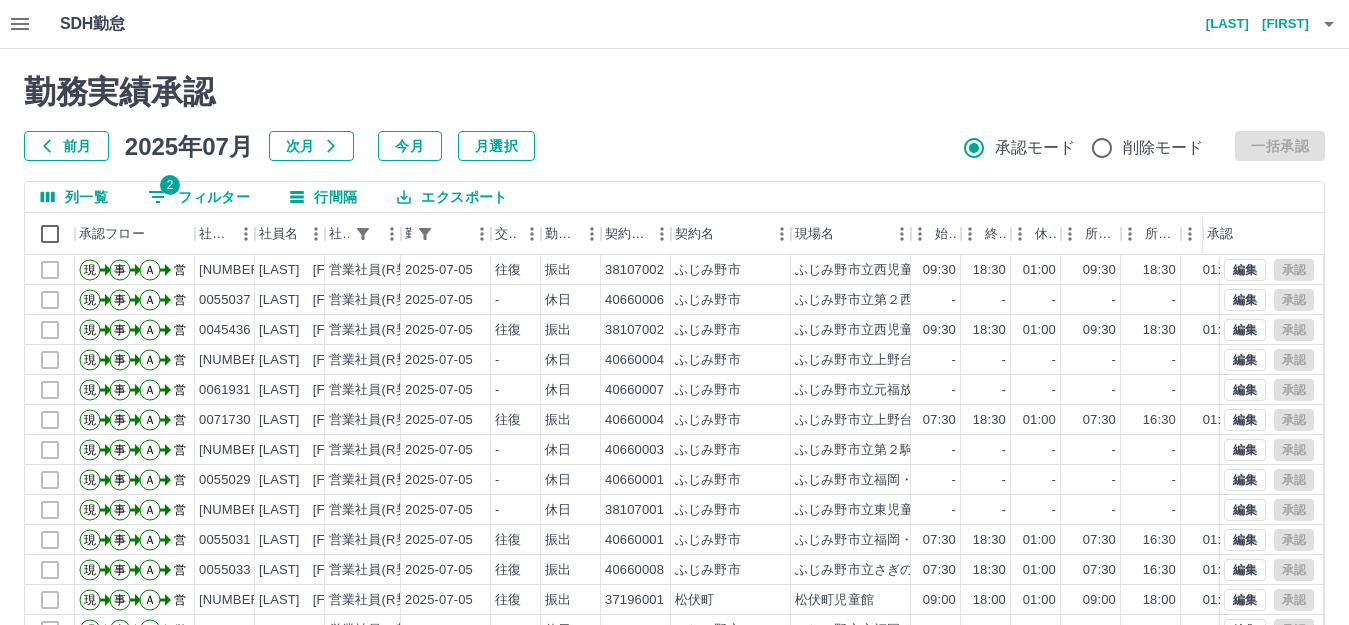 drag, startPoint x: 706, startPoint y: 160, endPoint x: 689, endPoint y: 154, distance: 18.027756 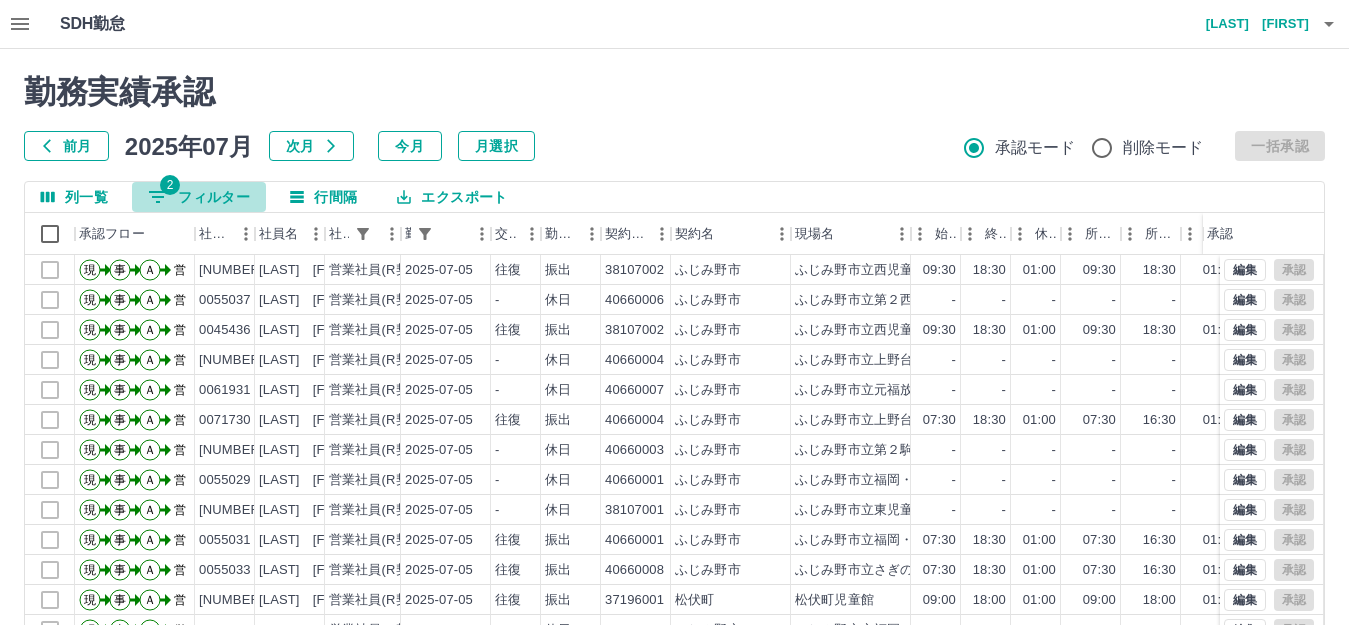 click on "2 フィルター" at bounding box center (199, 197) 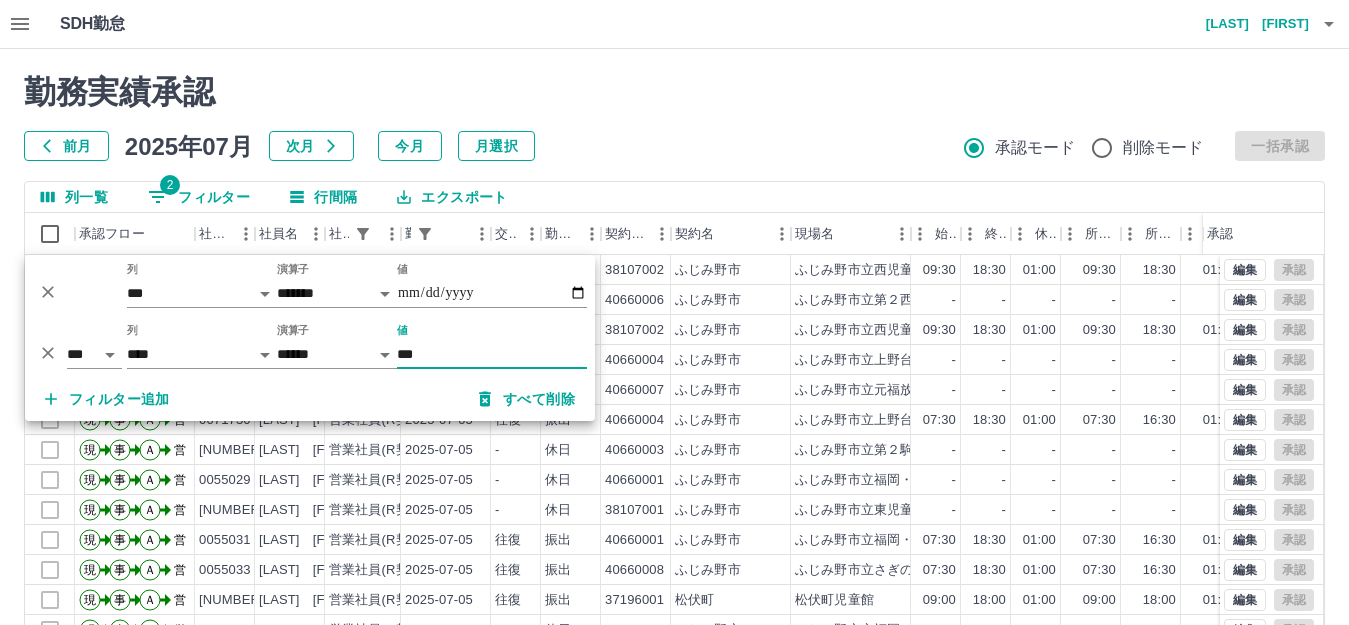 click on "SDH勤怠 [LAST]　[FIRST]" at bounding box center [674, 24] 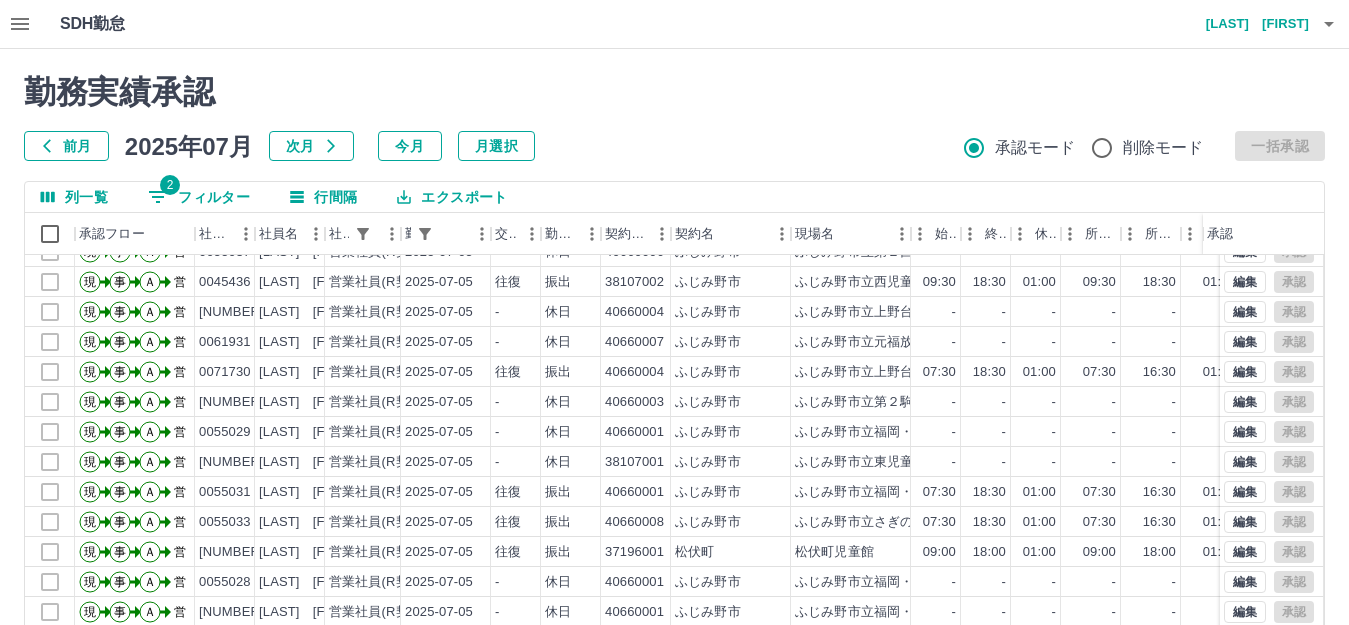 scroll, scrollTop: 74, scrollLeft: 0, axis: vertical 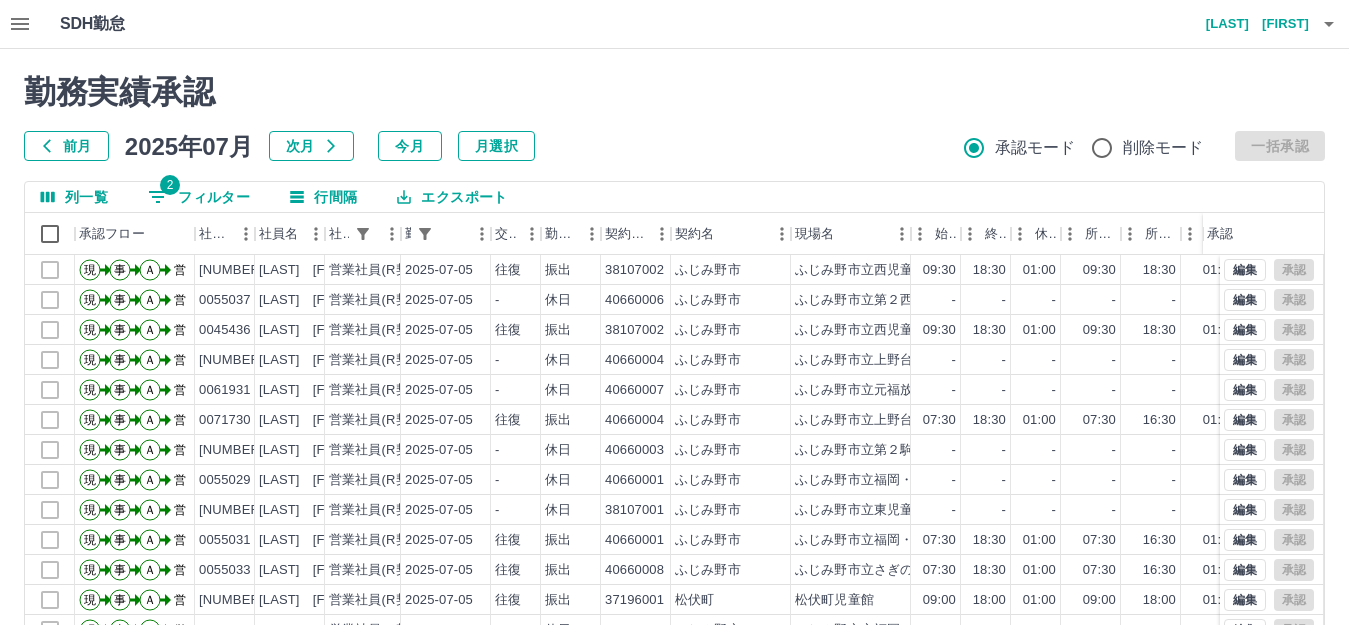 click on "2 フィルター" at bounding box center (199, 197) 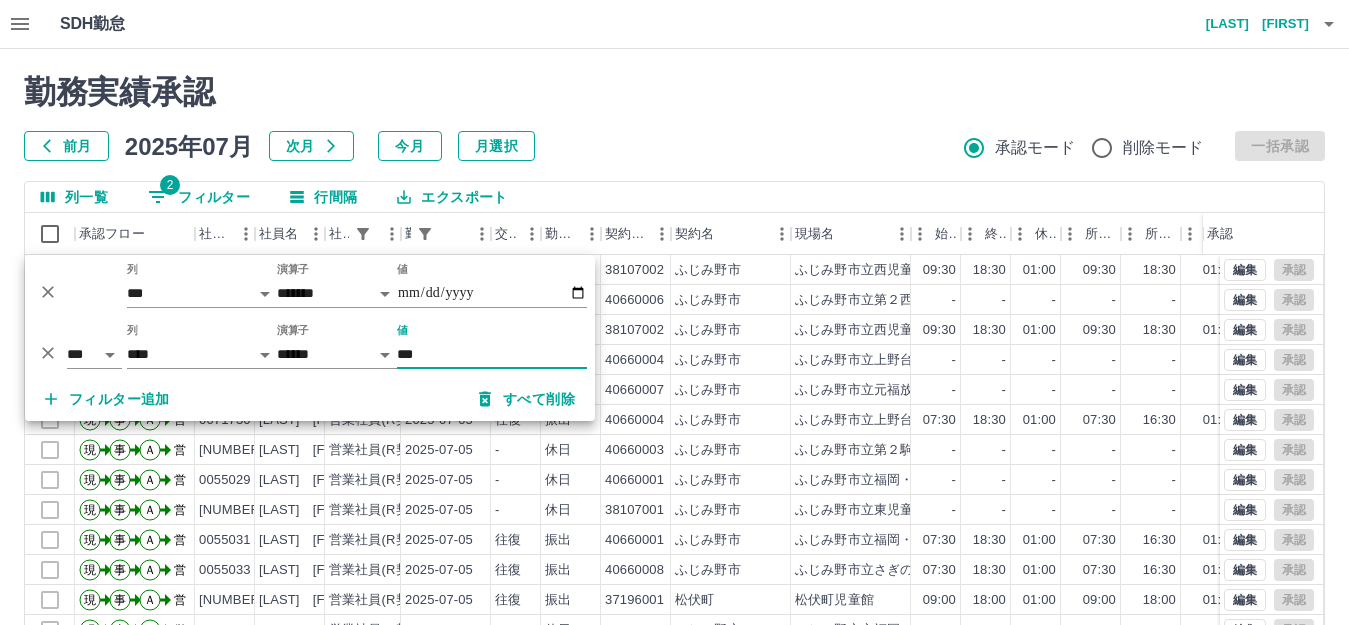 click 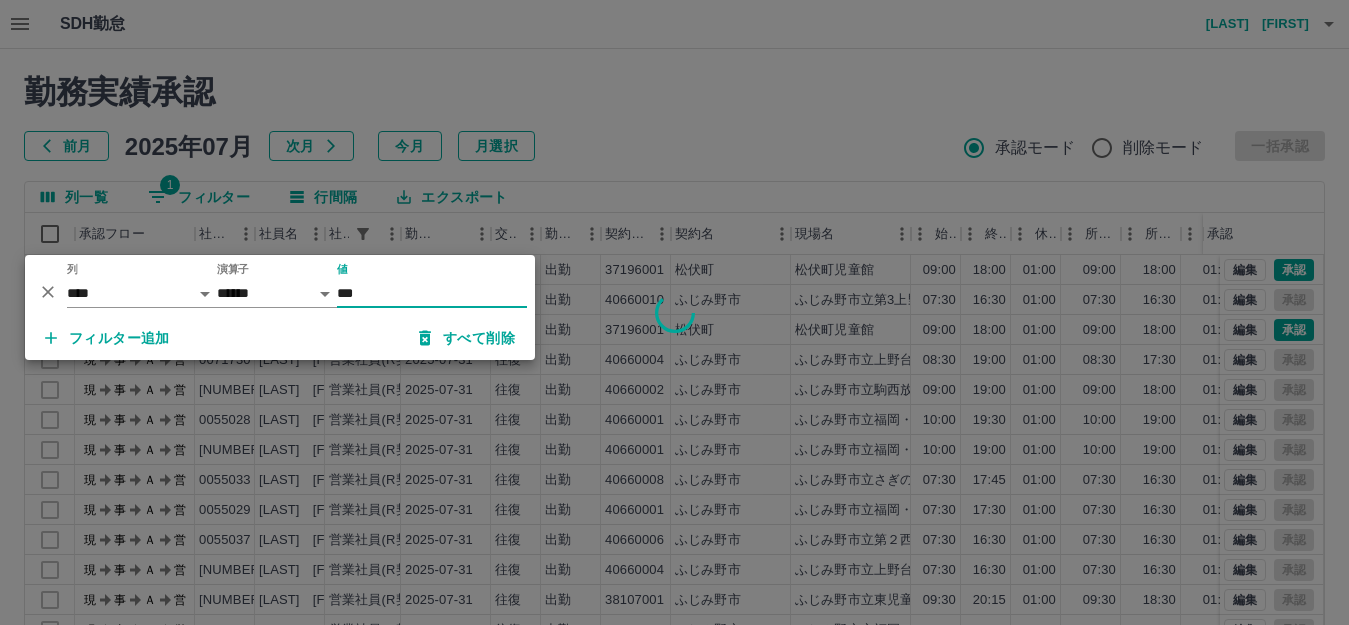 click at bounding box center (674, 312) 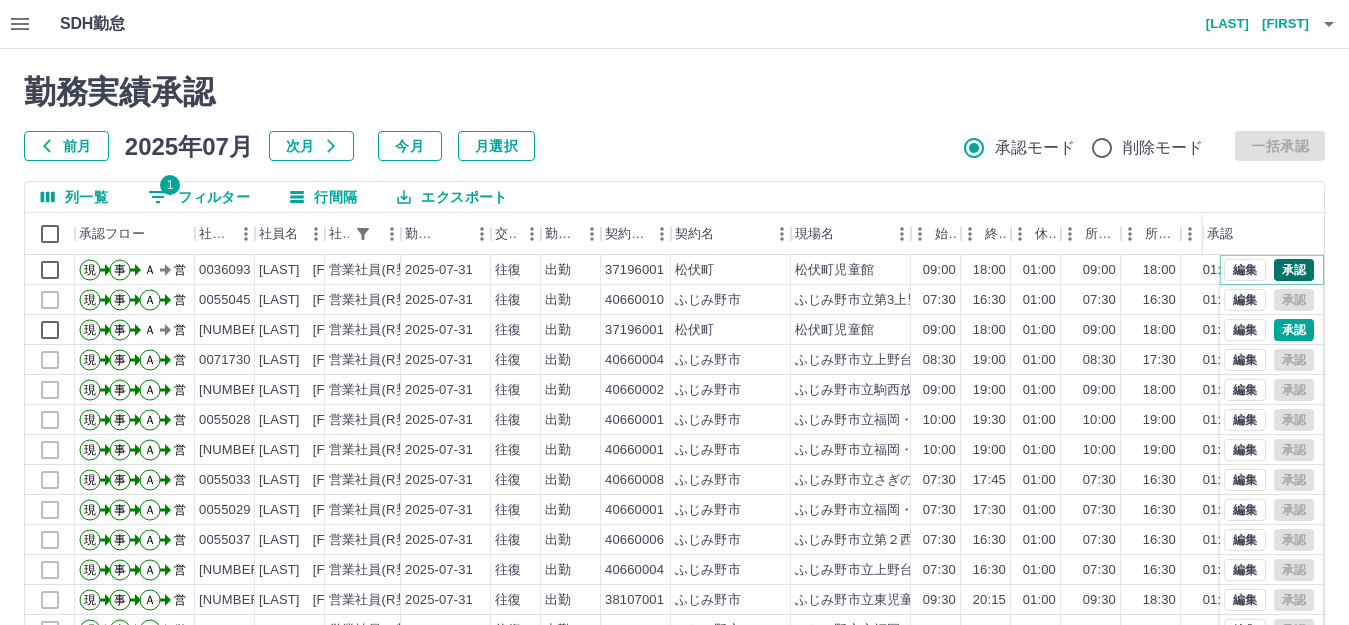 click on "承認" at bounding box center [1294, 270] 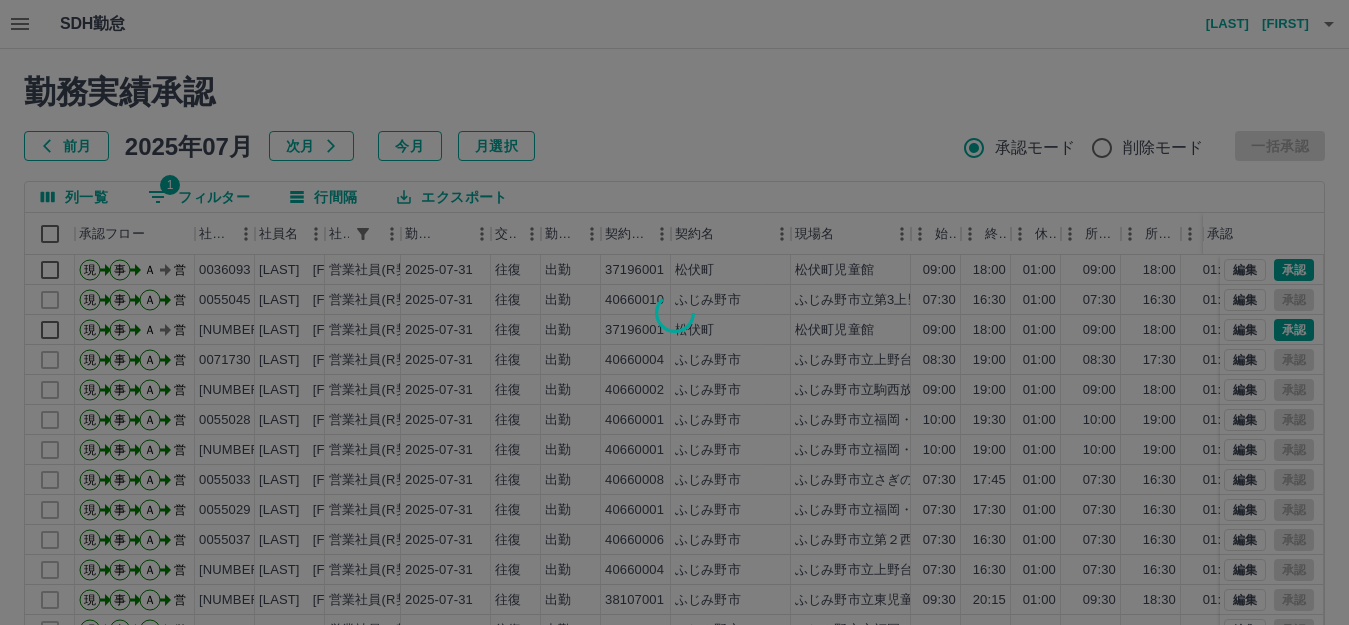click at bounding box center [674, 312] 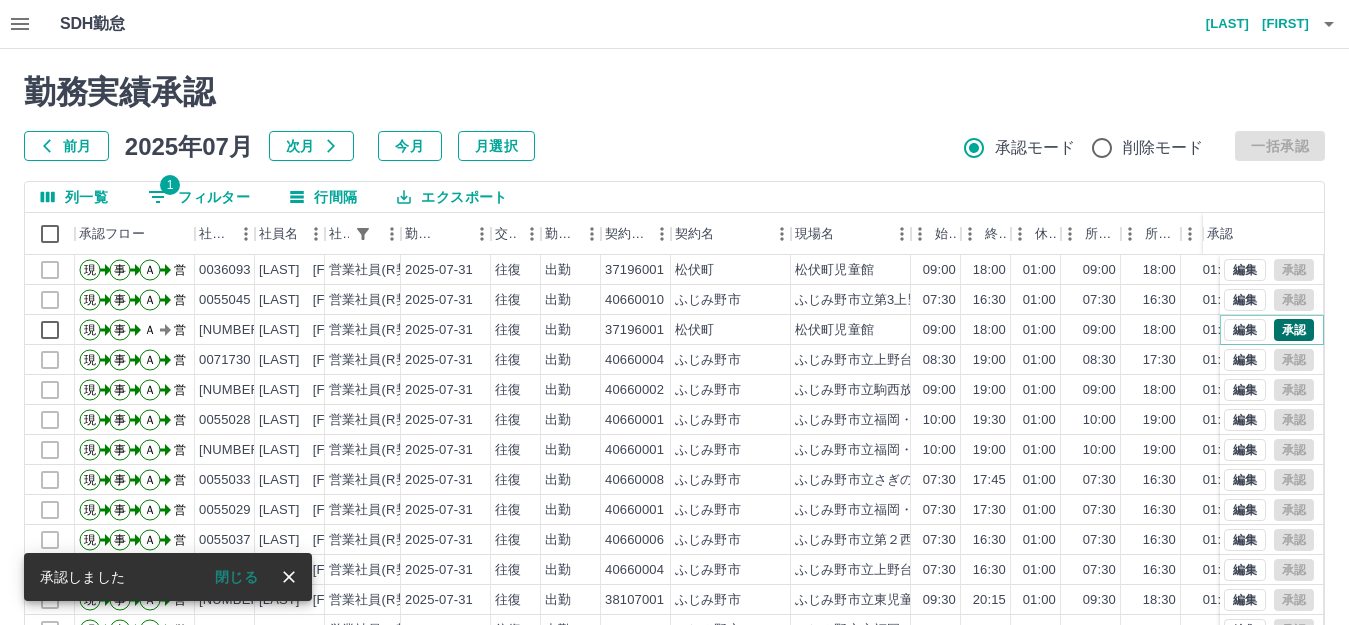 click on "承認" at bounding box center (1294, 330) 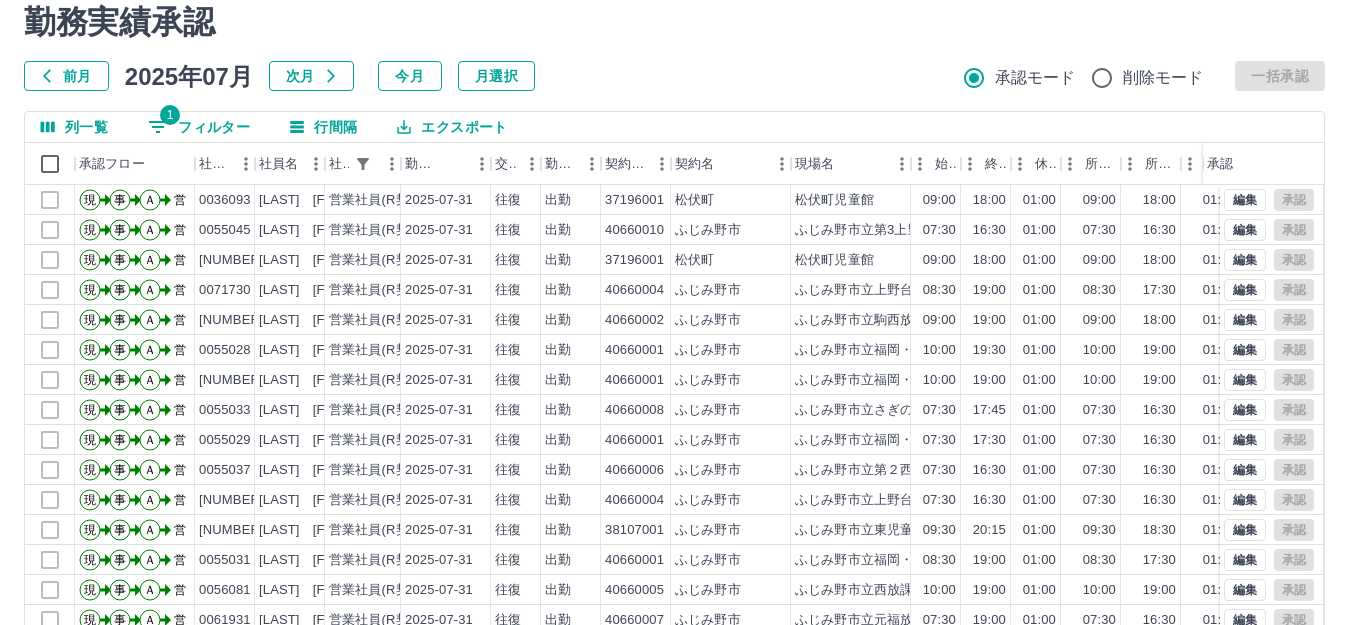 scroll, scrollTop: 200, scrollLeft: 0, axis: vertical 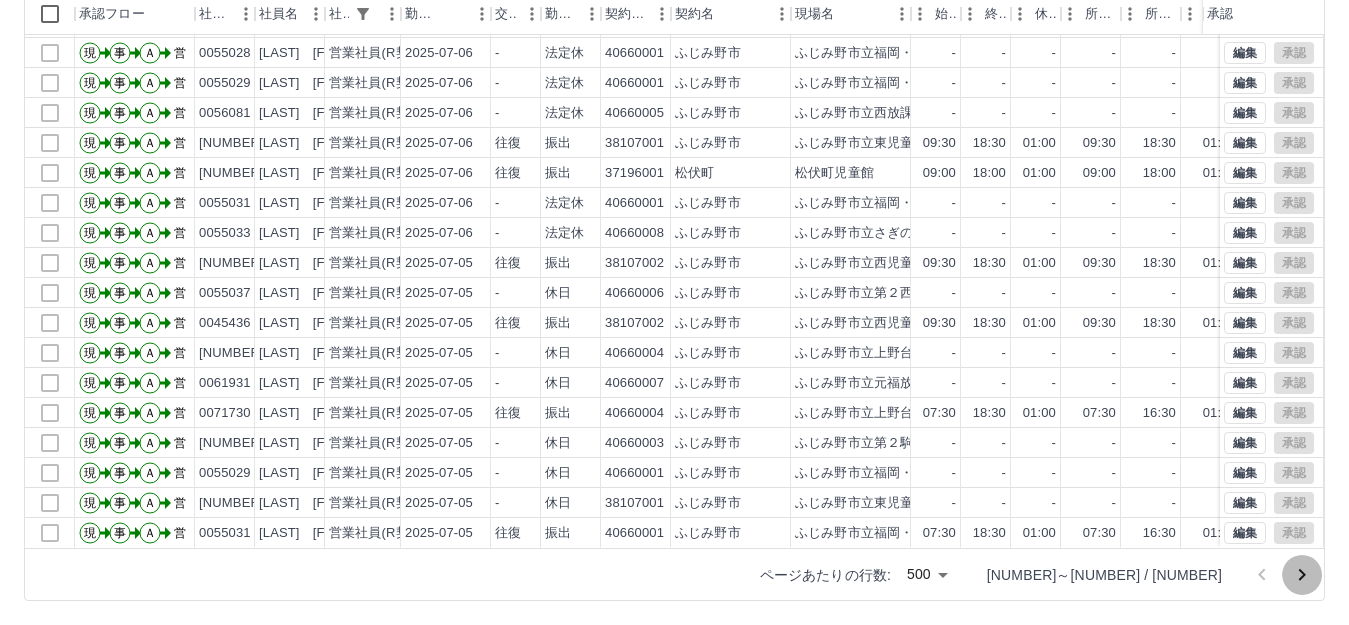 click 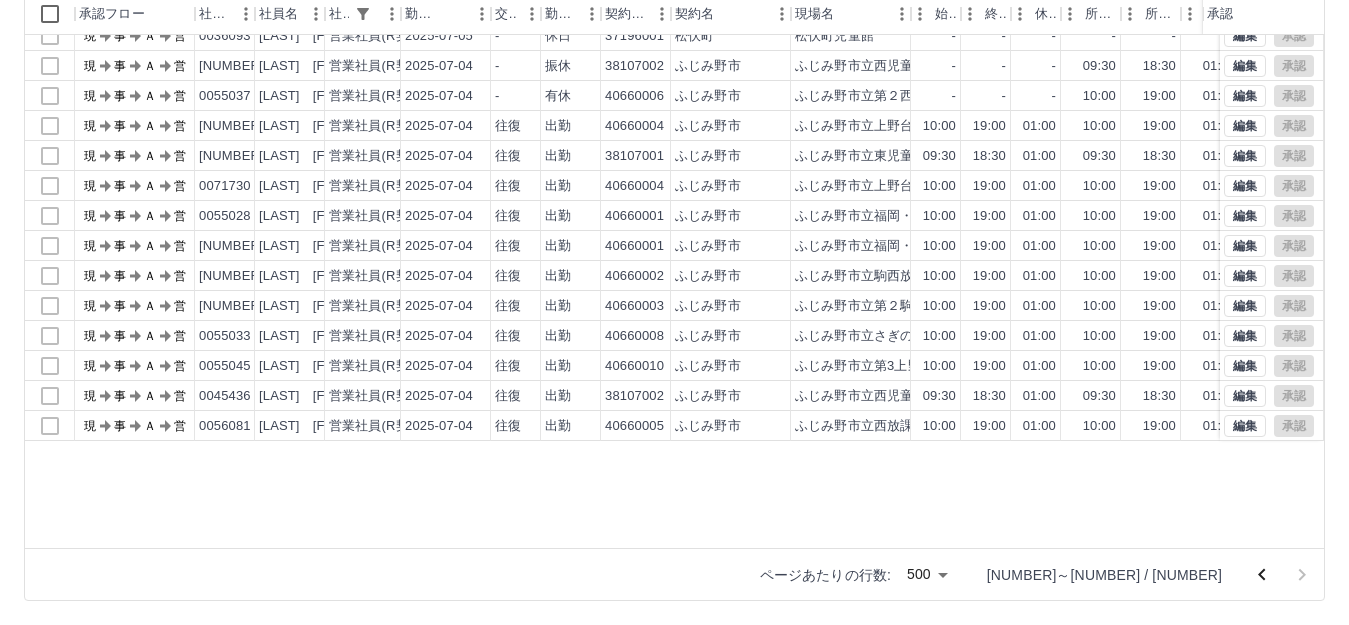 scroll, scrollTop: 54, scrollLeft: 0, axis: vertical 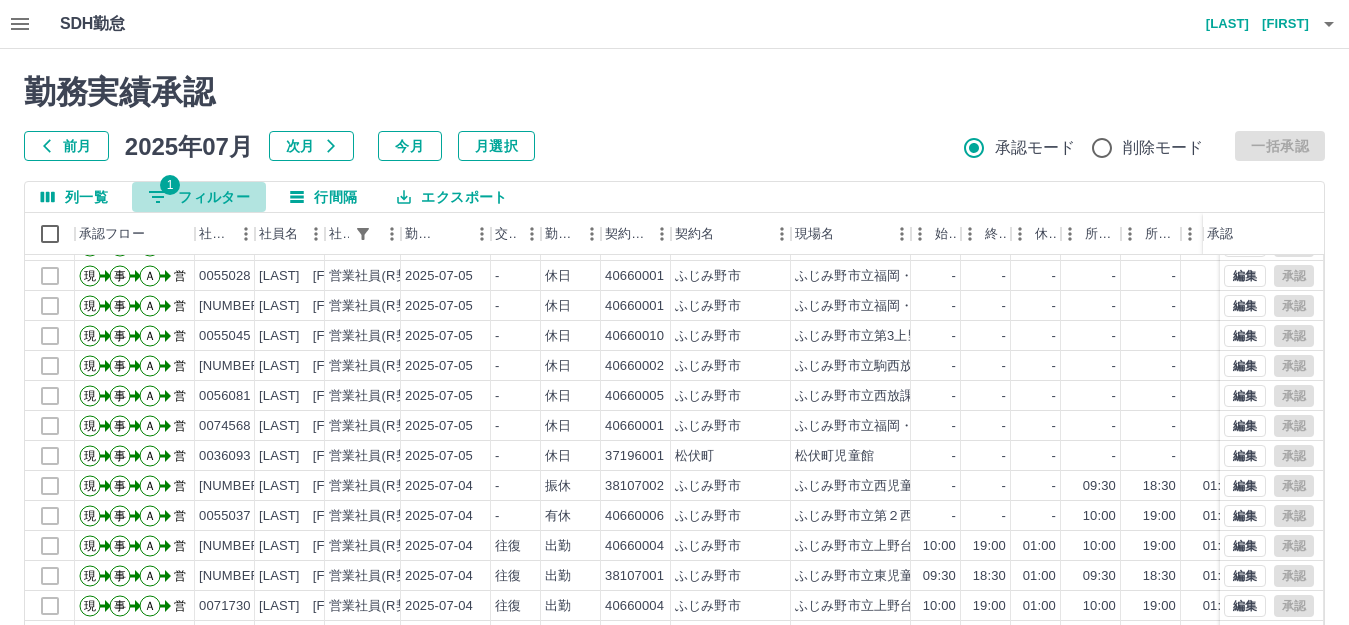 click on "1 フィルター" at bounding box center (199, 197) 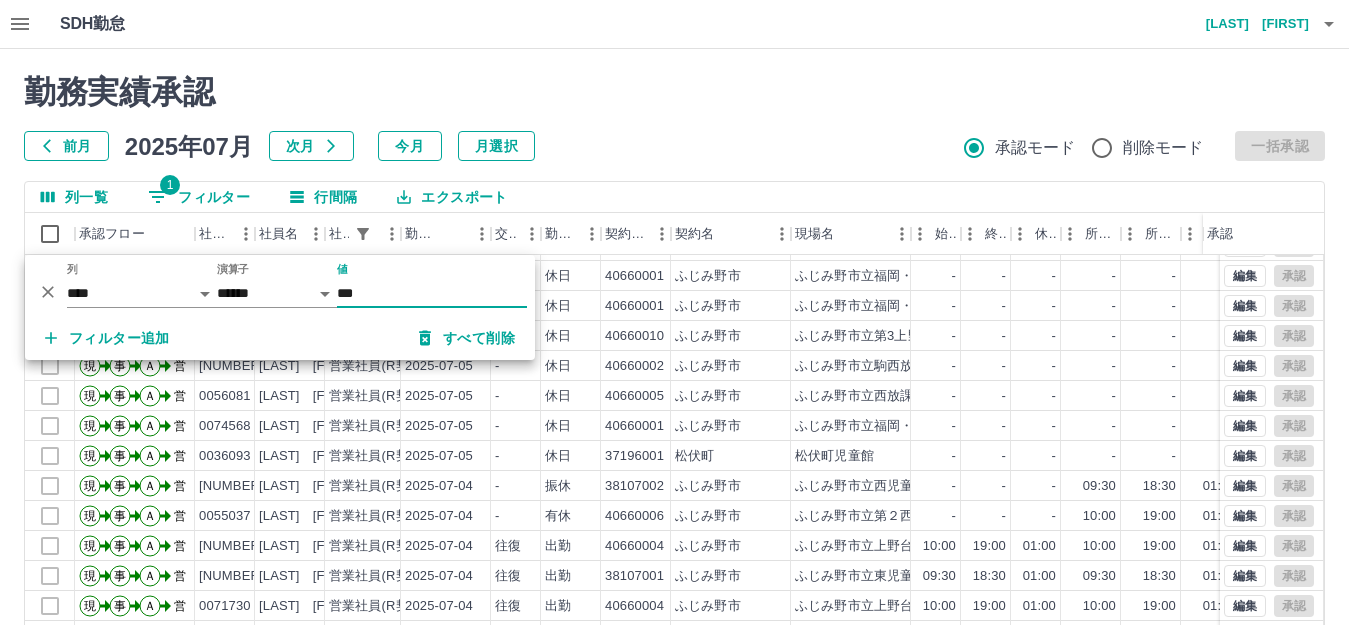 drag, startPoint x: 344, startPoint y: 294, endPoint x: 362, endPoint y: 335, distance: 44.777225 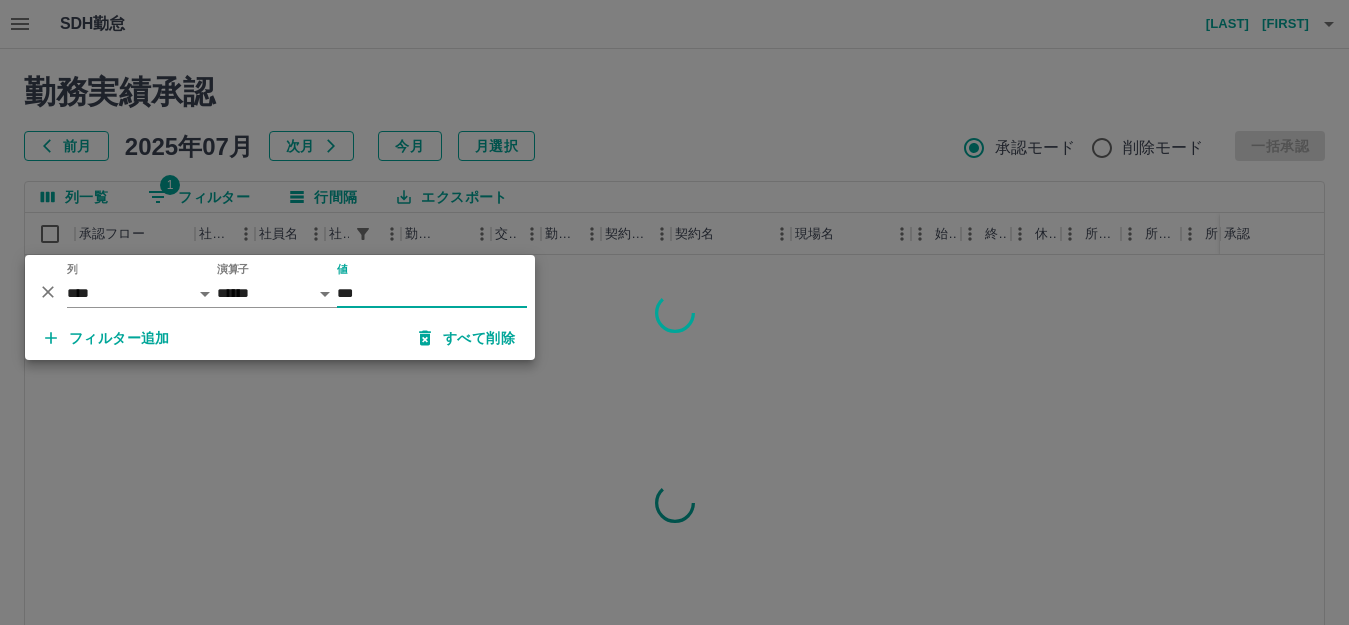 scroll, scrollTop: 0, scrollLeft: 0, axis: both 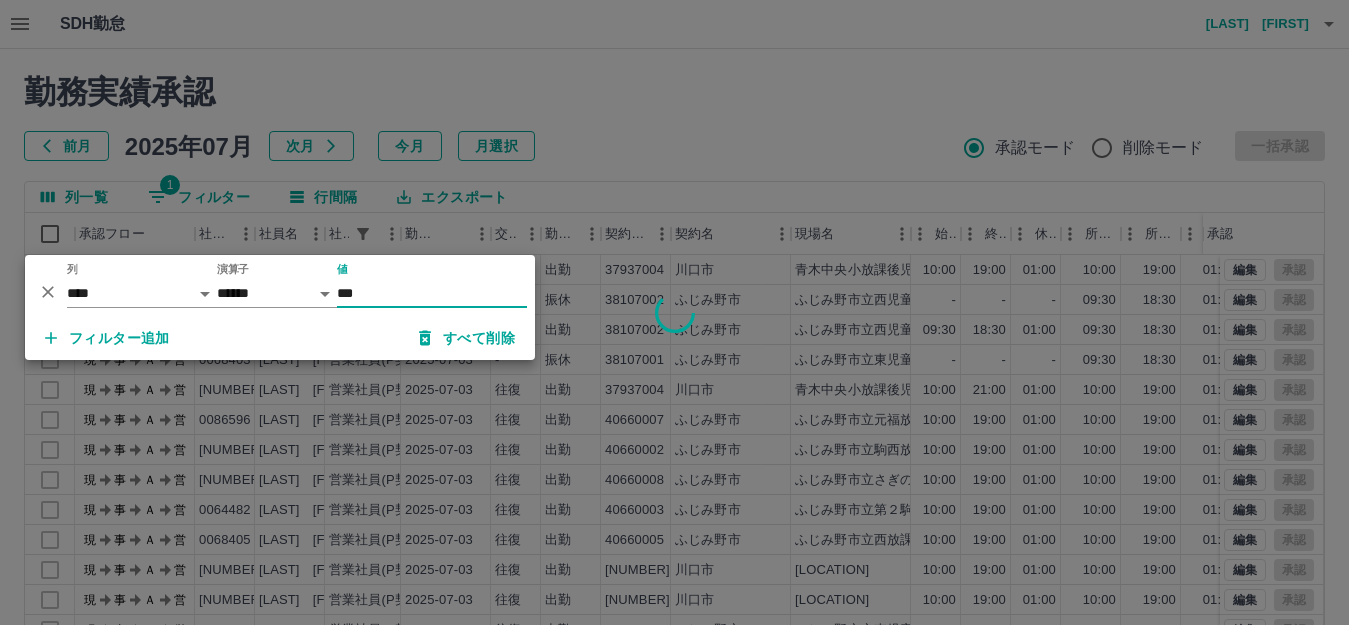 click at bounding box center [674, 312] 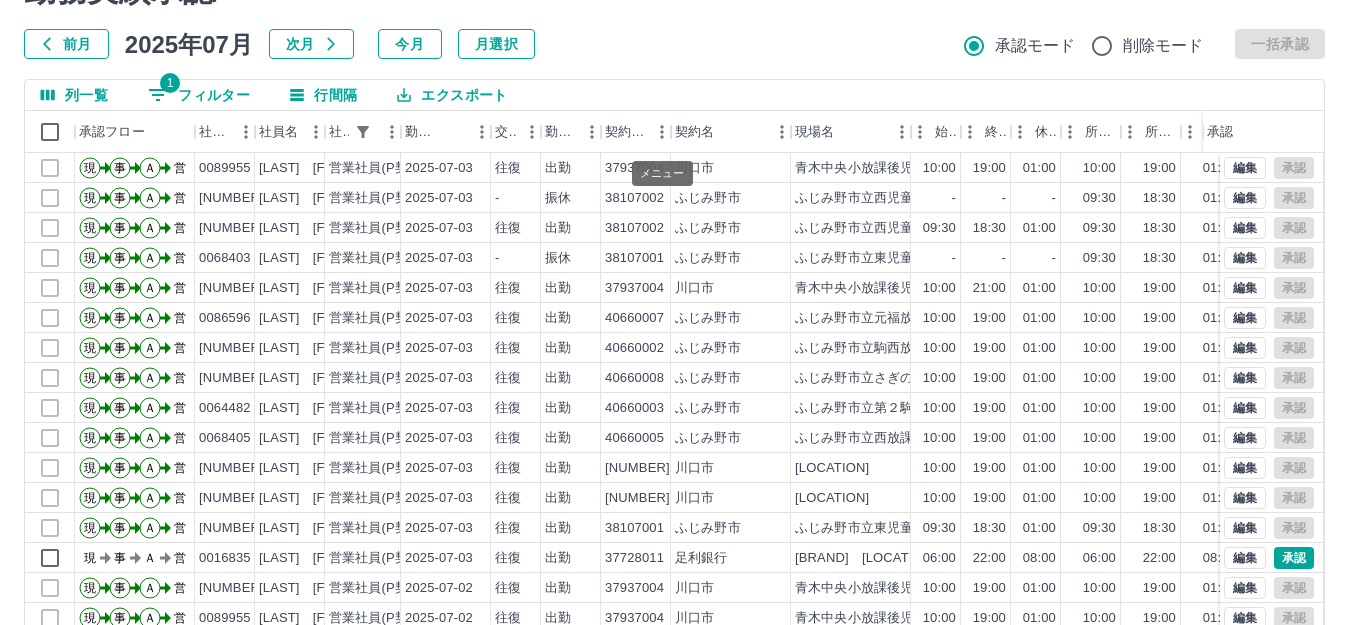 scroll, scrollTop: 220, scrollLeft: 0, axis: vertical 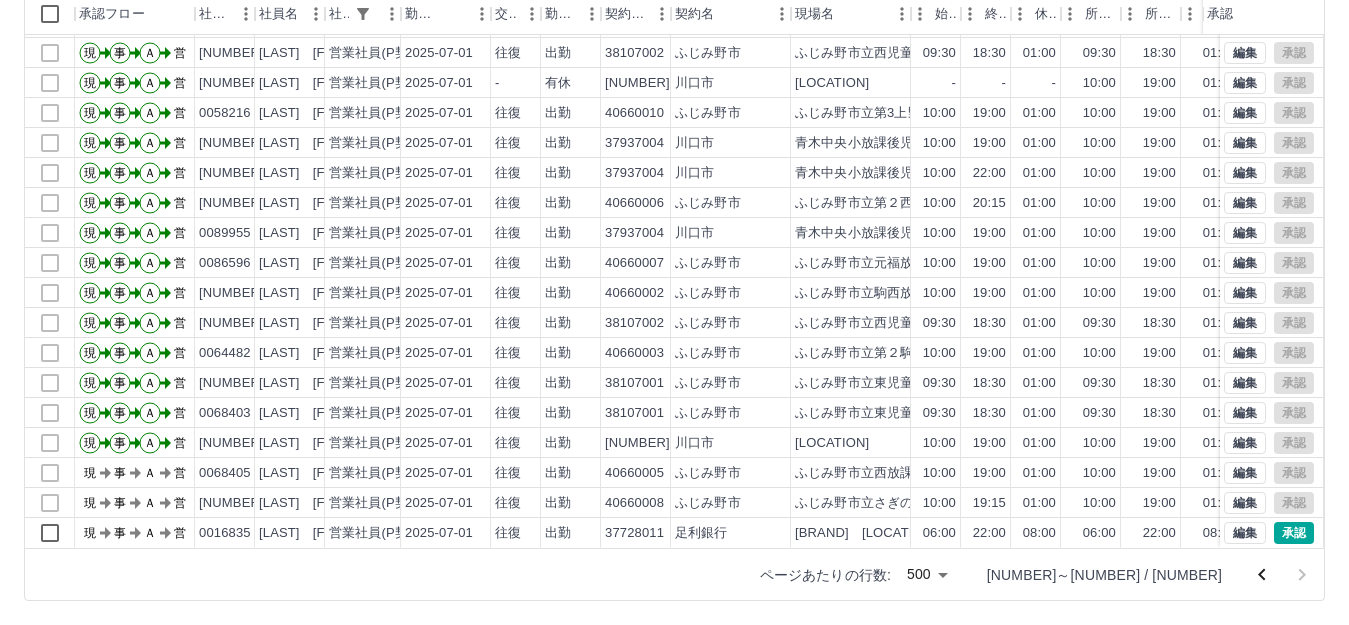 click 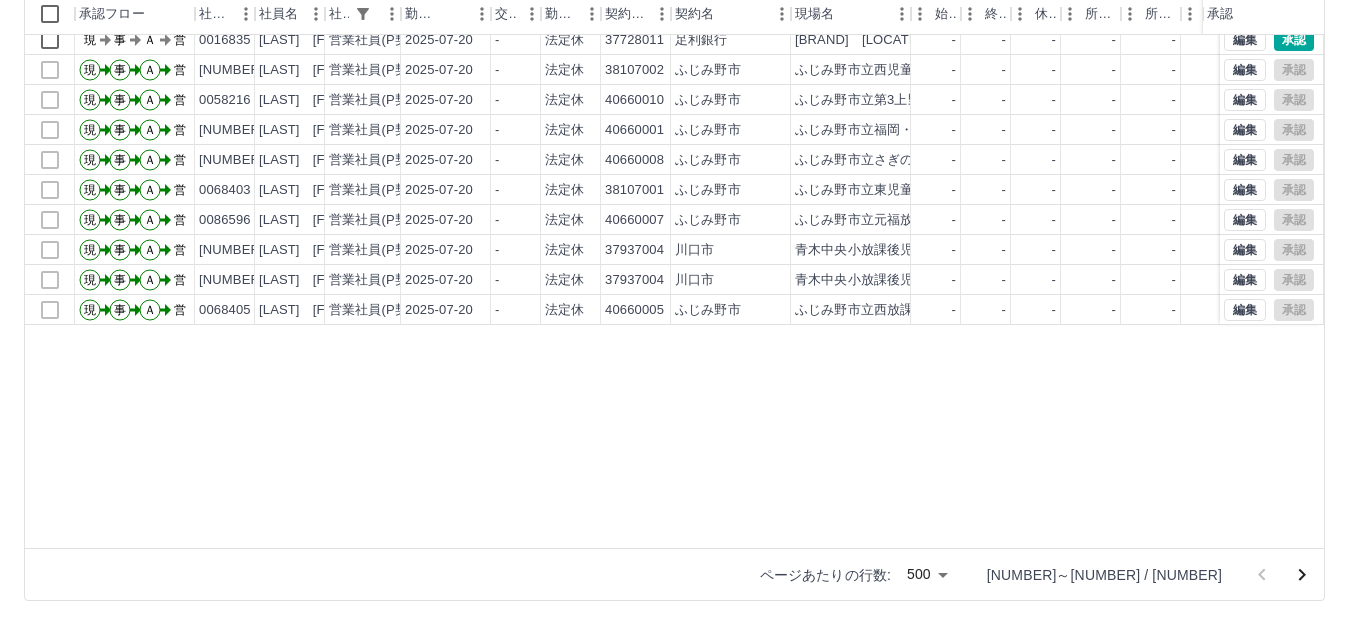 scroll, scrollTop: 5500, scrollLeft: 0, axis: vertical 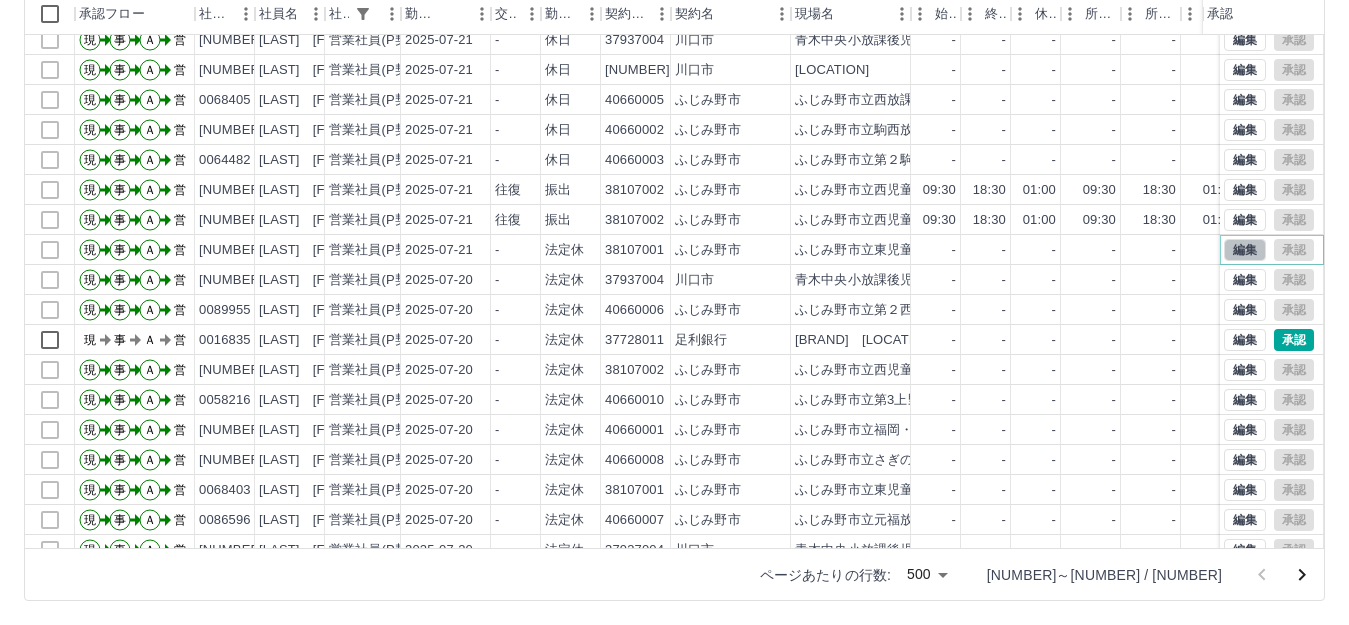 click on "編集" at bounding box center [1245, 250] 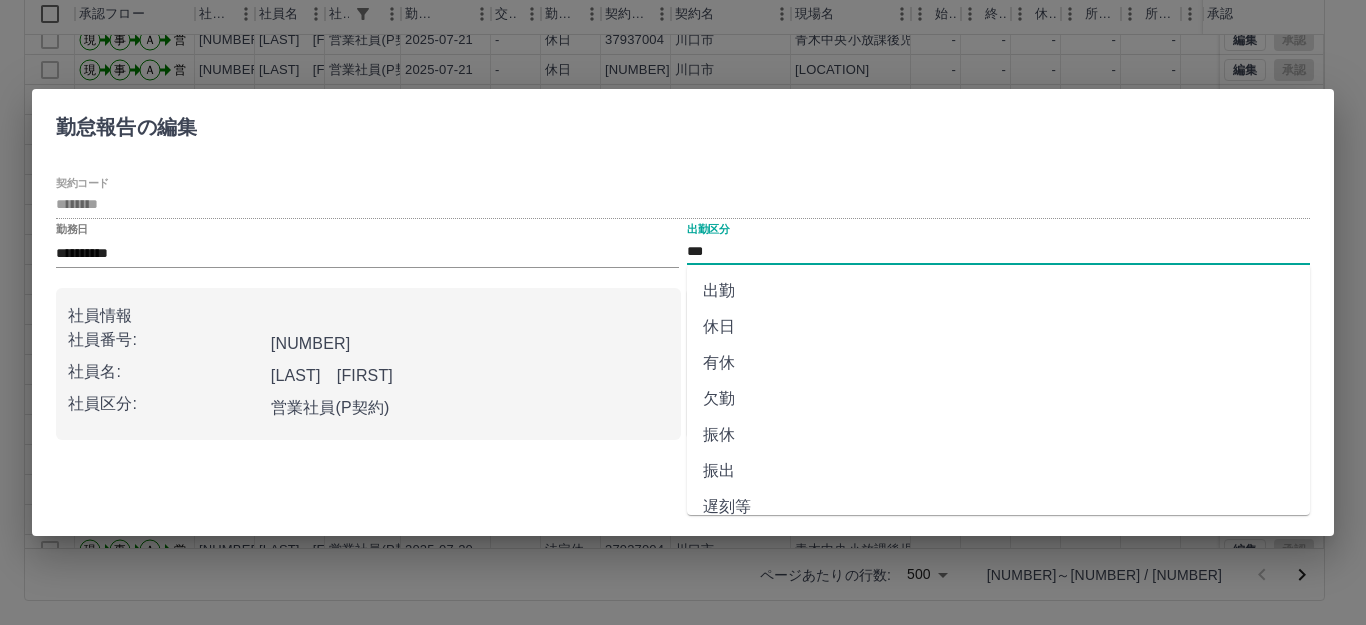 click on "***" at bounding box center (998, 251) 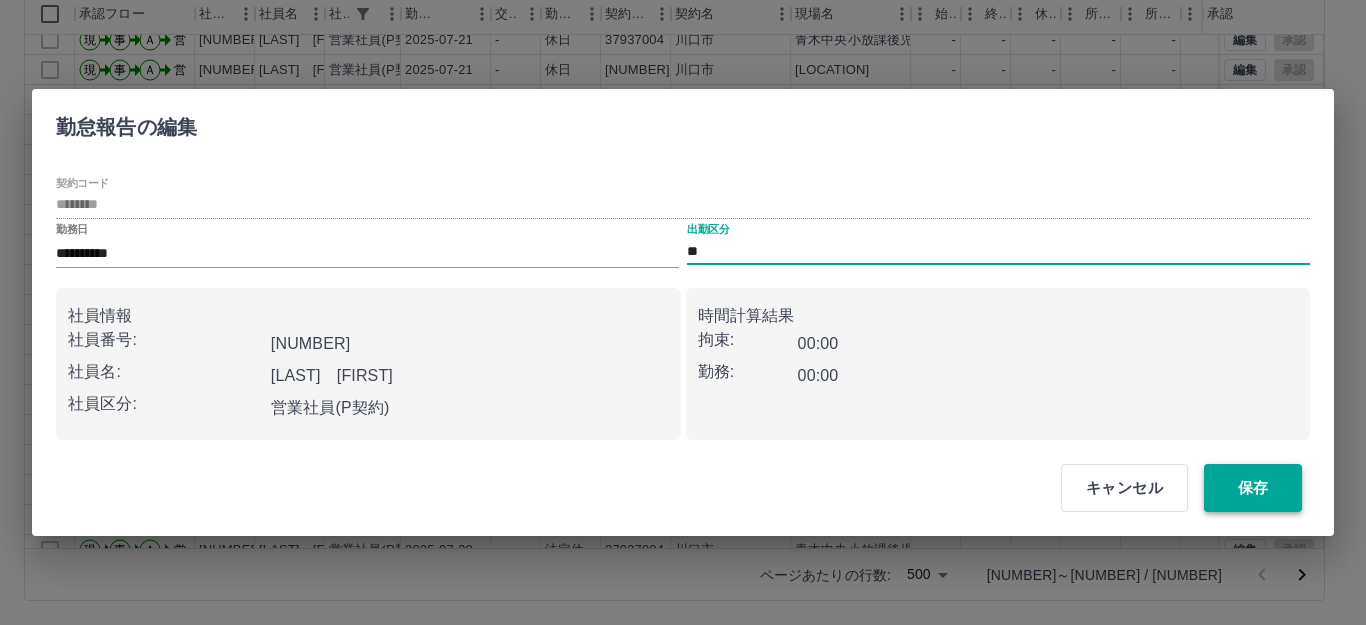 click on "保存" at bounding box center [1253, 488] 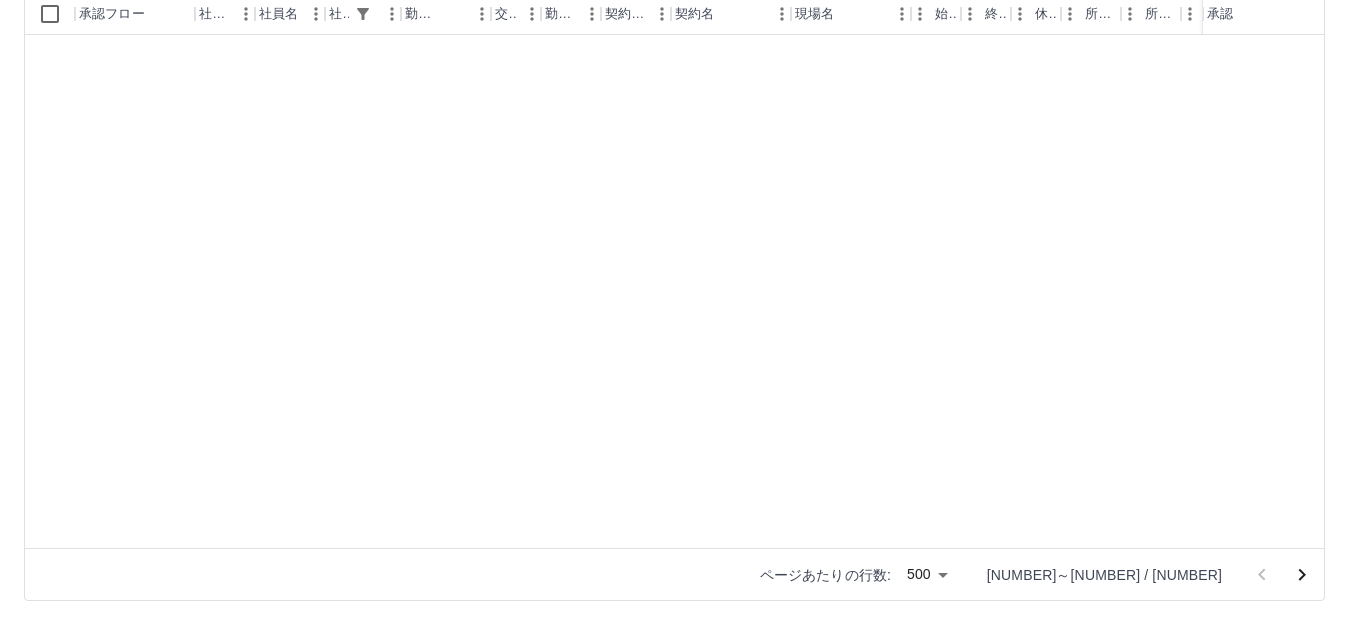 scroll, scrollTop: 13204, scrollLeft: 0, axis: vertical 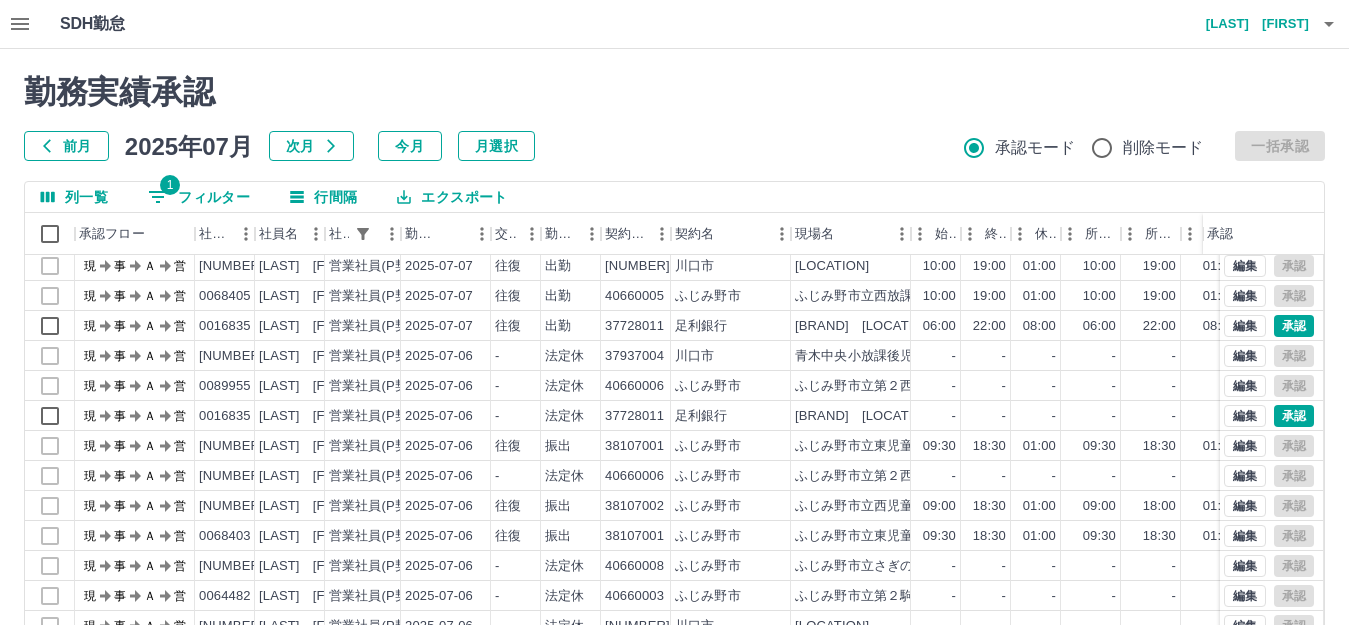 click 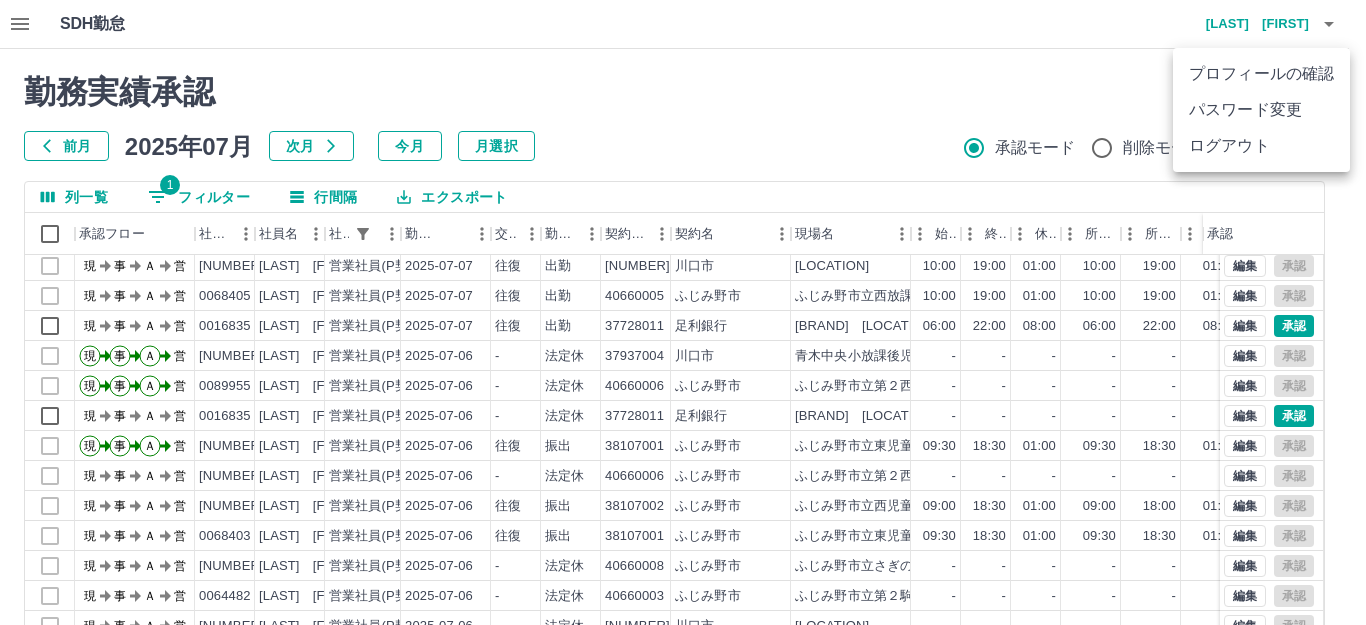 click on "ログアウト" at bounding box center [1261, 146] 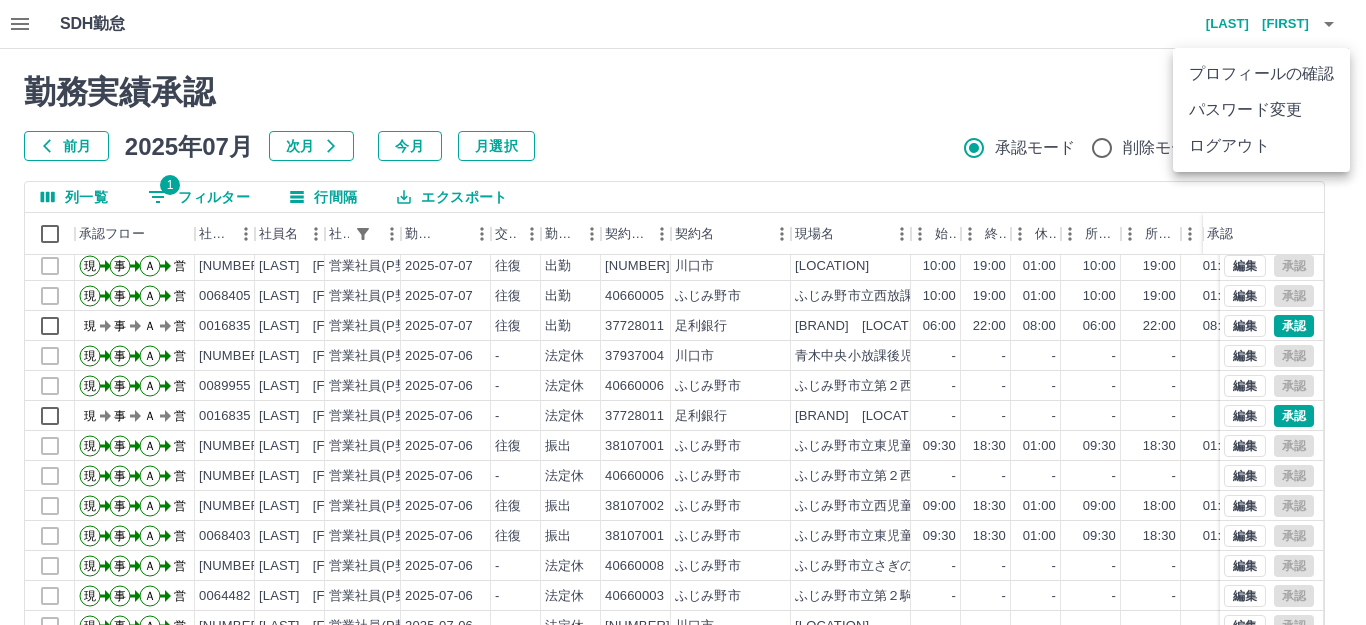 click on "ログアウト" at bounding box center [1261, 146] 